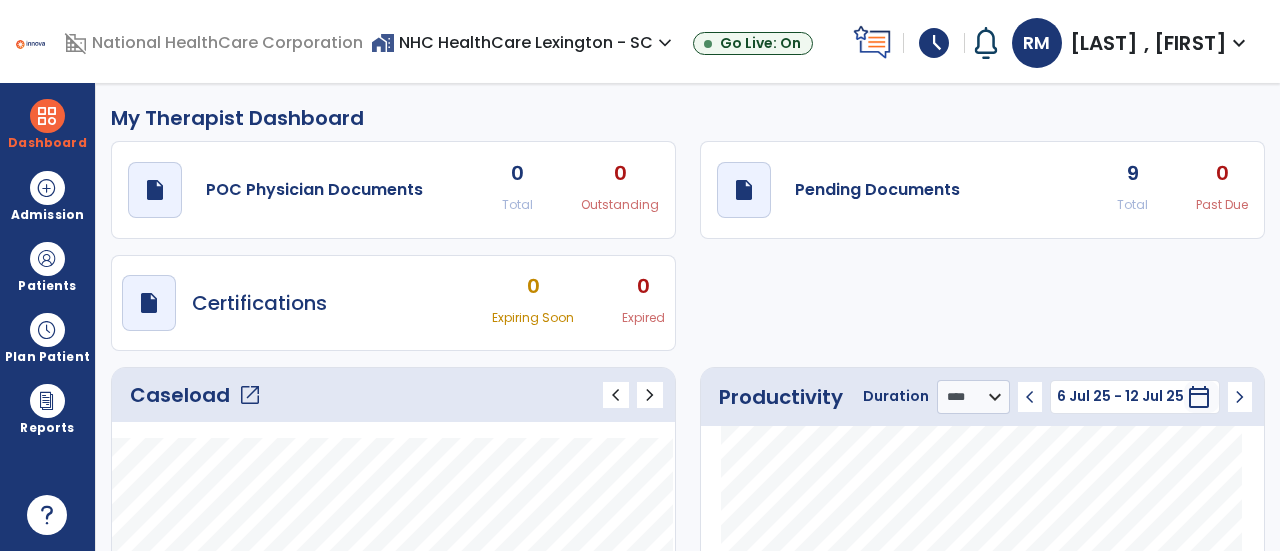 select on "****" 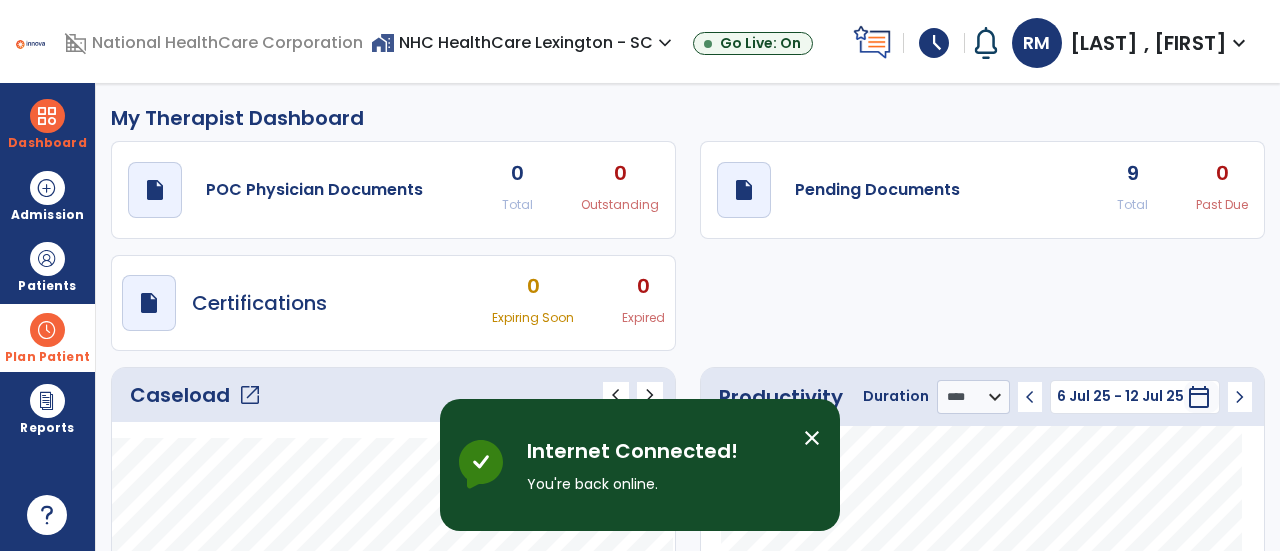 click at bounding box center [47, 330] 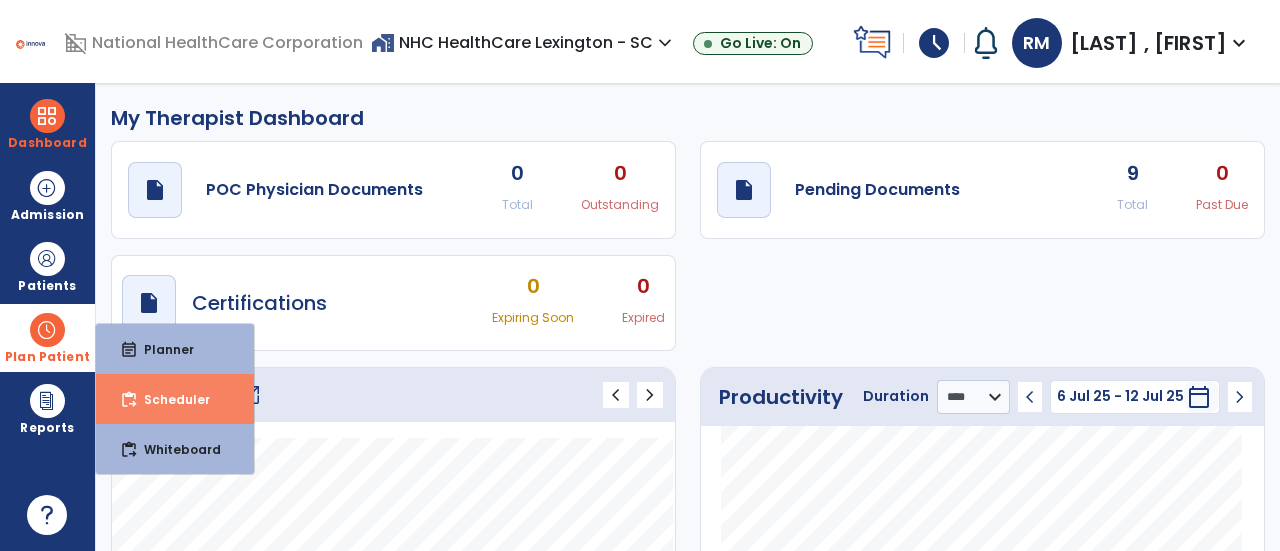 click on "content_paste_go  Scheduler" at bounding box center (175, 399) 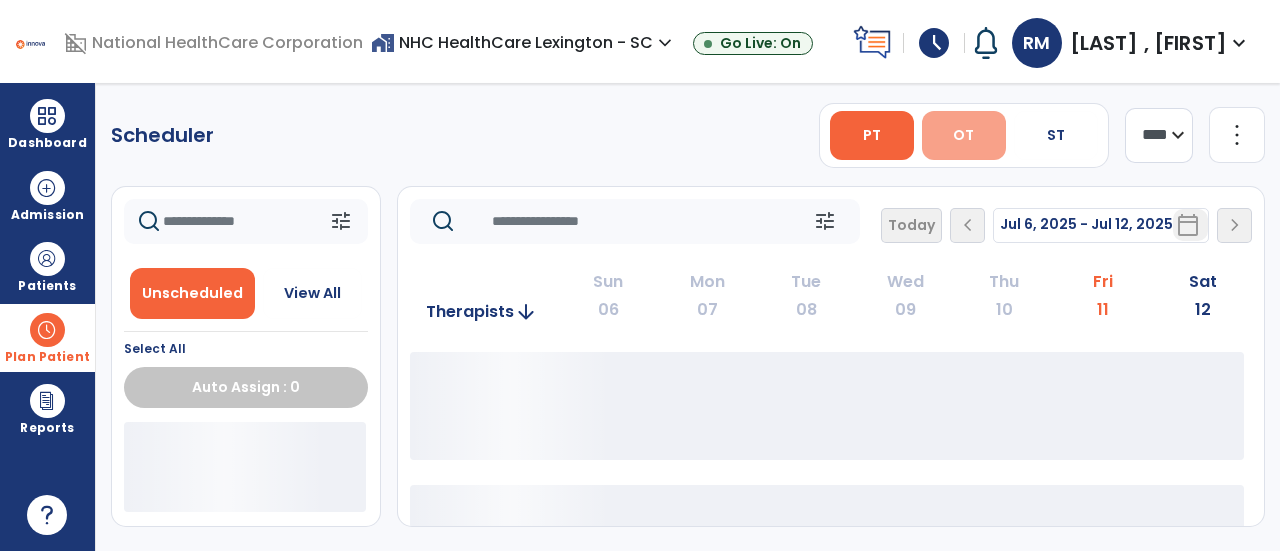 click on "OT" at bounding box center (964, 135) 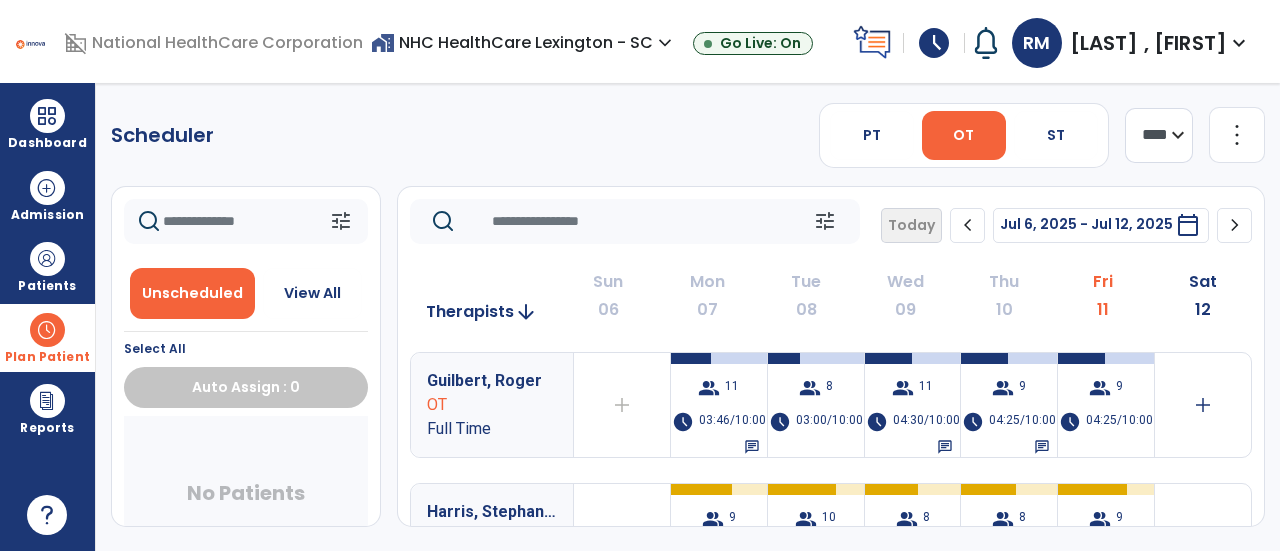 click on "Guilbert, Roger  OT Full Time  add  Therapist not available for the day  group  11  schedule  03:46/10:00   chat   group  8  schedule  03:00/10:00   group  11  schedule  04:30/10:00   chat   group  9  schedule  04:25/10:00   chat   group  9  schedule  04:25/10:00   add  Harris,  Stephanie  OTA Full Time  add  Therapist not available for the day  group  9  schedule  05:55/10:00   group  10  schedule  06:40/10:00   group  8  schedule  05:10/10:00   group  8  schedule  05:15/10:00   group  9  schedule  06:45/10:00   add  Mines,  Robyn  OTA Full Time  add  Therapist not available for the day  group  9  schedule  06:45/10:00   group  10  schedule  07:20/10:00   group  8  schedule  05:50/10:00   group  8  schedule  06:00/10:00   group  9  schedule  06:45/10:00   add  Shealy,  Morgan  OTA Full Time  add  Therapist not available for the day  group  9  schedule  06:25/10:00   group  10  schedule  06:45/10:00   group  8  schedule  06:15/10:00   group  8  schedule  06:00/10:00   group  9  schedule  07:00/10:00   add  OT" 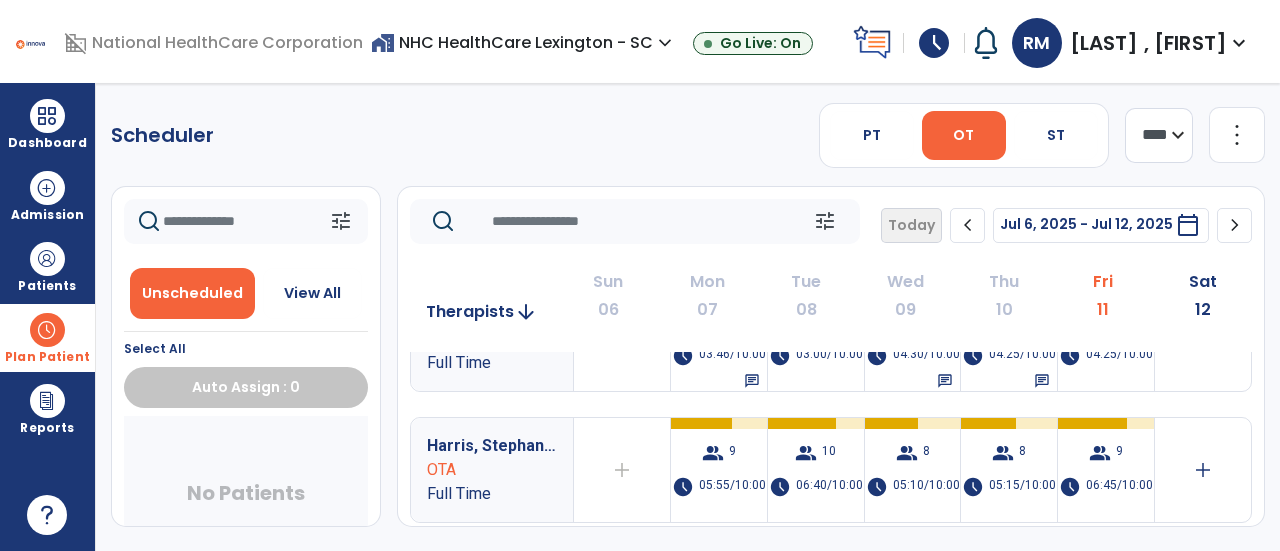 scroll, scrollTop: 0, scrollLeft: 0, axis: both 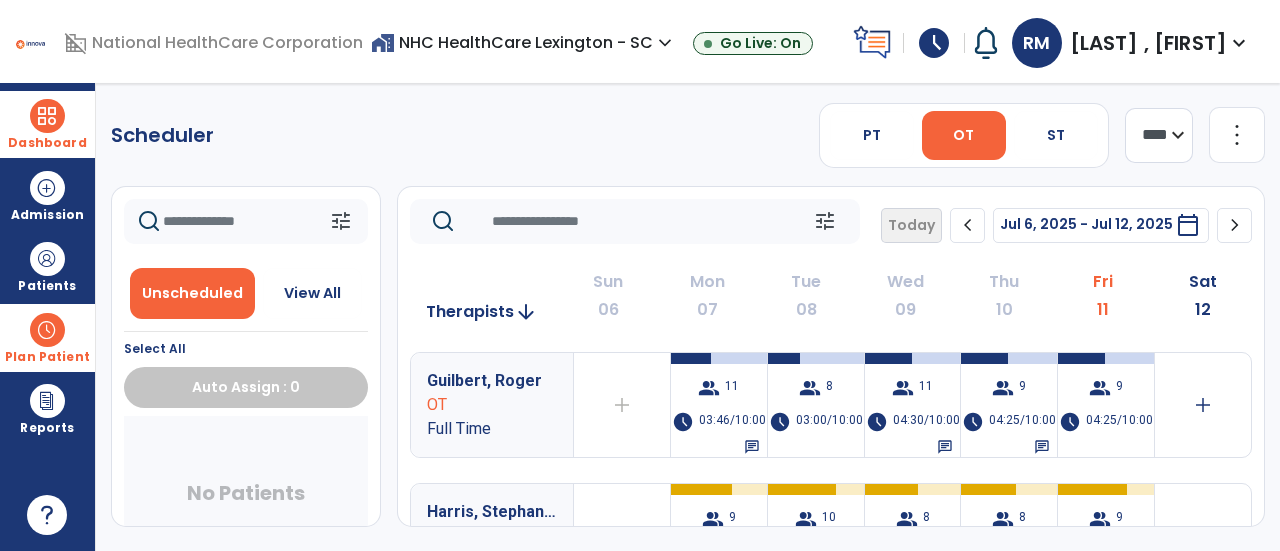 click on "Dashboard" at bounding box center [47, 124] 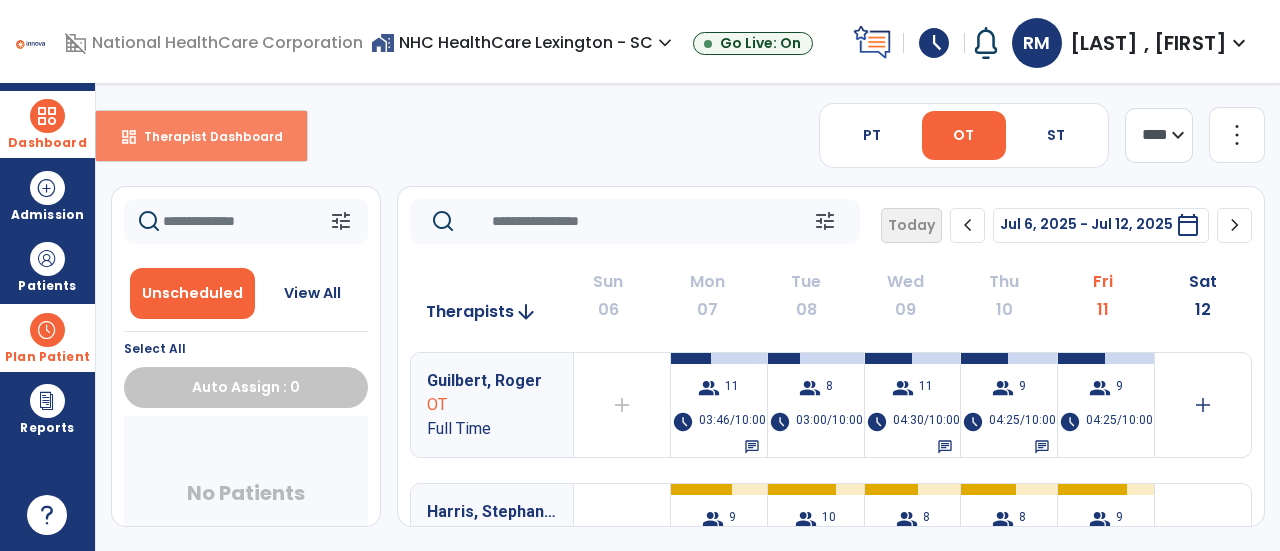 click on "dashboard  Therapist Dashboard" at bounding box center [201, 136] 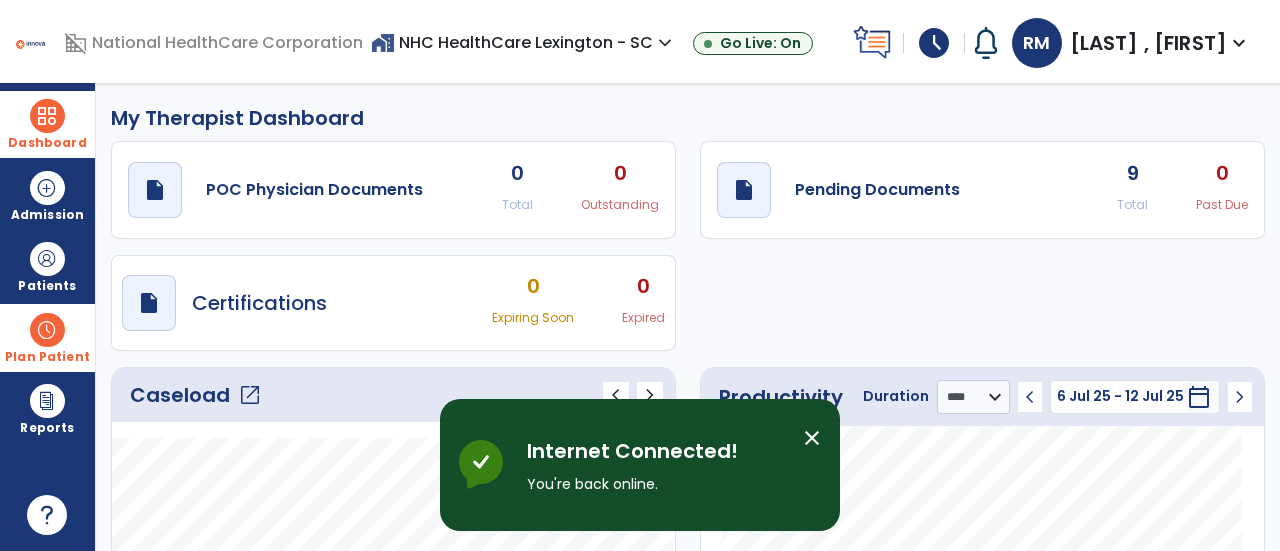 click on "open_in_new" 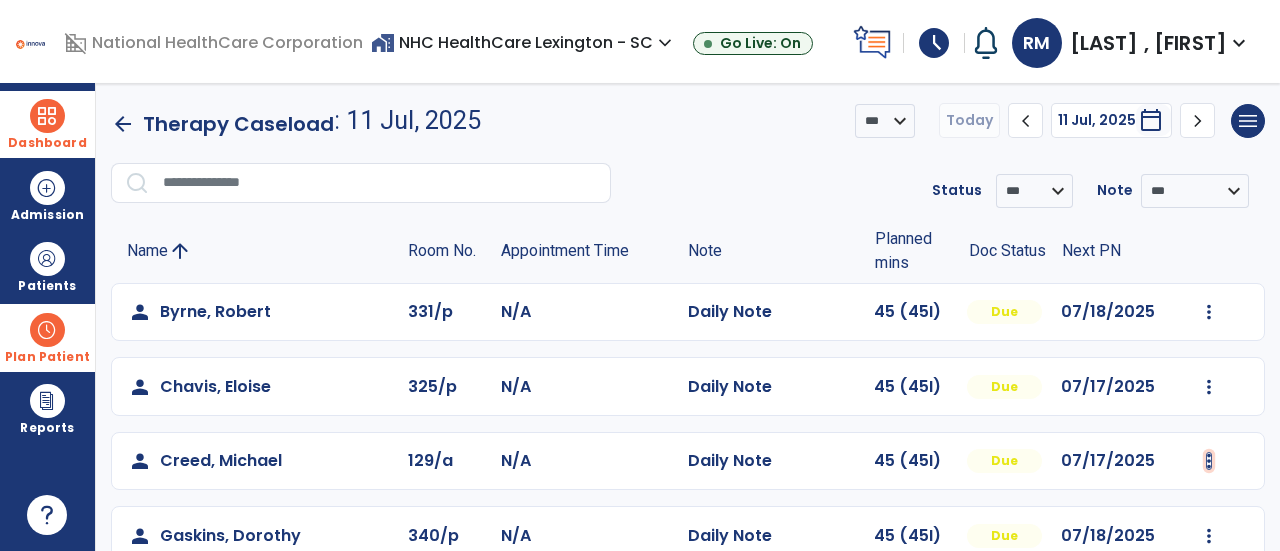 click at bounding box center (1209, 312) 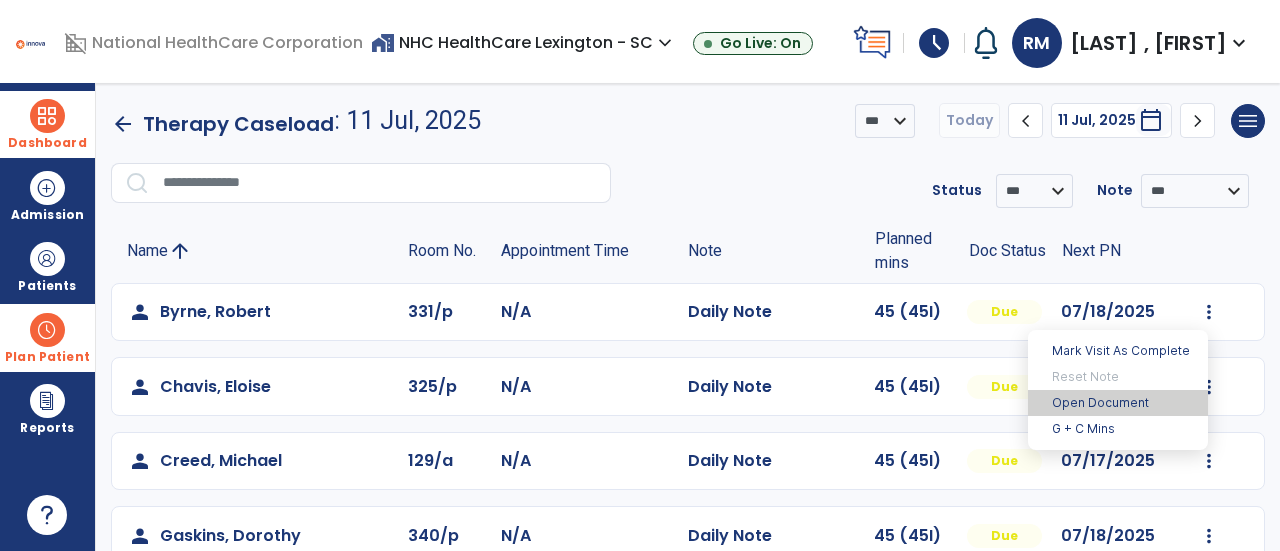 click on "Open Document" at bounding box center [1118, 403] 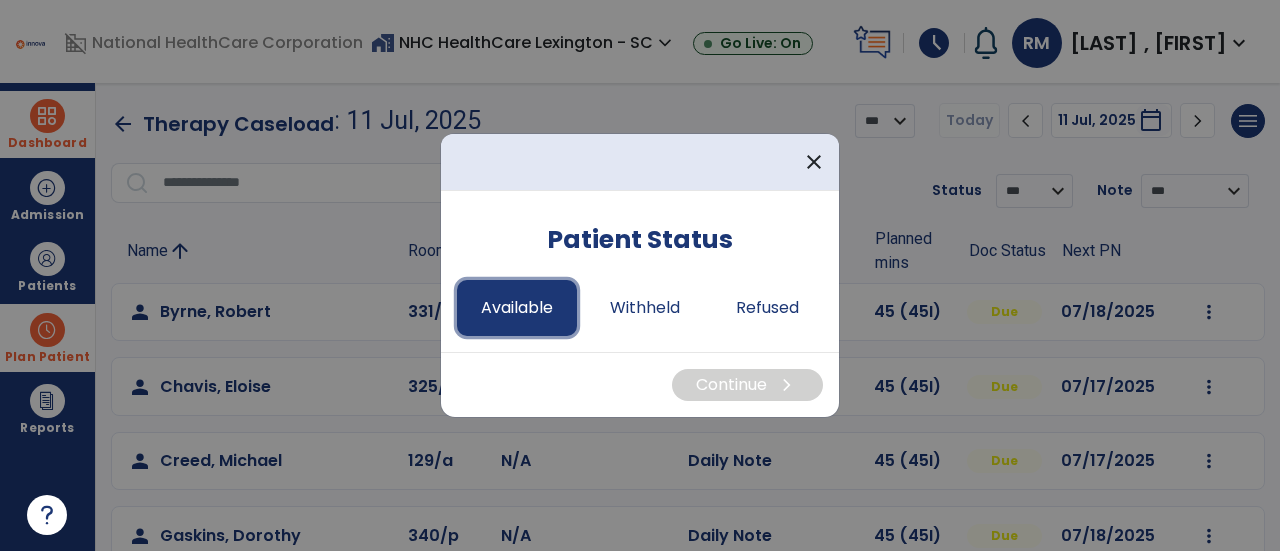 click on "Available" at bounding box center [517, 308] 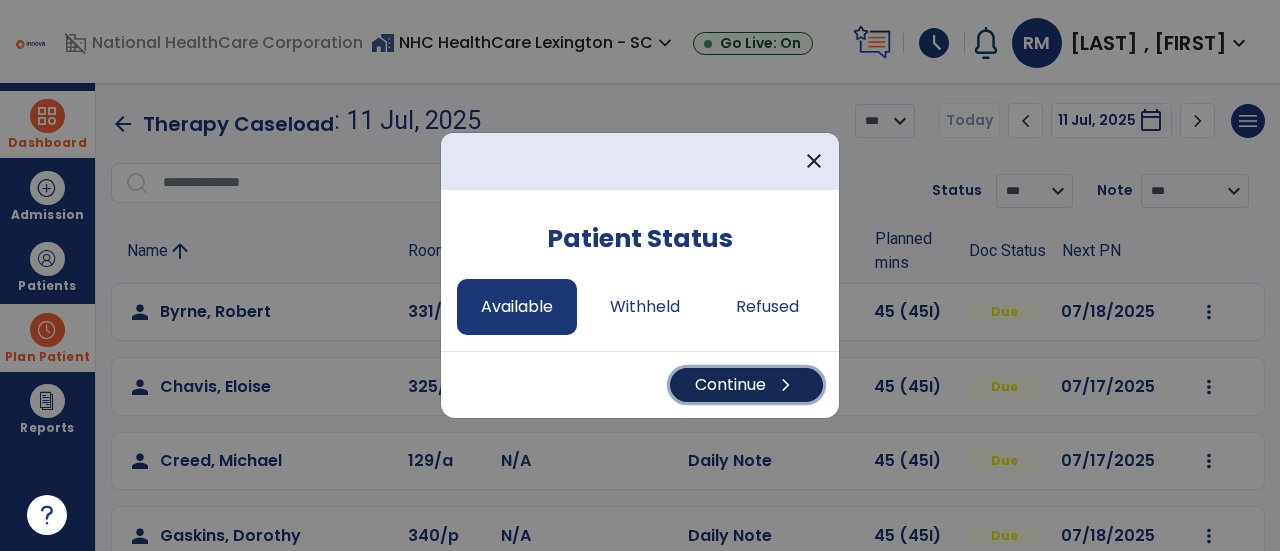 click on "Continue   chevron_right" at bounding box center [746, 385] 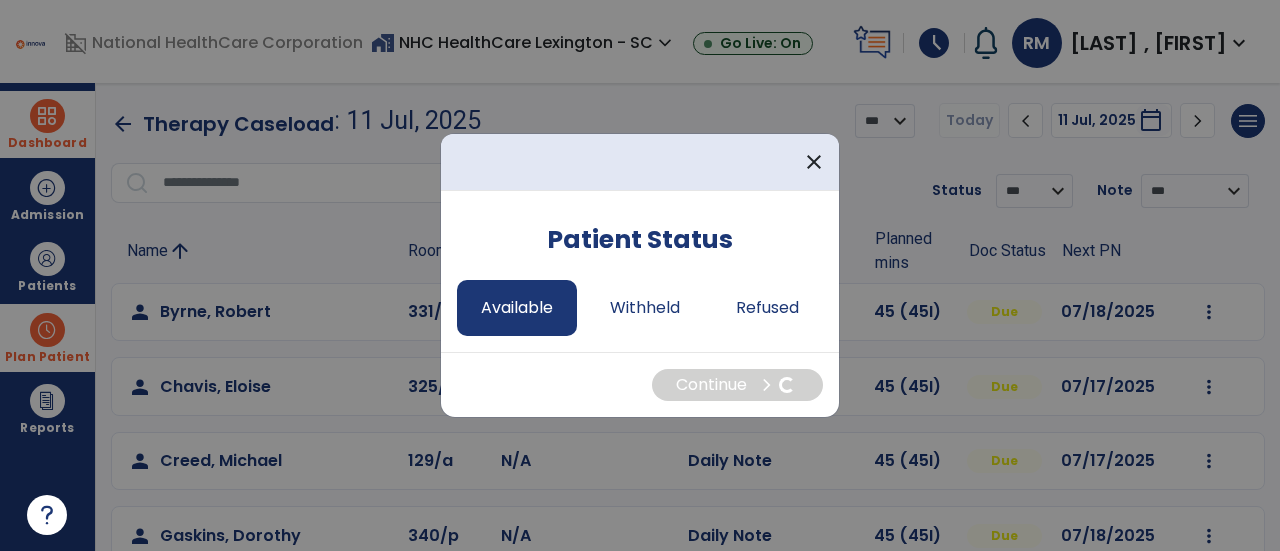 select on "*" 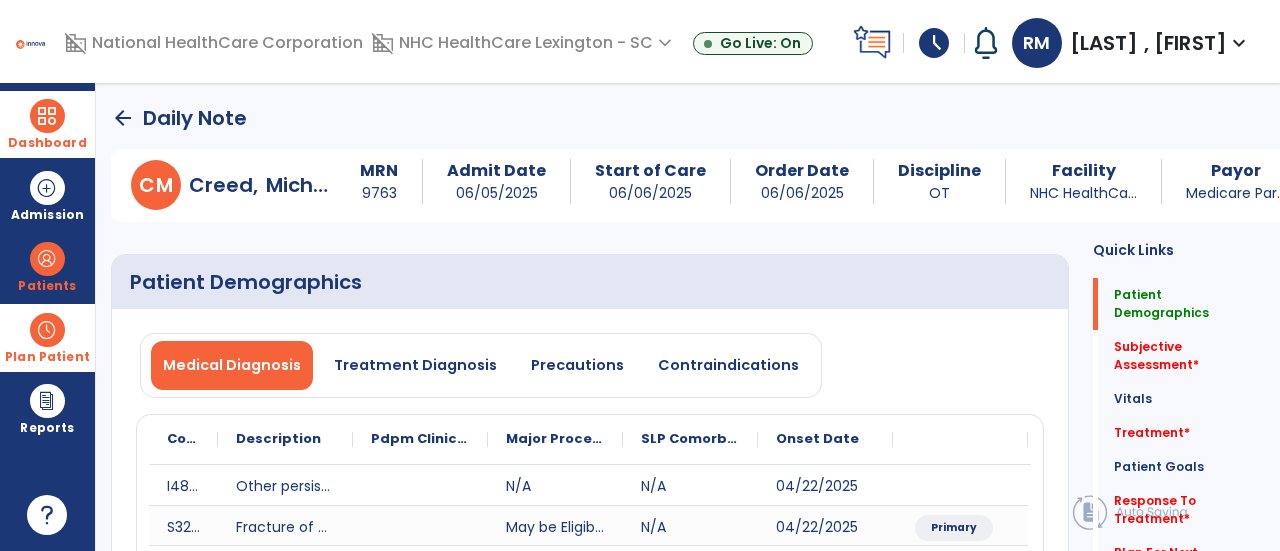 click on "Medical Diagnosis   Treatment Diagnosis   Precautions   Contraindications" 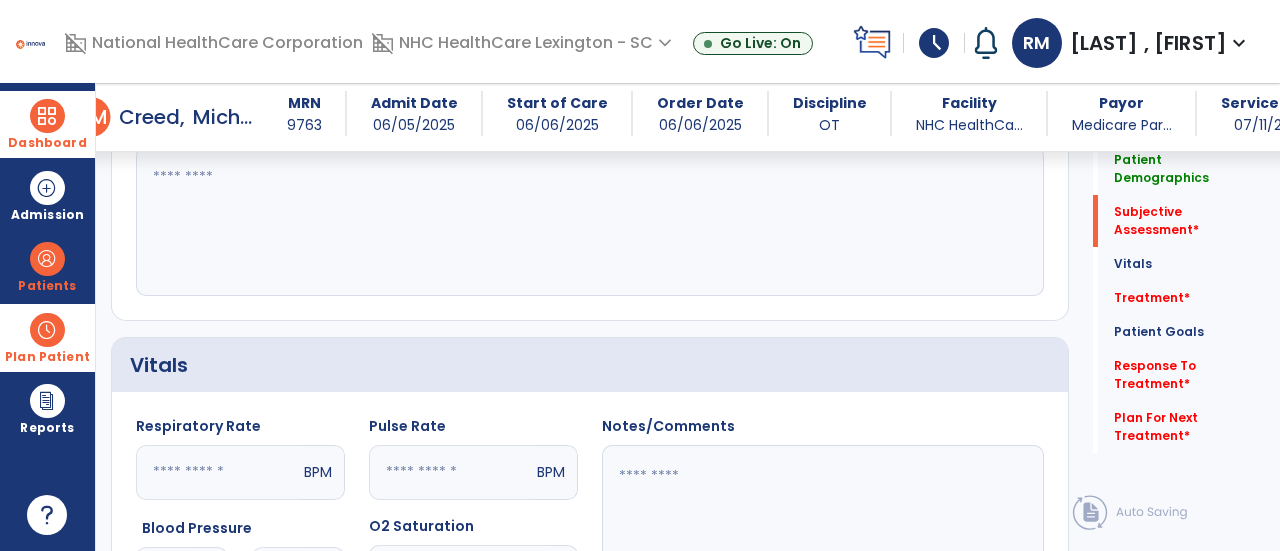 scroll, scrollTop: 560, scrollLeft: 0, axis: vertical 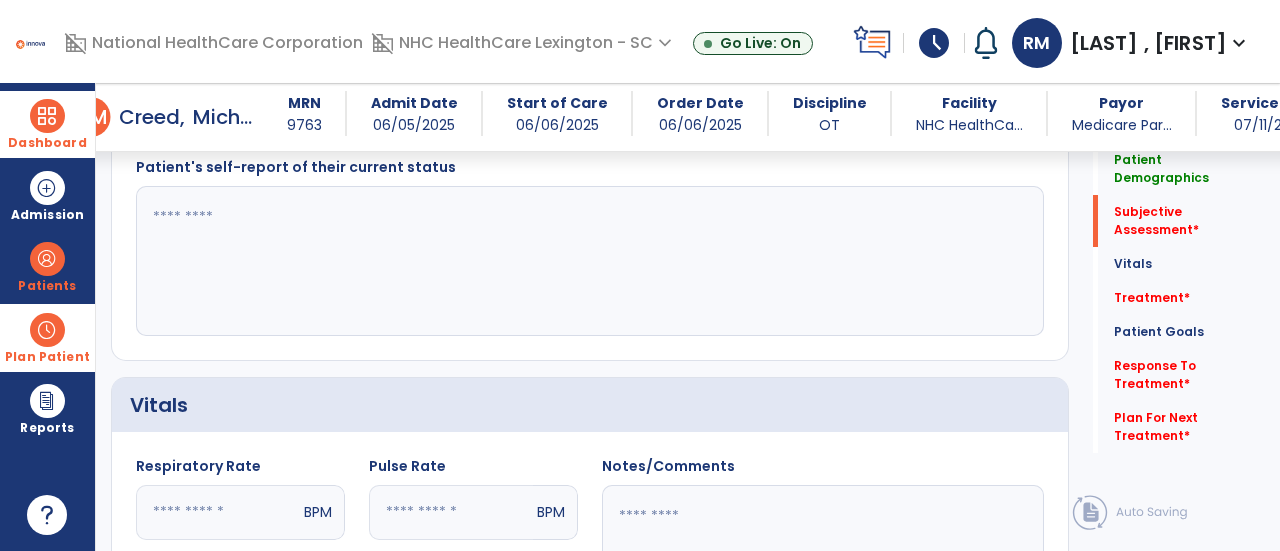 click 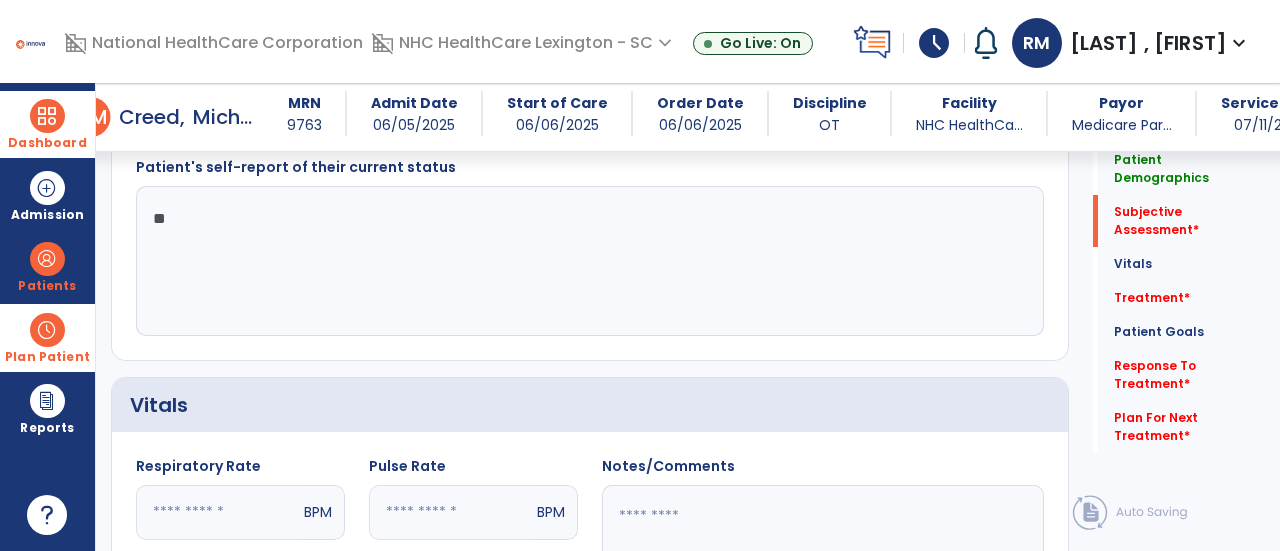 type on "*" 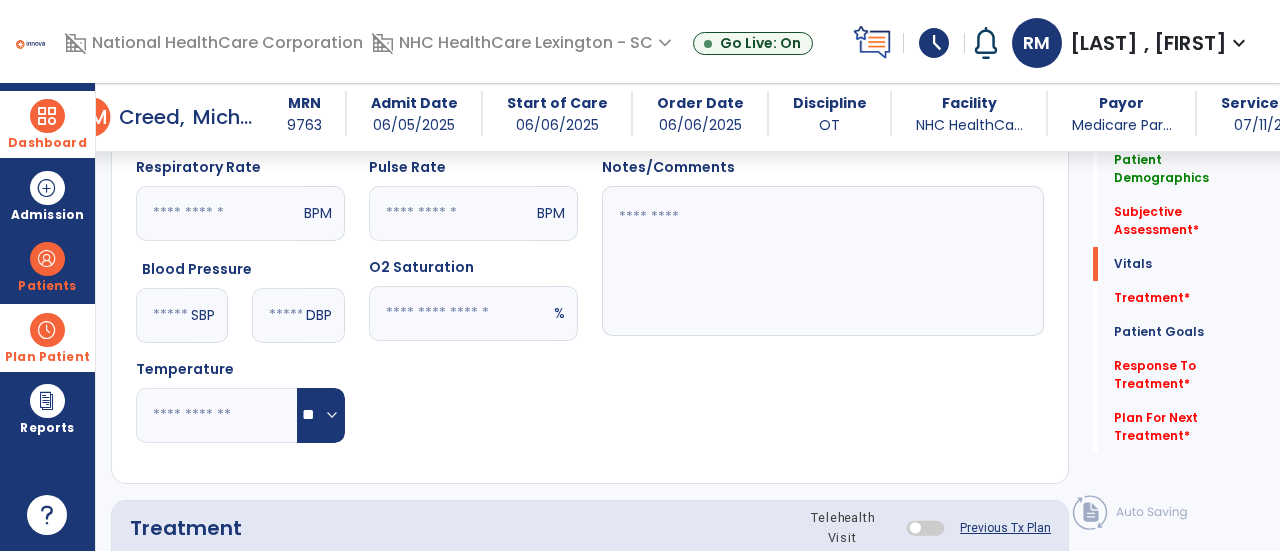 scroll, scrollTop: 889, scrollLeft: 0, axis: vertical 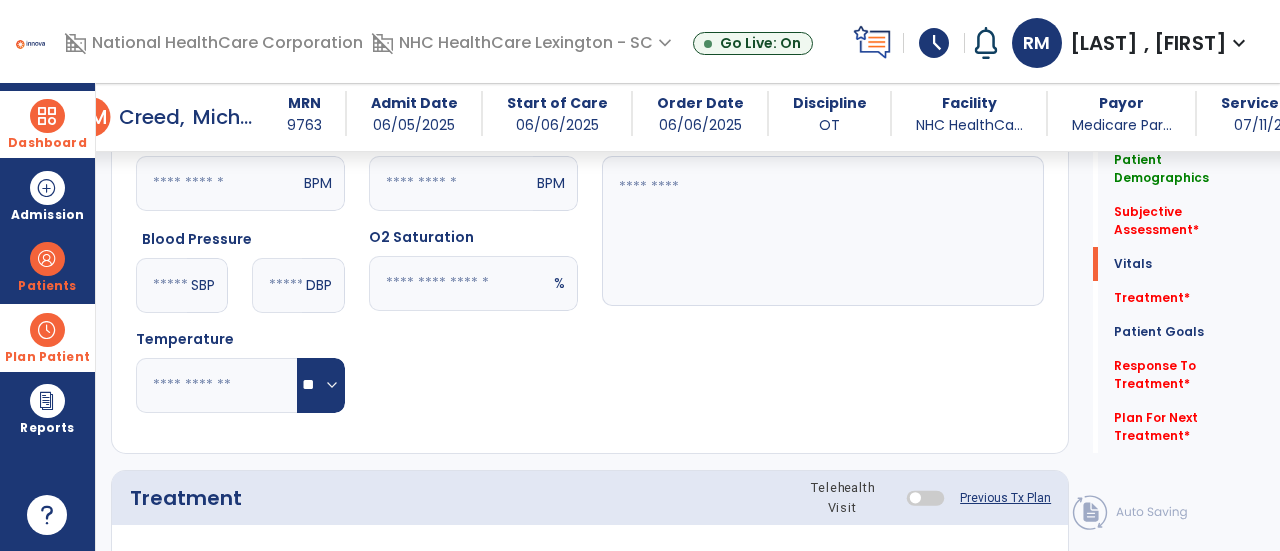 type on "**********" 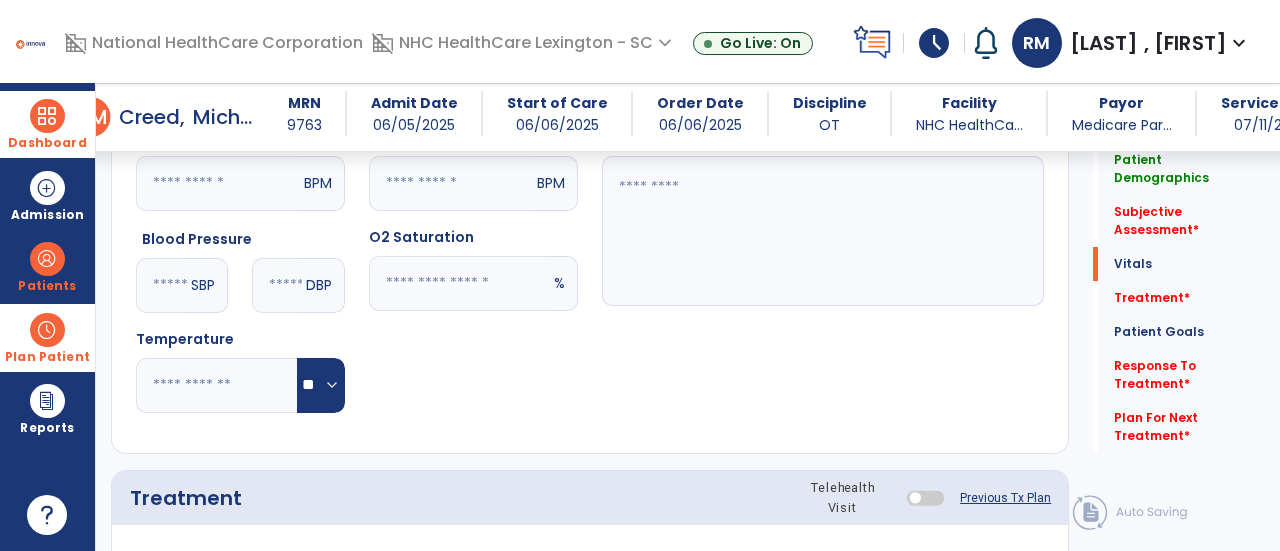 click 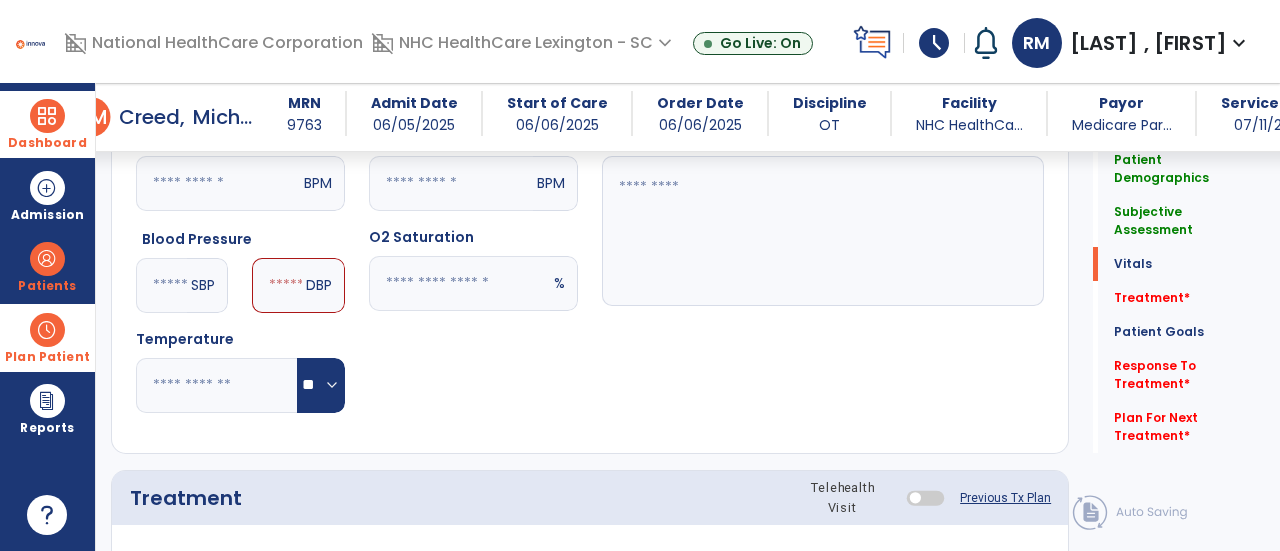type on "***" 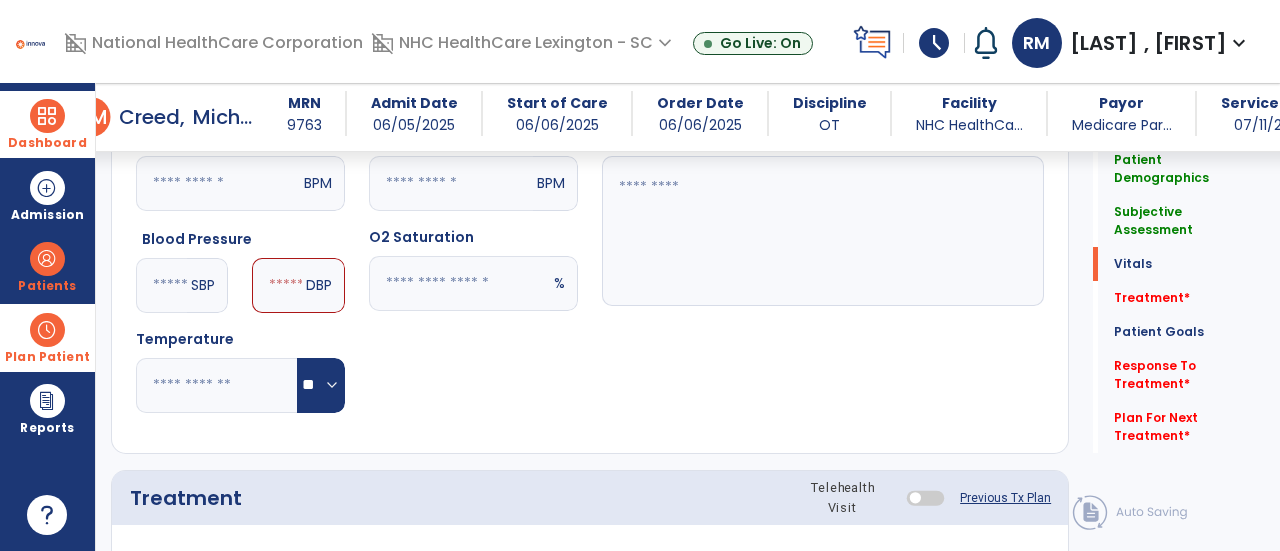 click 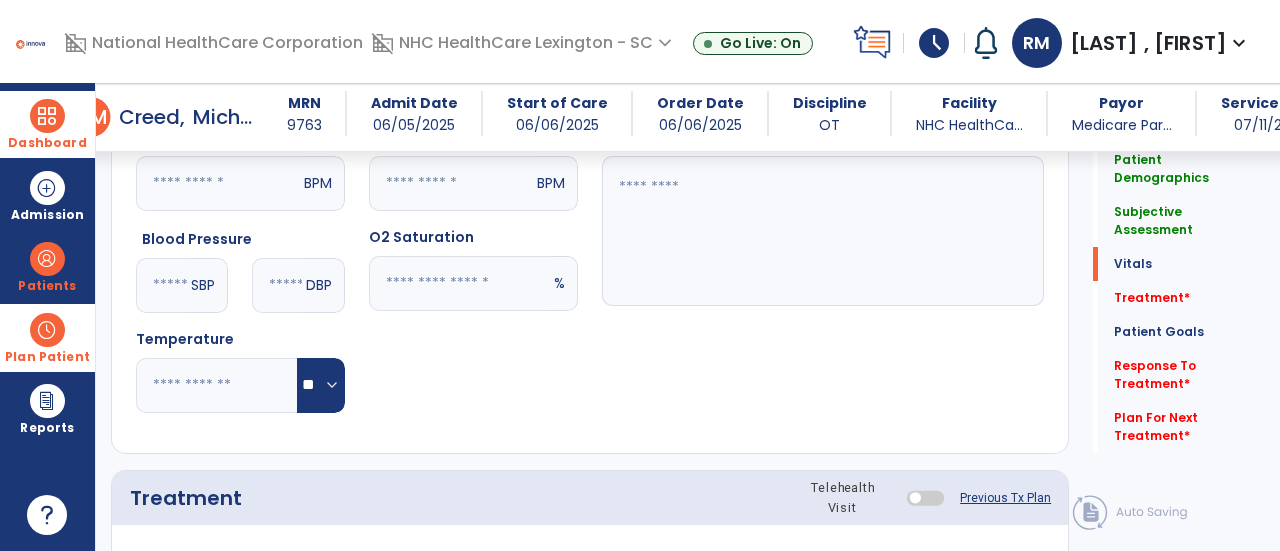 type on "**" 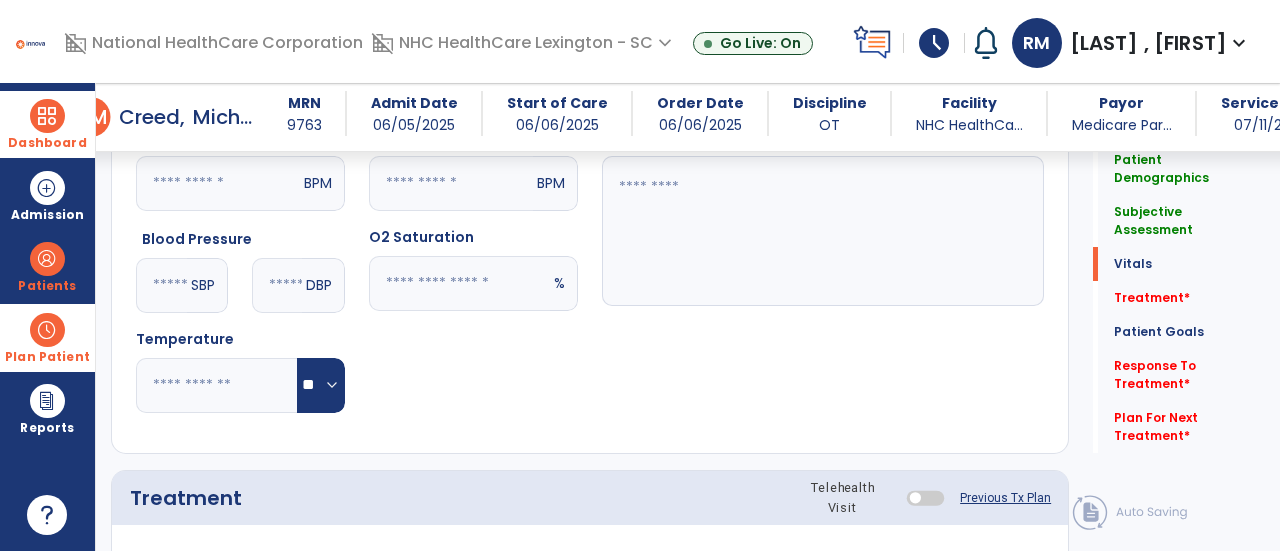 click 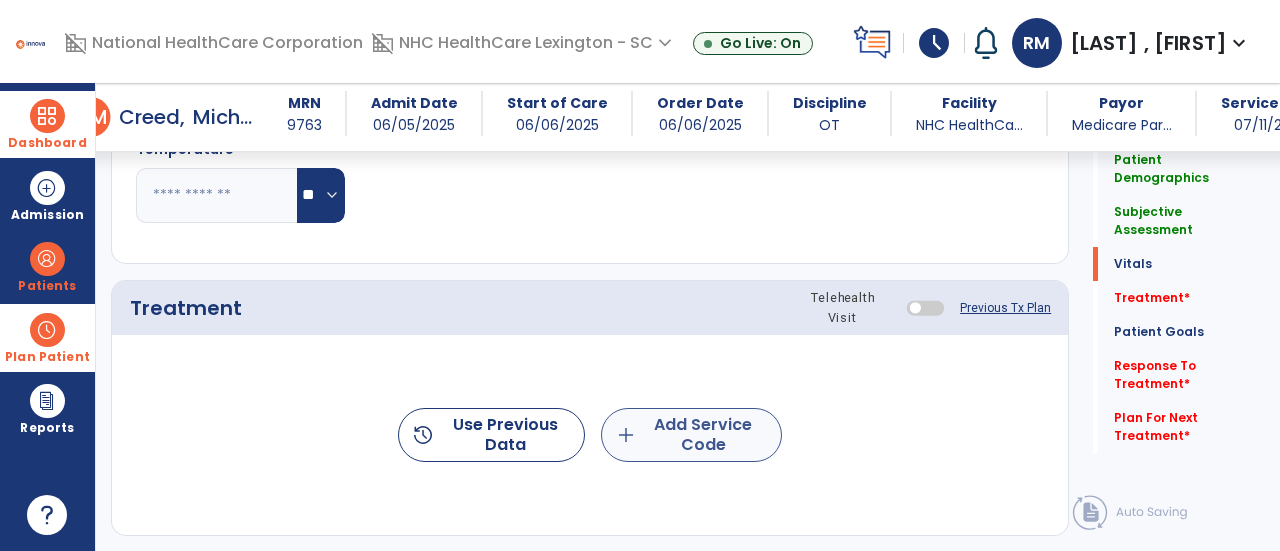 type on "**" 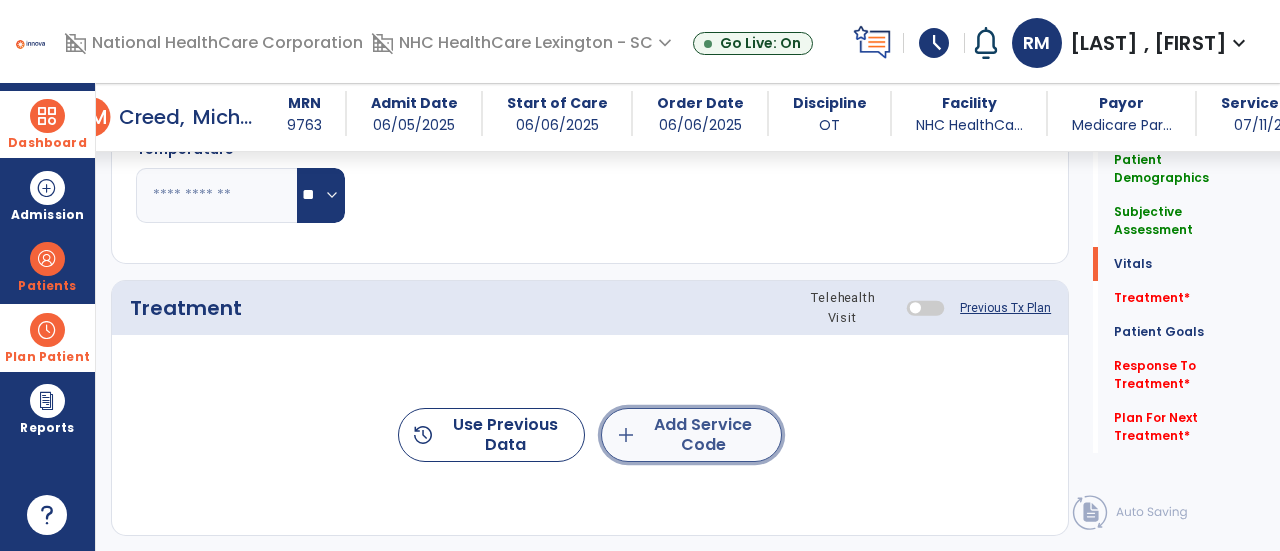 click on "add  Add Service Code" 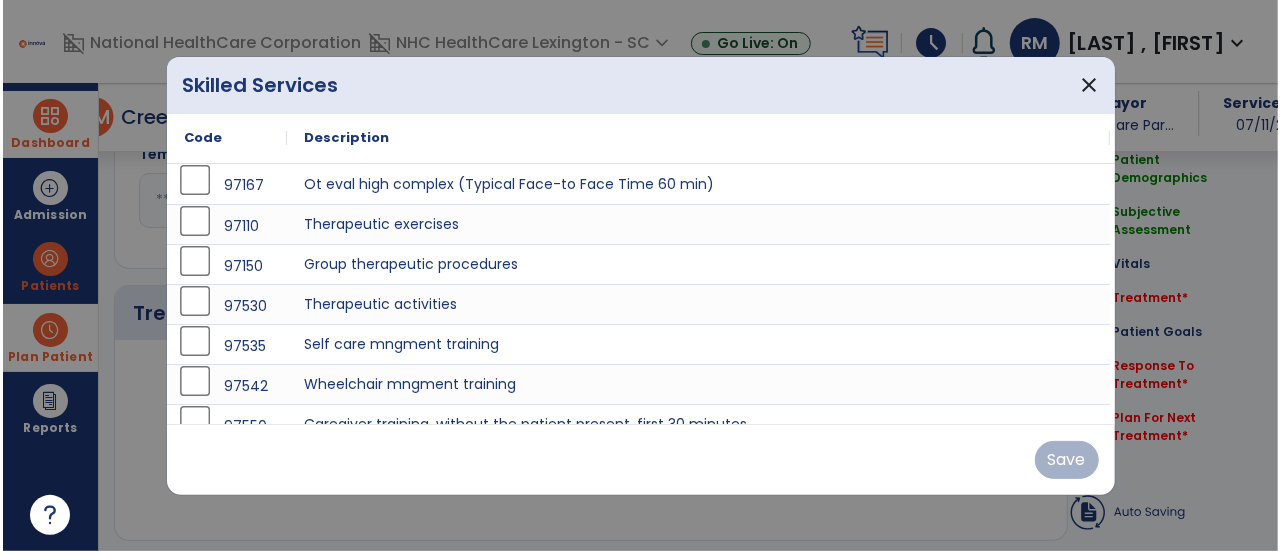 scroll, scrollTop: 1079, scrollLeft: 0, axis: vertical 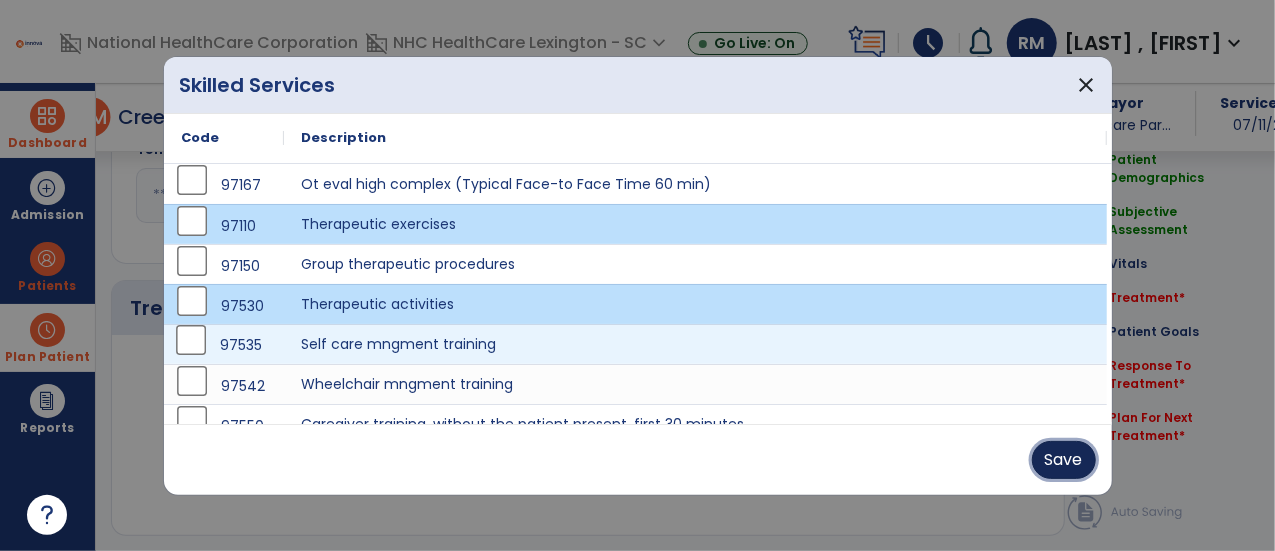 click on "Save" at bounding box center [1064, 460] 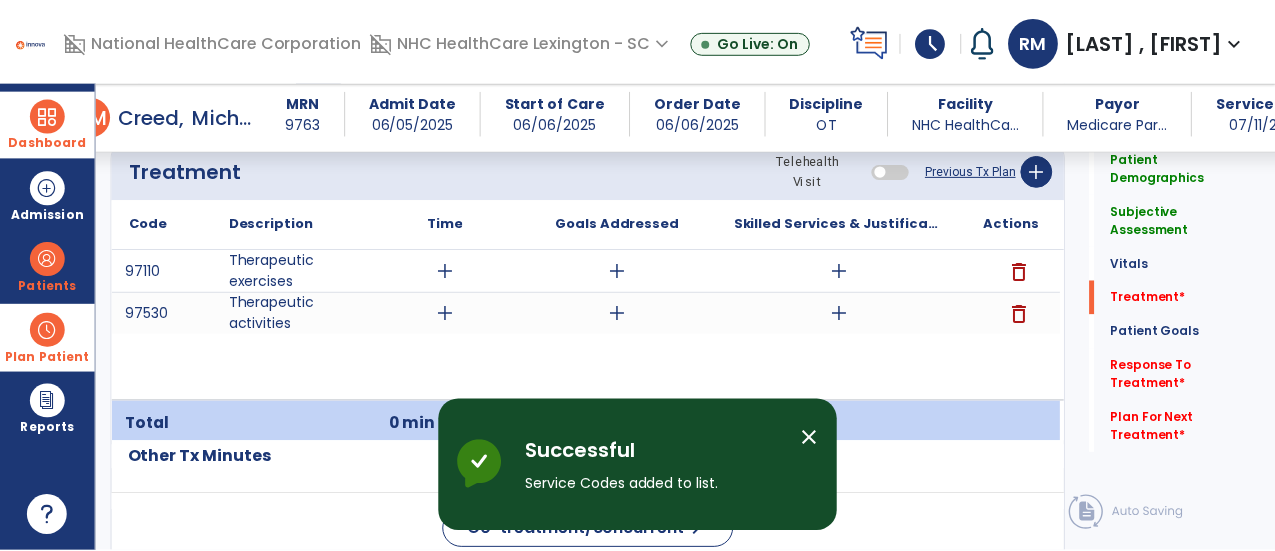 scroll, scrollTop: 1228, scrollLeft: 0, axis: vertical 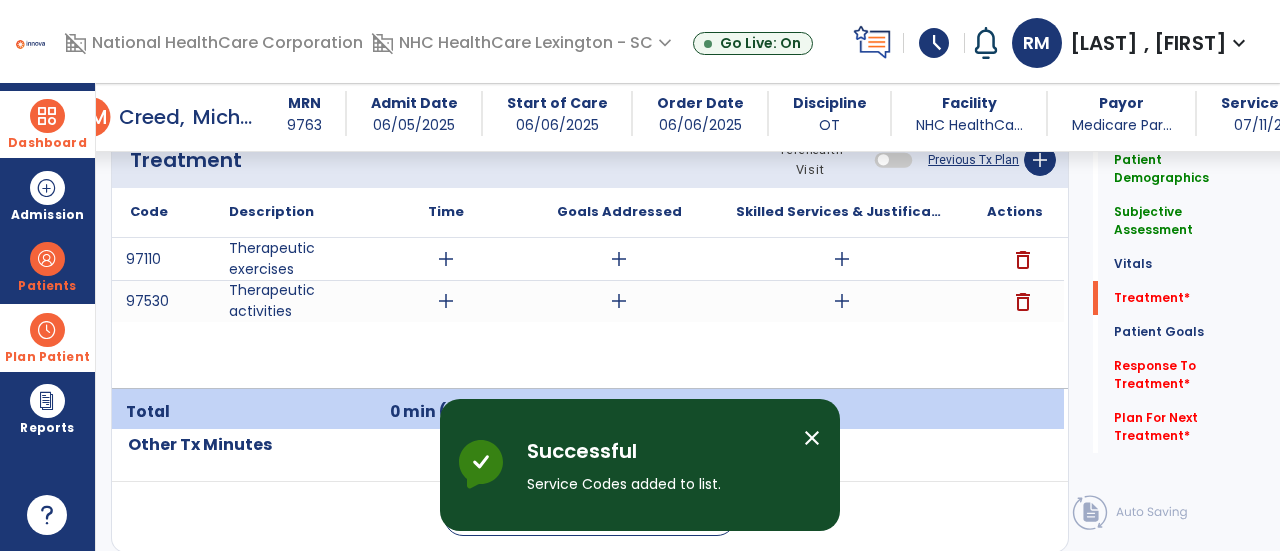 click on "add" at bounding box center (446, 259) 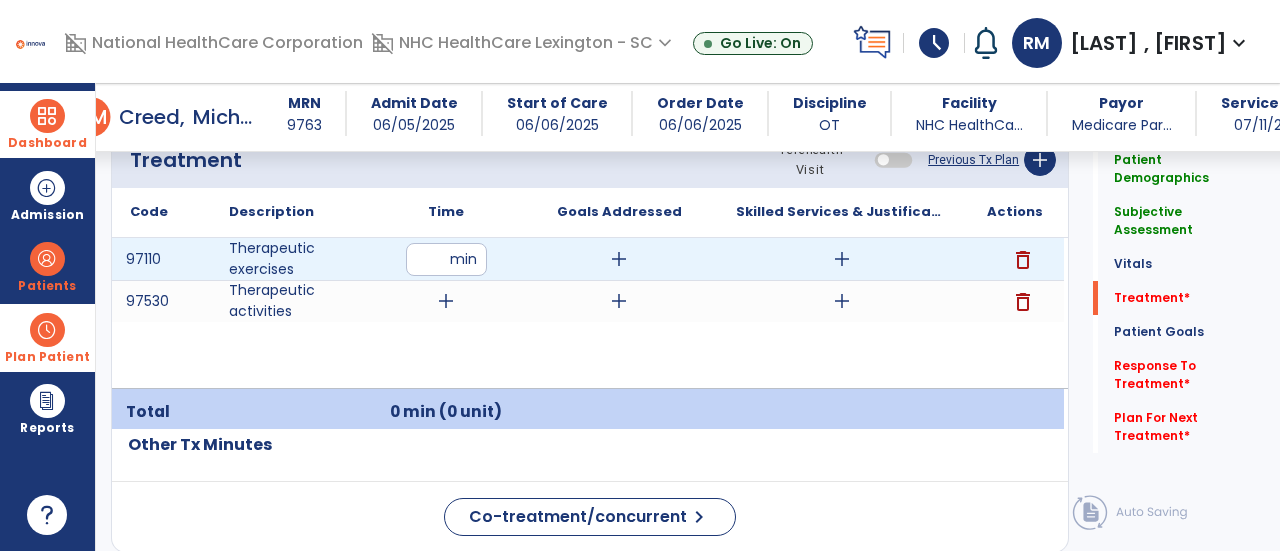 type on "**" 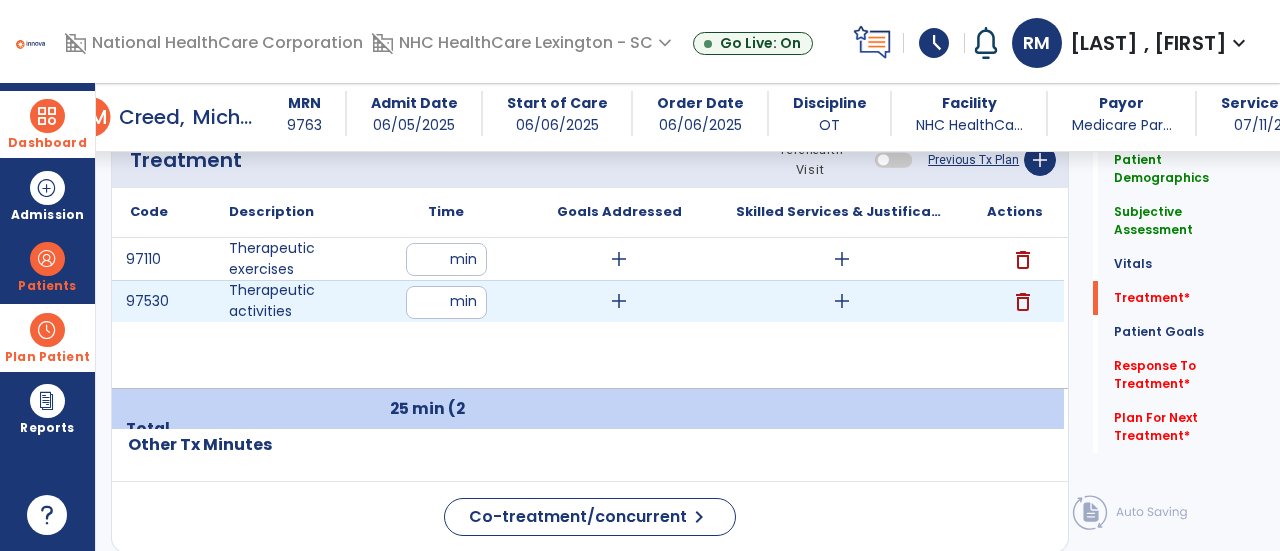 type on "**" 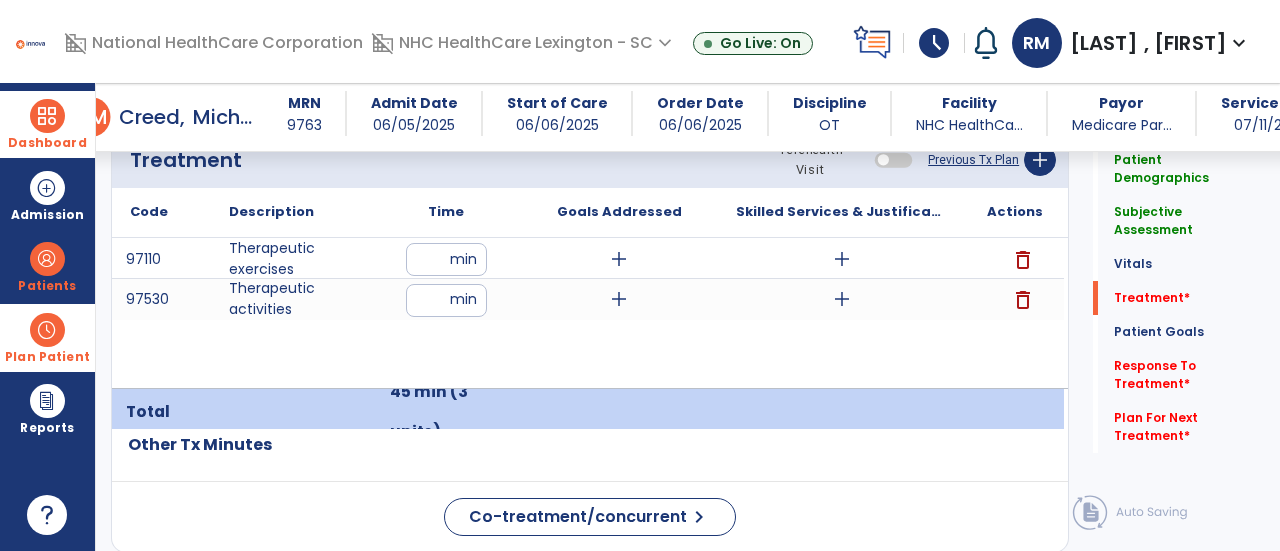 click on "add" at bounding box center [842, 259] 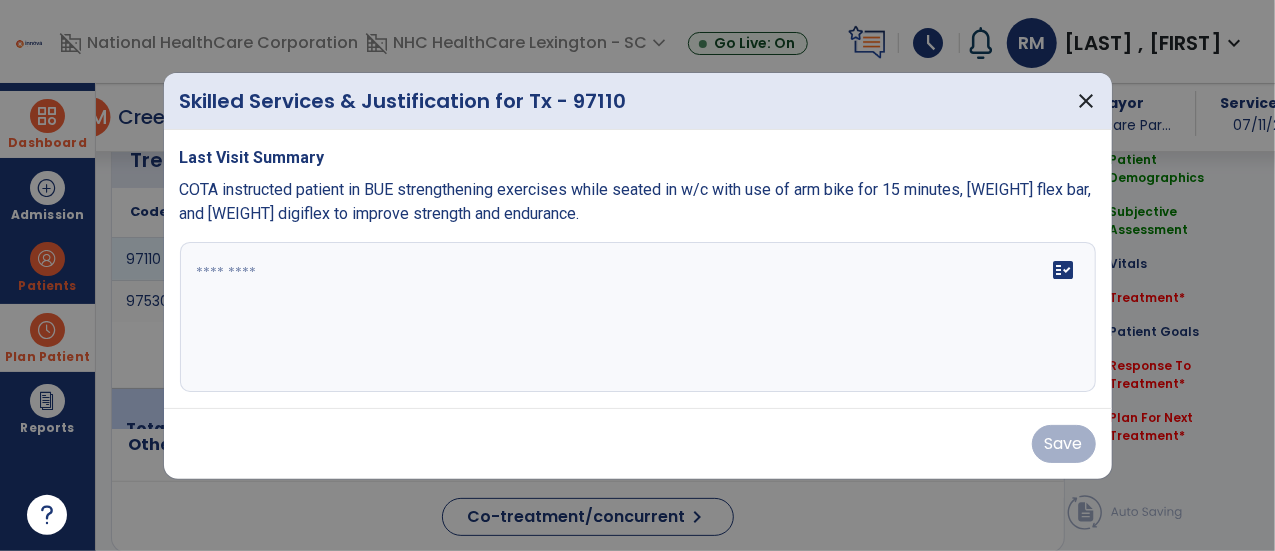 scroll, scrollTop: 1228, scrollLeft: 0, axis: vertical 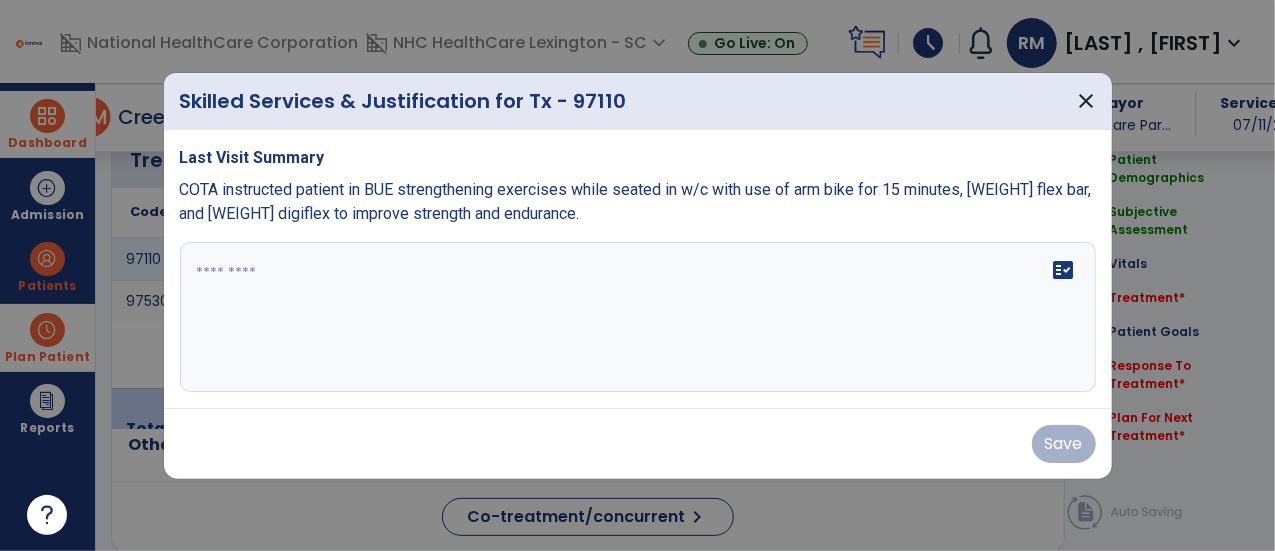 click at bounding box center (638, 317) 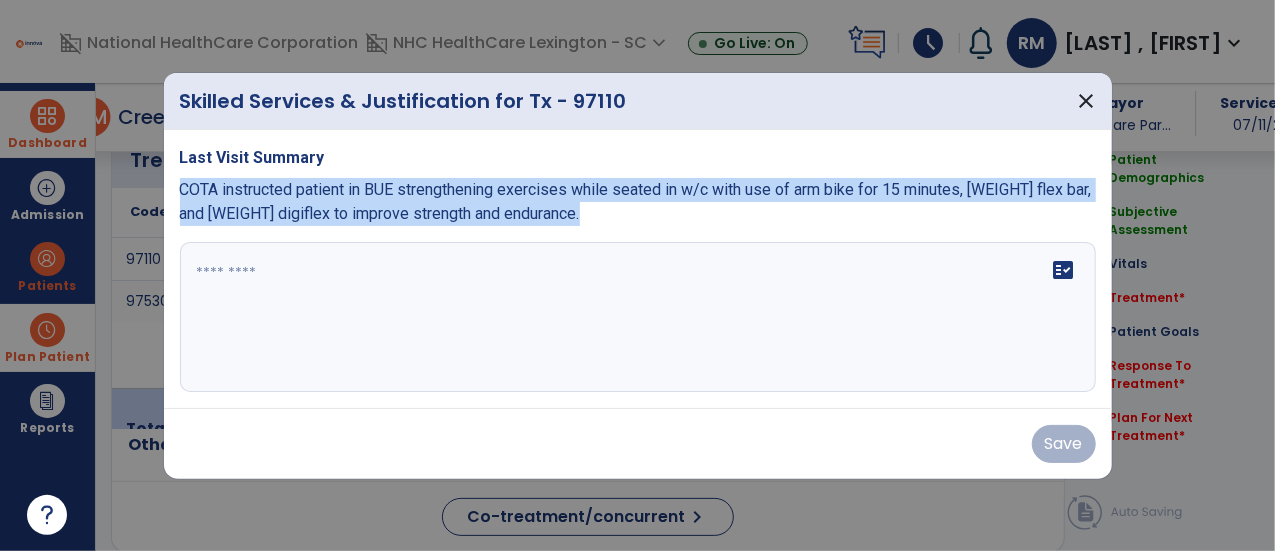 drag, startPoint x: 180, startPoint y: 190, endPoint x: 617, endPoint y: 229, distance: 438.73682 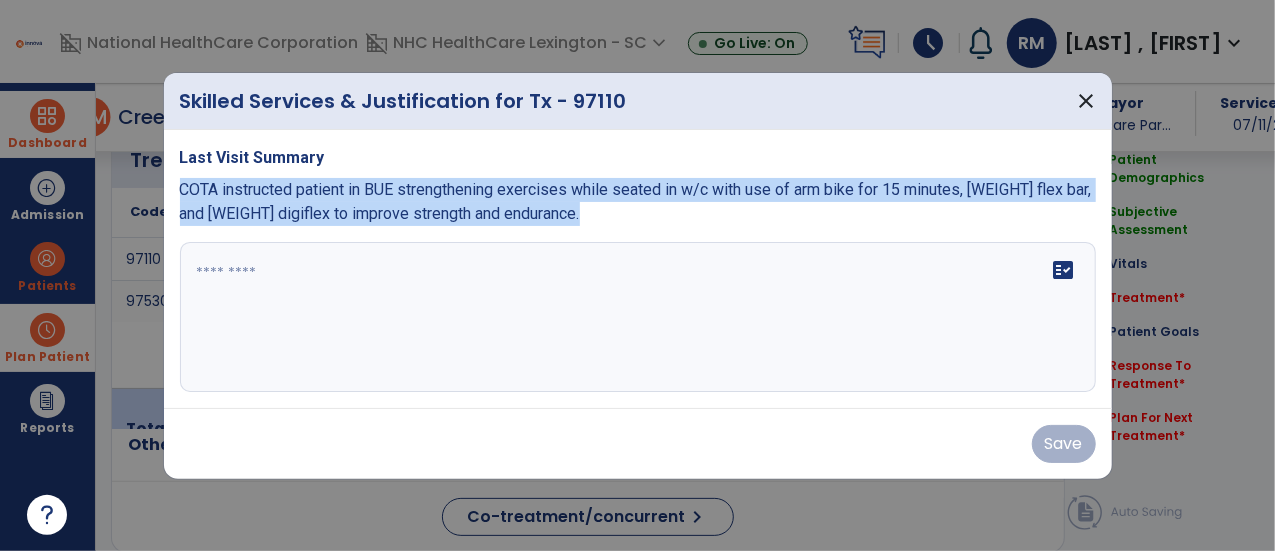 click on "Last Visit Summary COTA instructed patient in BUE strengthening exercises while seated in w/c with use of arm bike for 15 minutes, 3lb flex bar, and 7lb digiflex to improve strength and endurance.
fact_check" at bounding box center (638, 269) 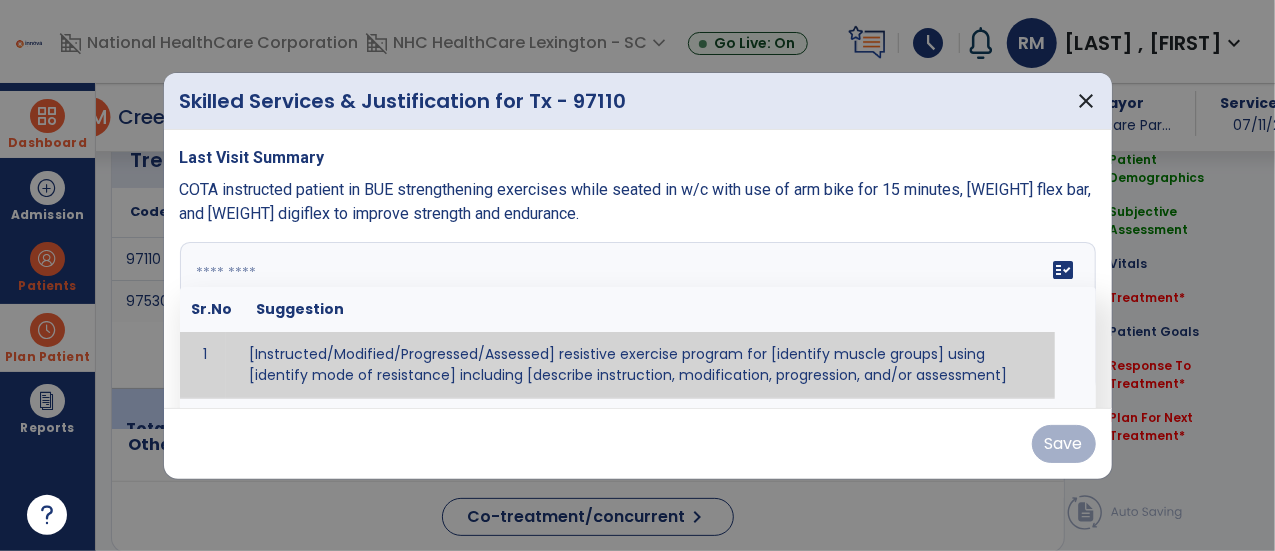 paste on "**********" 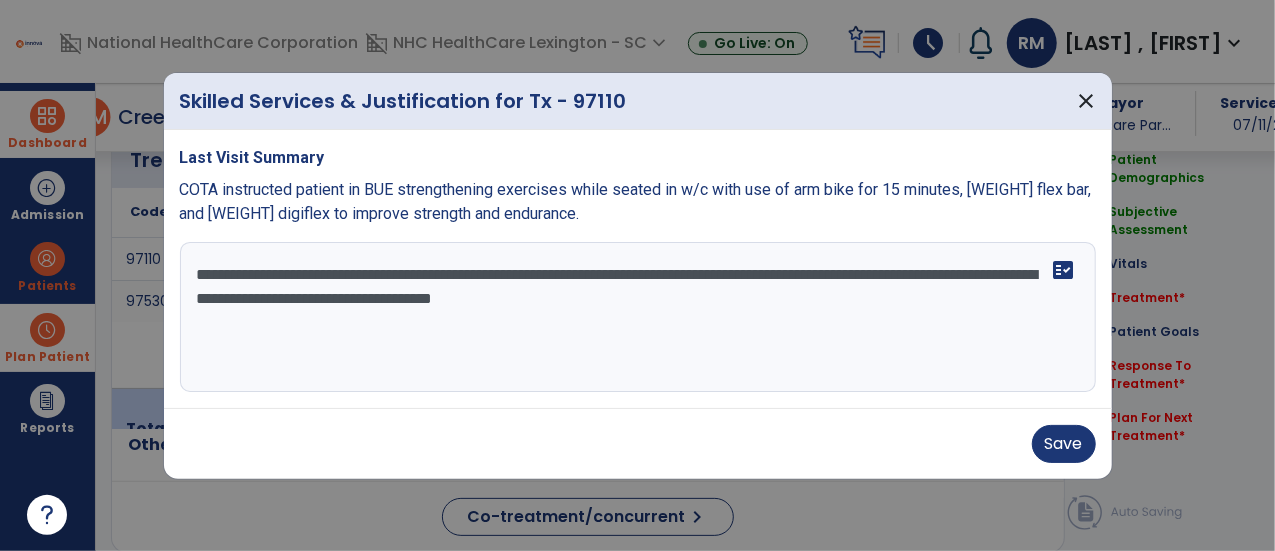 click on "**********" at bounding box center [638, 317] 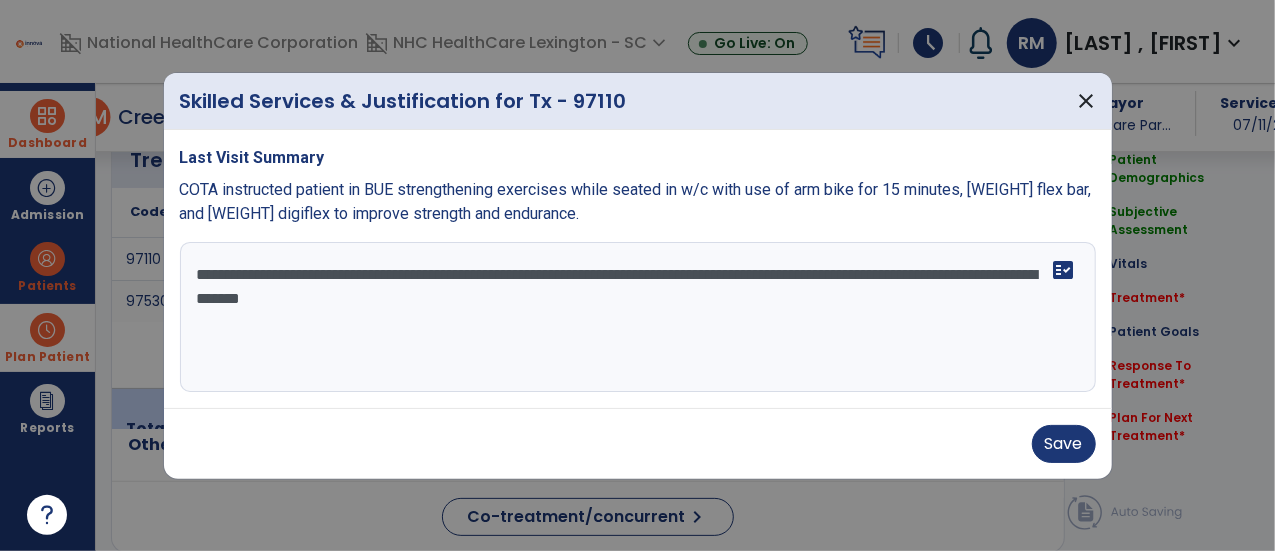 click on "**********" at bounding box center [638, 317] 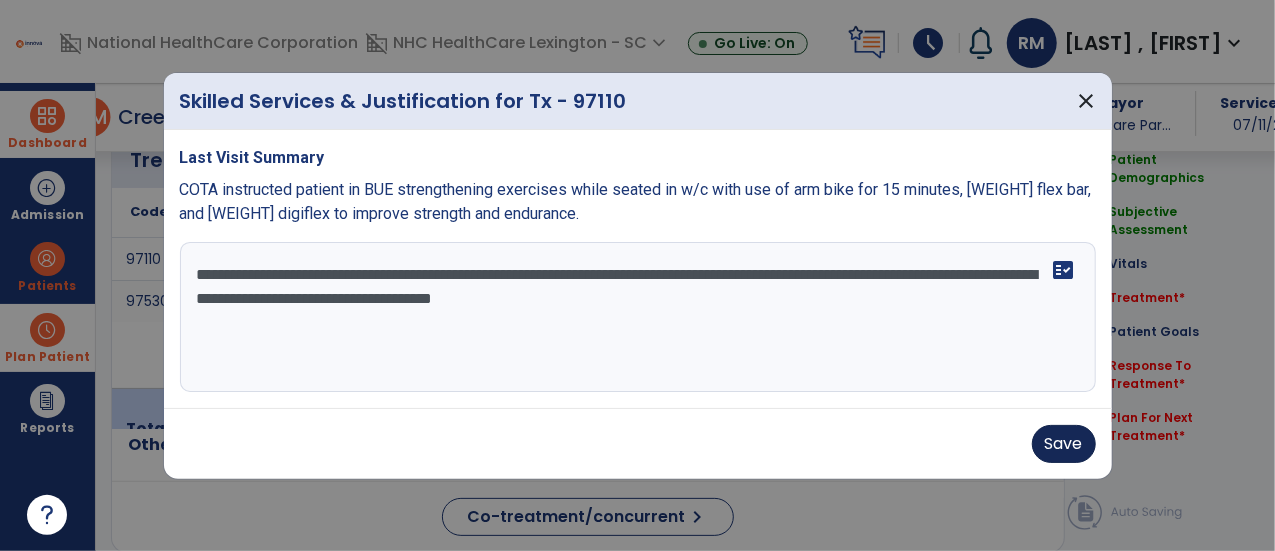 type on "**********" 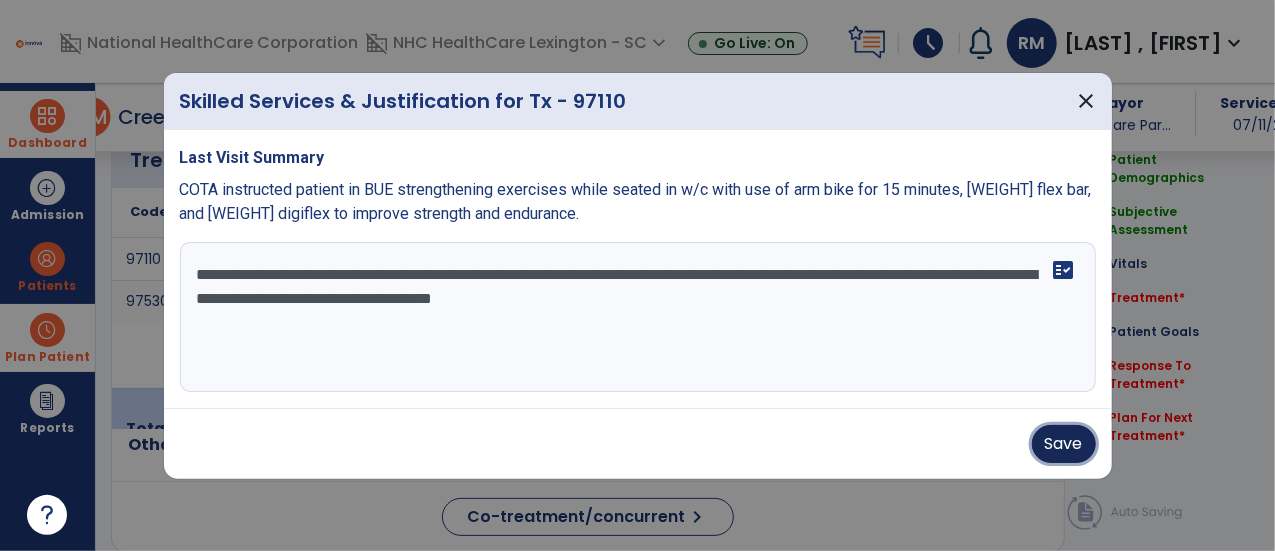 click on "Save" at bounding box center (1064, 444) 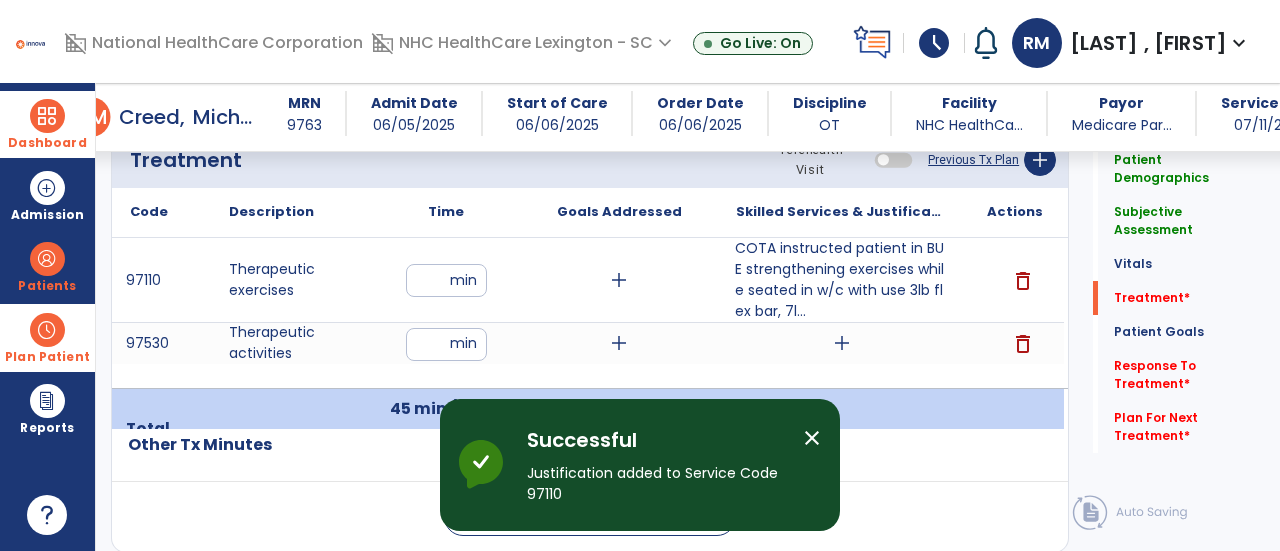 click on "add" at bounding box center (842, 343) 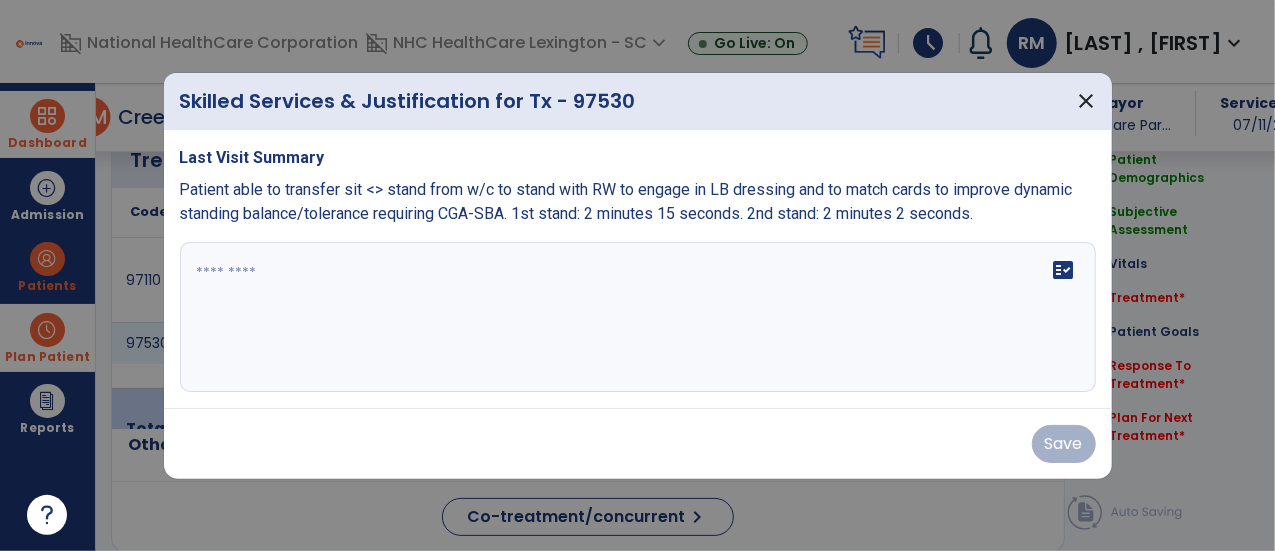 scroll, scrollTop: 1228, scrollLeft: 0, axis: vertical 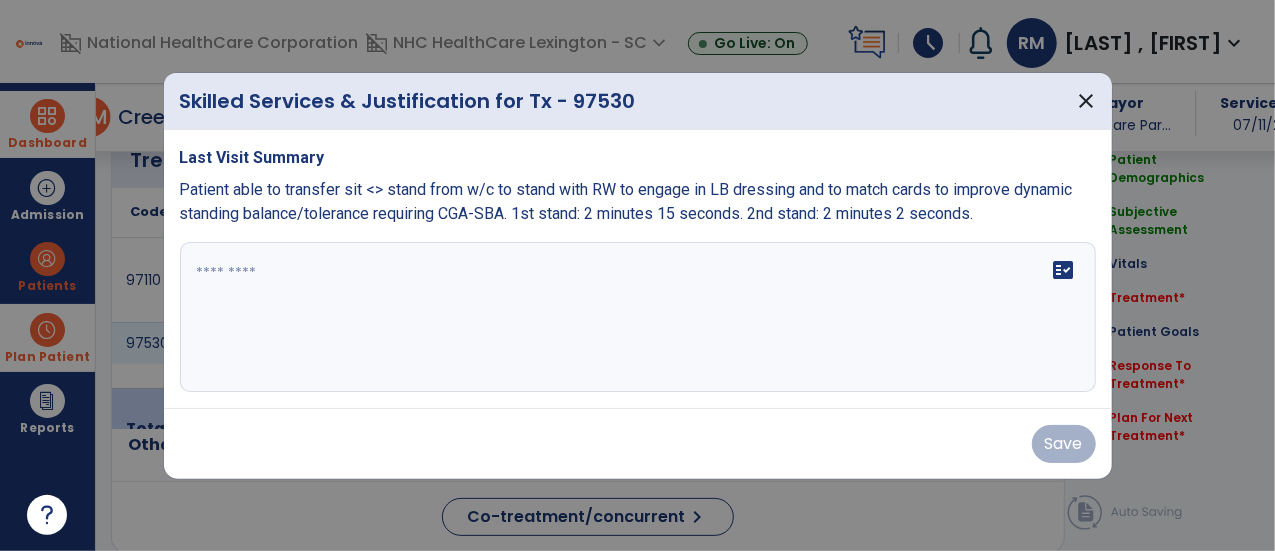click on "fact_check" at bounding box center [638, 317] 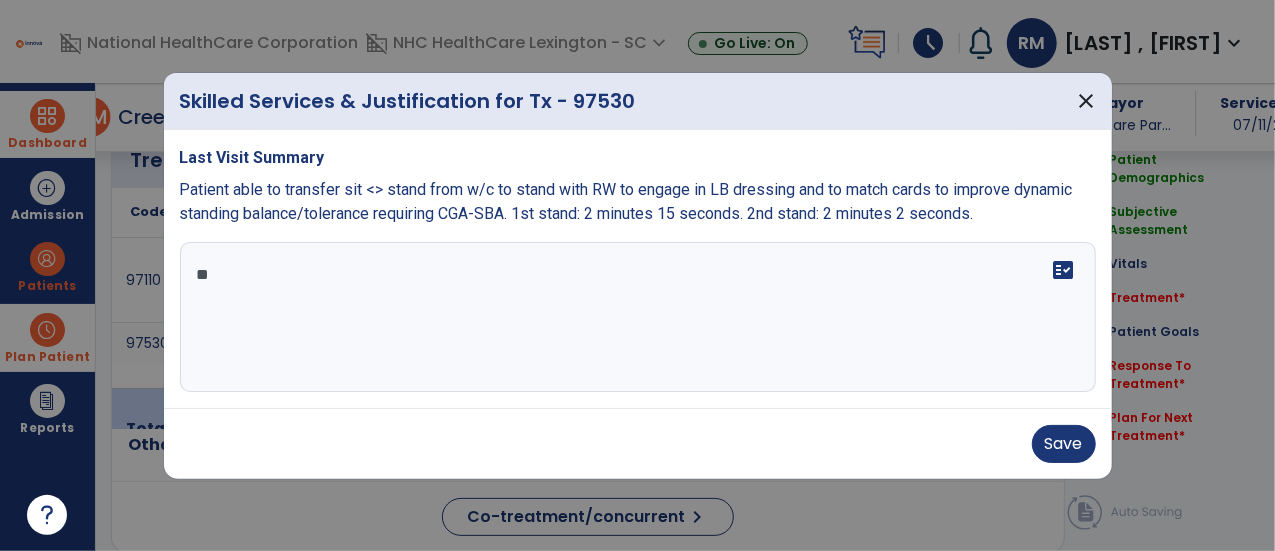 type on "*" 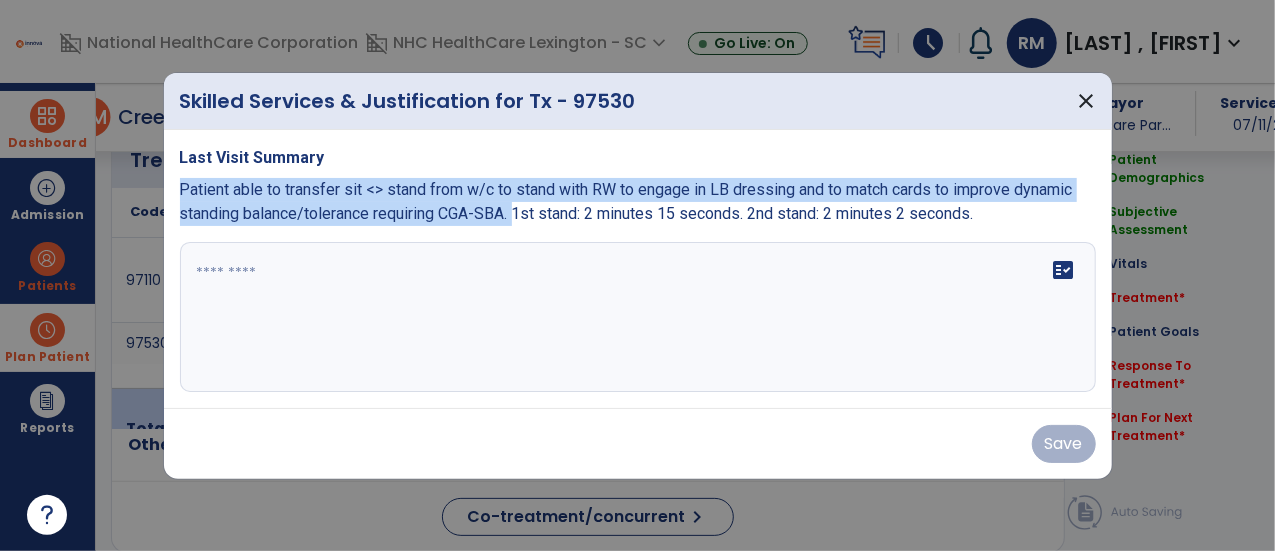 drag, startPoint x: 179, startPoint y: 193, endPoint x: 515, endPoint y: 217, distance: 336.85605 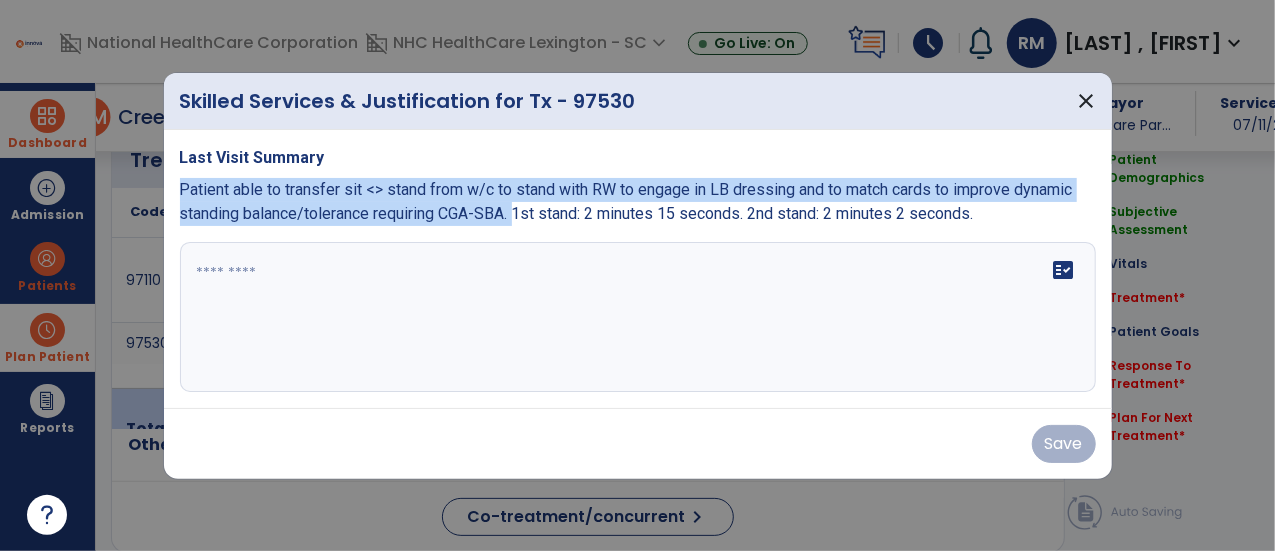 click on "Patient able to transfer sit <> stand from w/c to stand with RW to engage in LB dressing and to match cards to improve dynamic standing balance/tolerance requiring CGA-SBA. 1st stand: 2 minutes 15 seconds. 2nd stand: 2 minutes 2 seconds." at bounding box center [626, 201] 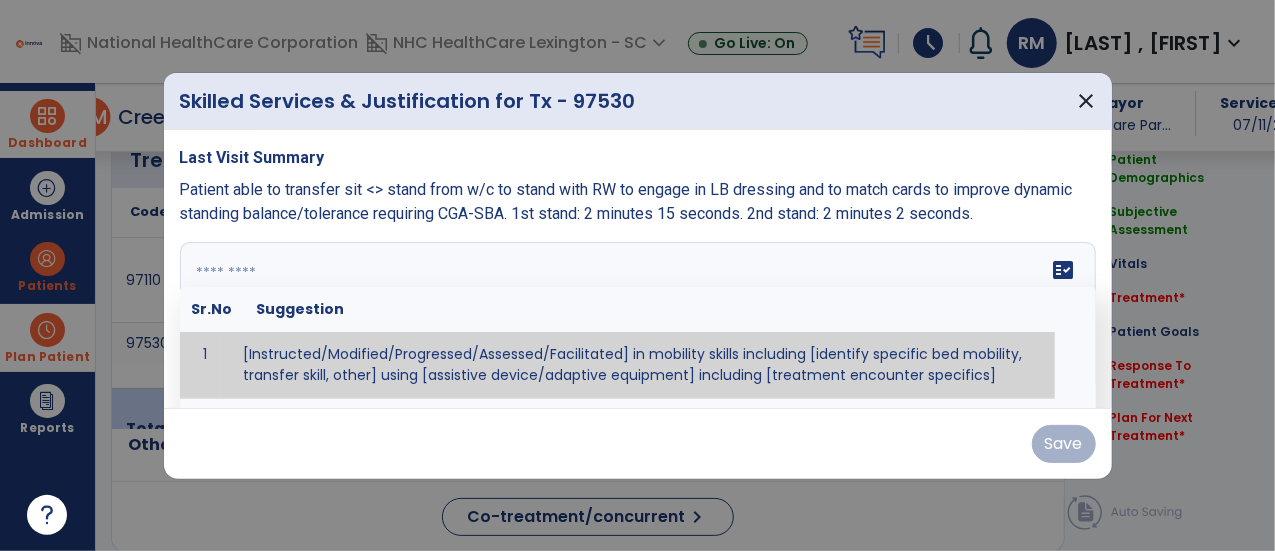 paste on "**********" 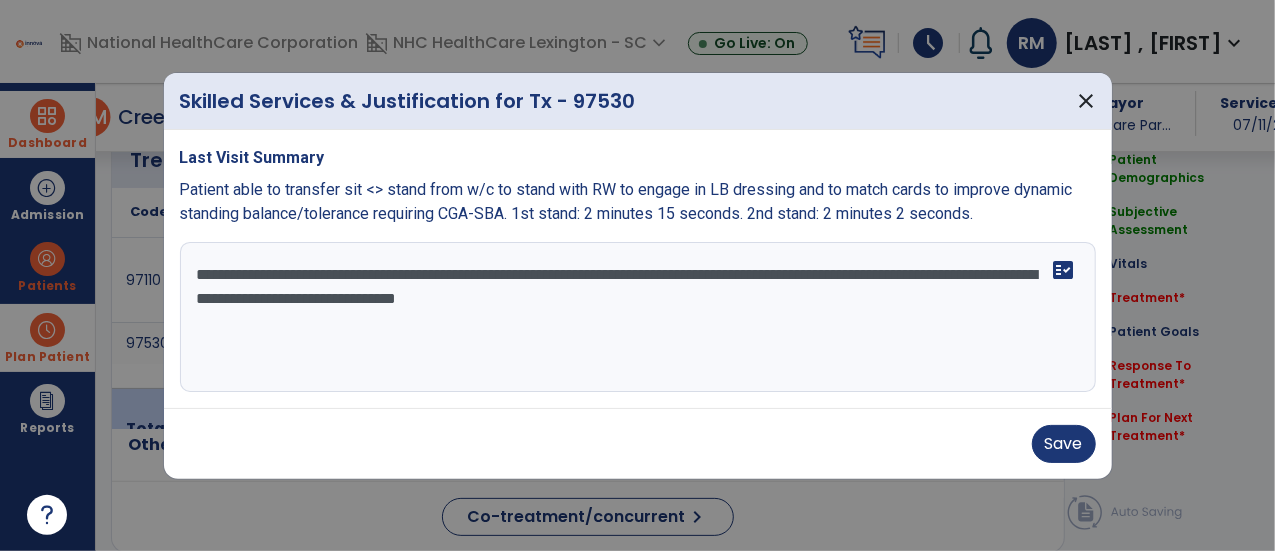 click on "**********" at bounding box center [638, 317] 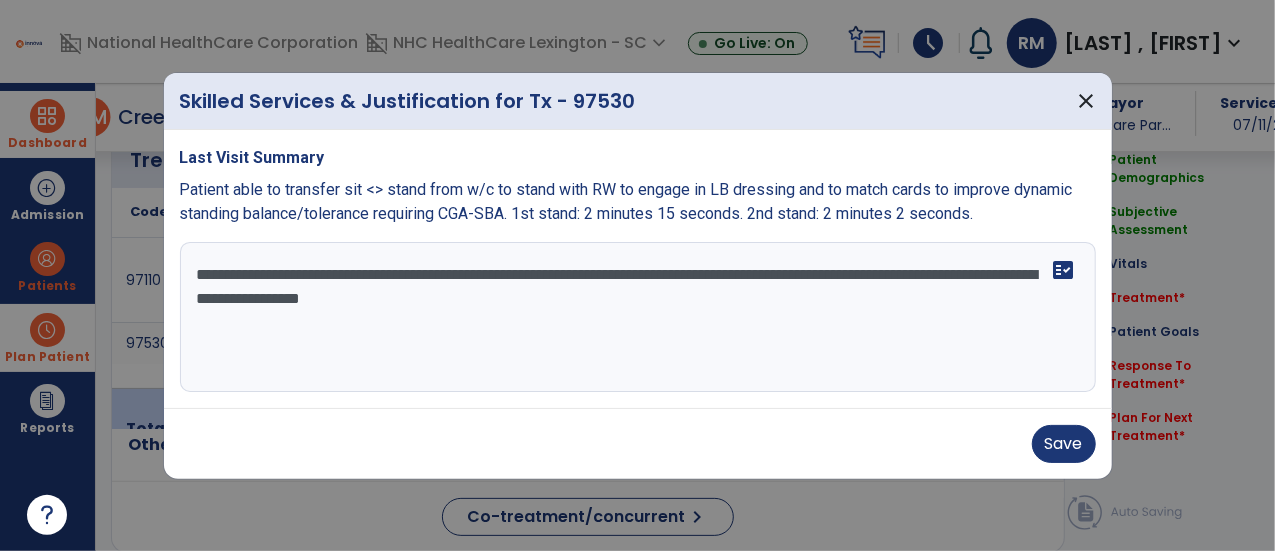click on "**********" at bounding box center (638, 317) 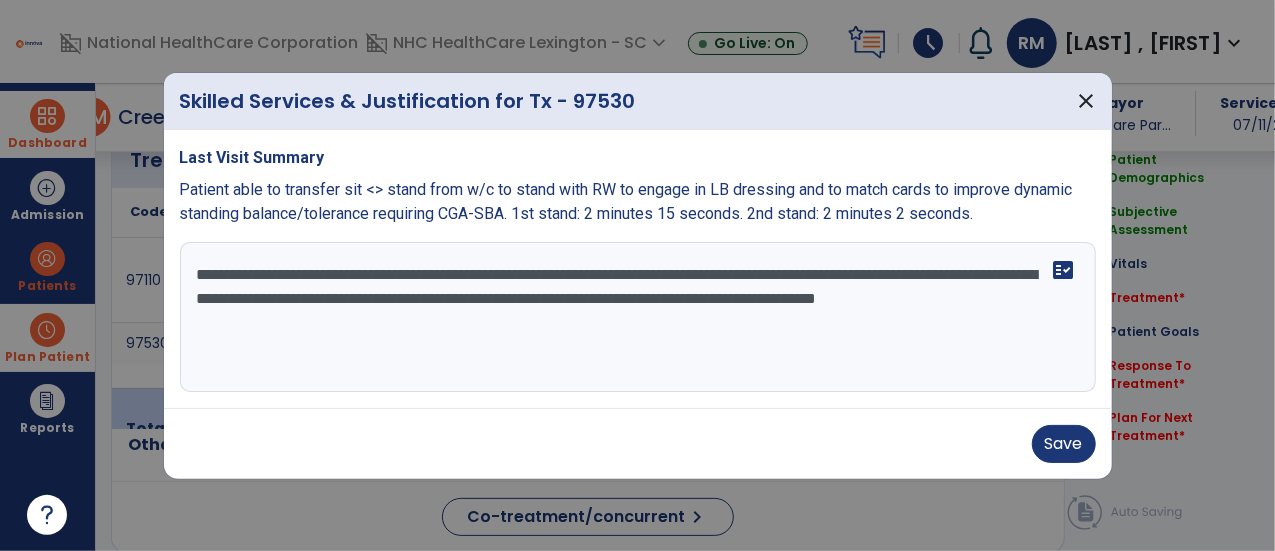 click on "**********" at bounding box center (638, 317) 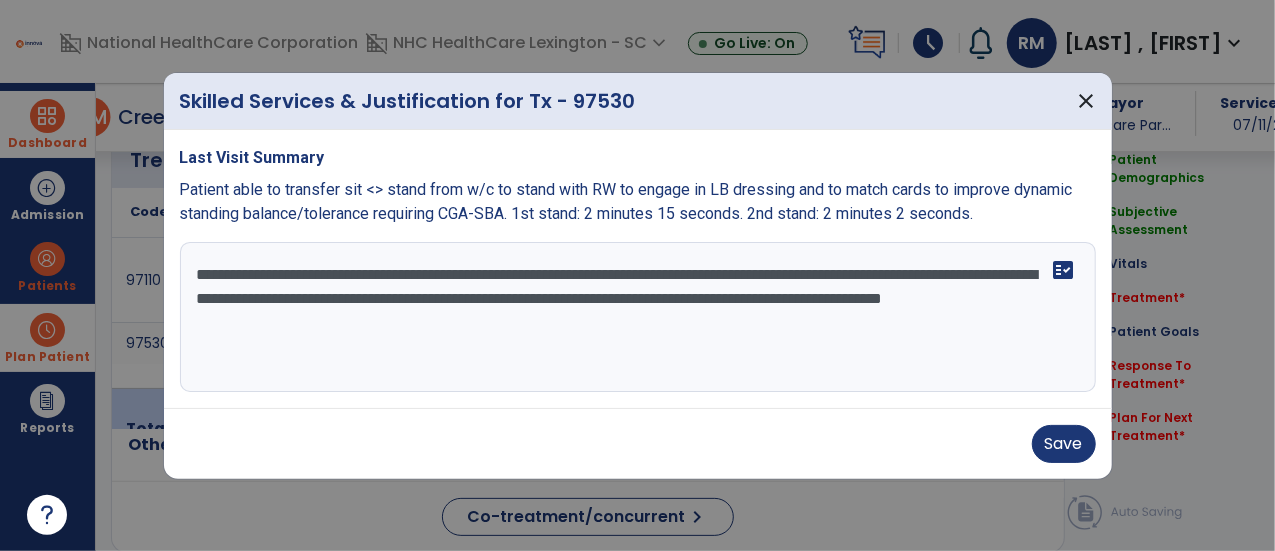 click on "**********" at bounding box center [638, 317] 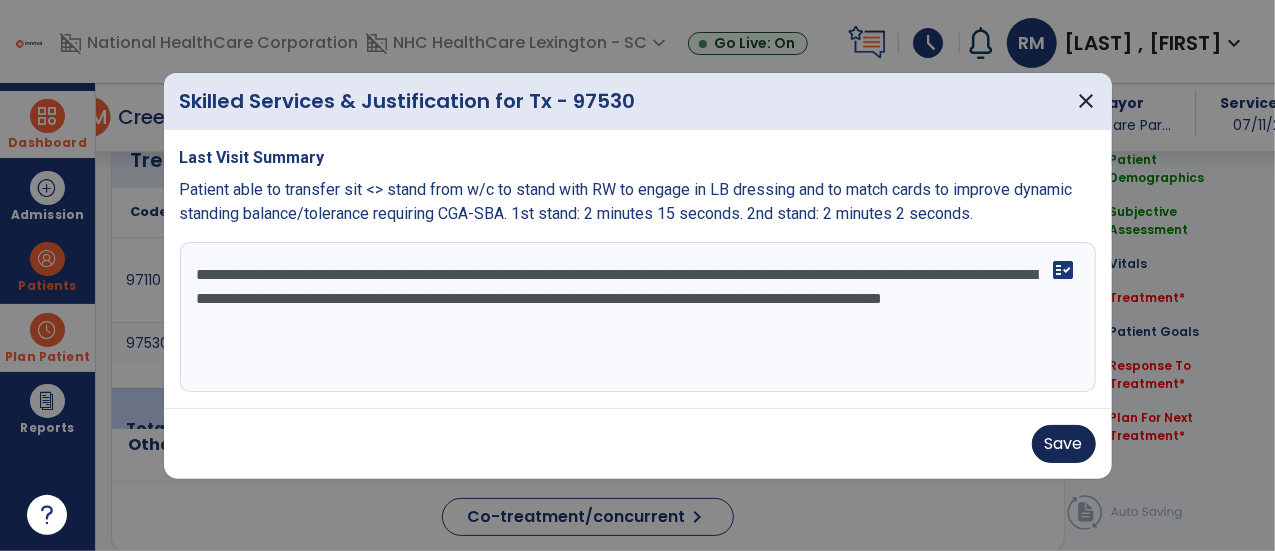 type on "**********" 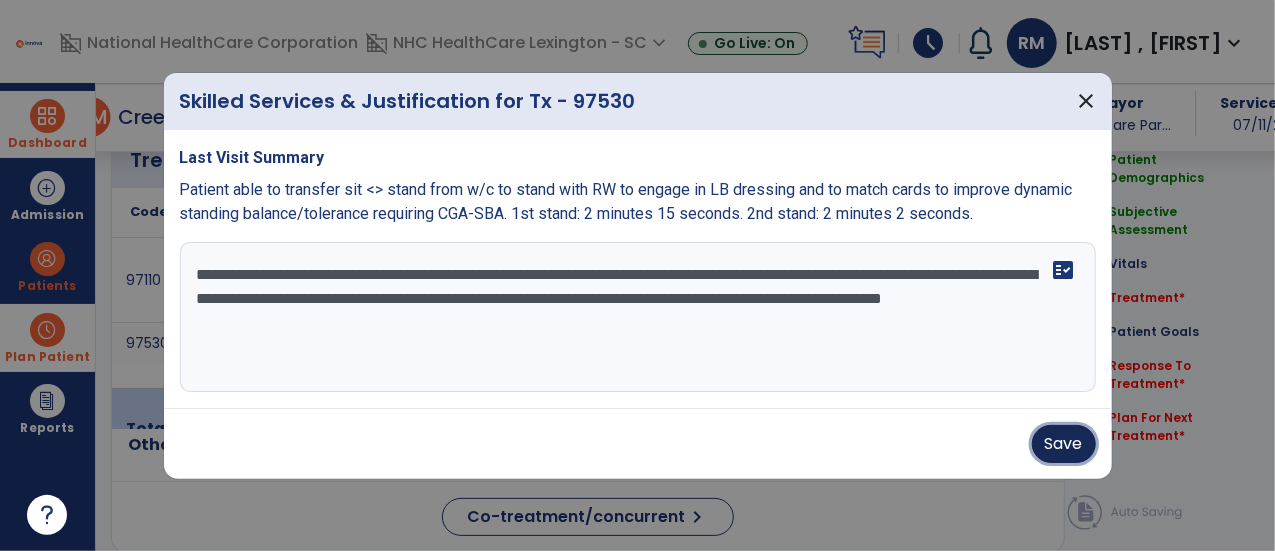 click on "Save" at bounding box center [1064, 444] 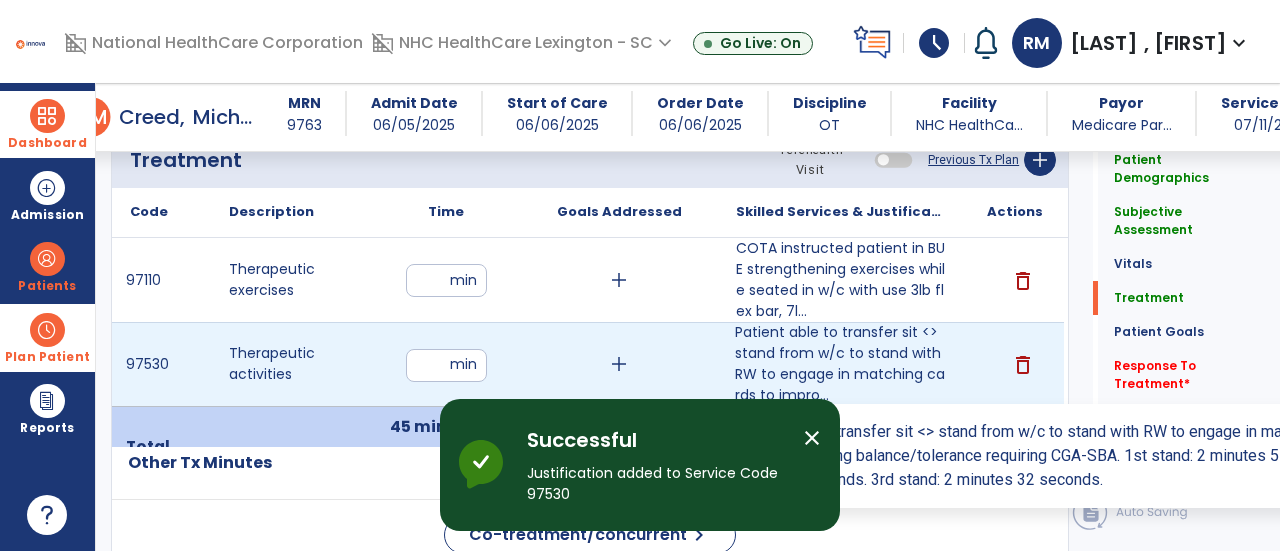 click on "Patient able to transfer sit <> stand from w/c to stand with RW to engage in matching cards to impro..." at bounding box center (841, 364) 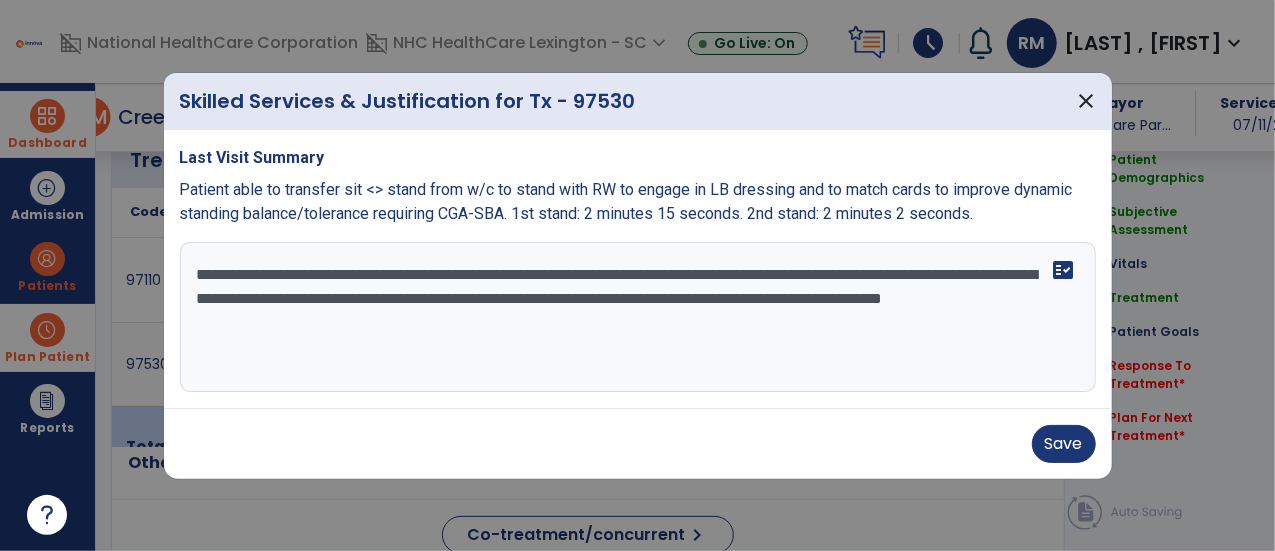 scroll, scrollTop: 1228, scrollLeft: 0, axis: vertical 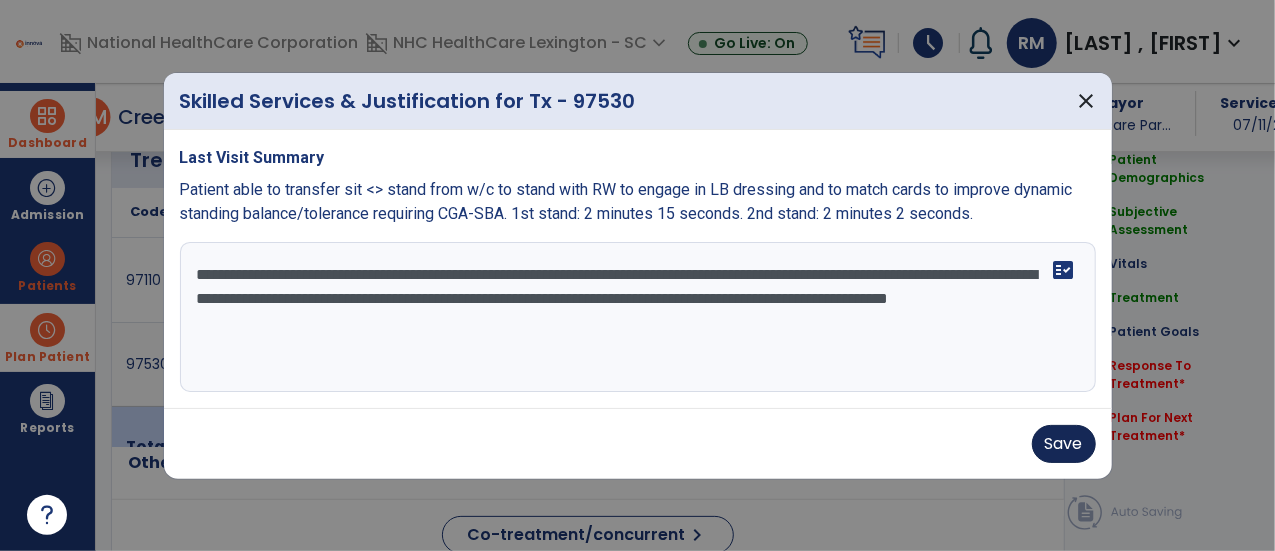 type on "**********" 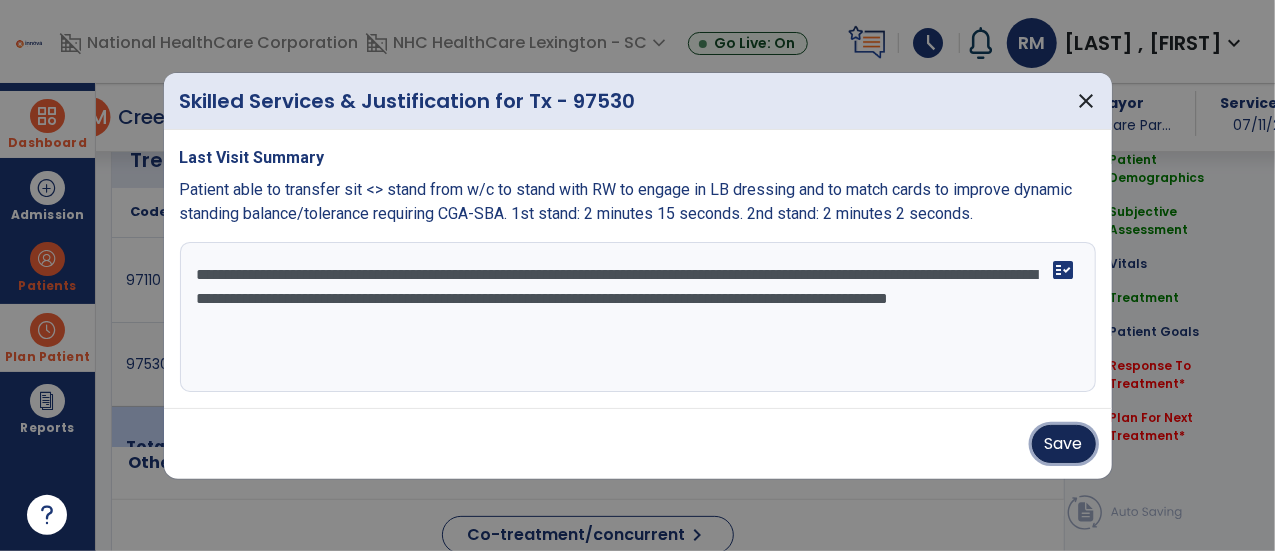 click on "Save" at bounding box center [1064, 444] 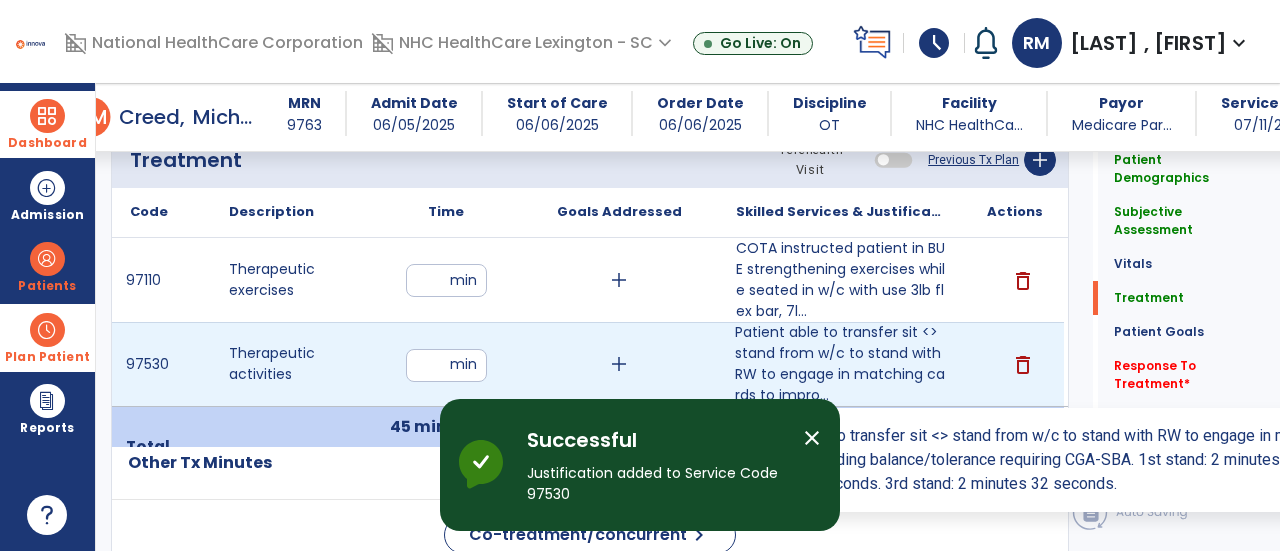 click on "Patient able to transfer sit <> stand from w/c to stand with RW to engage in matching cards to impro..." at bounding box center (841, 364) 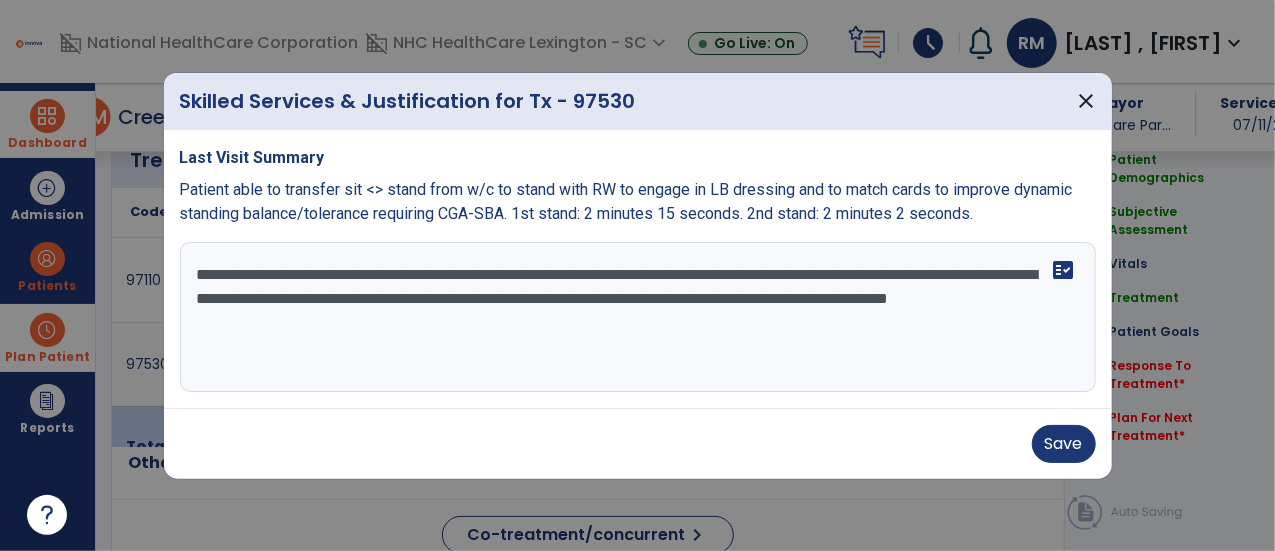 scroll, scrollTop: 1228, scrollLeft: 0, axis: vertical 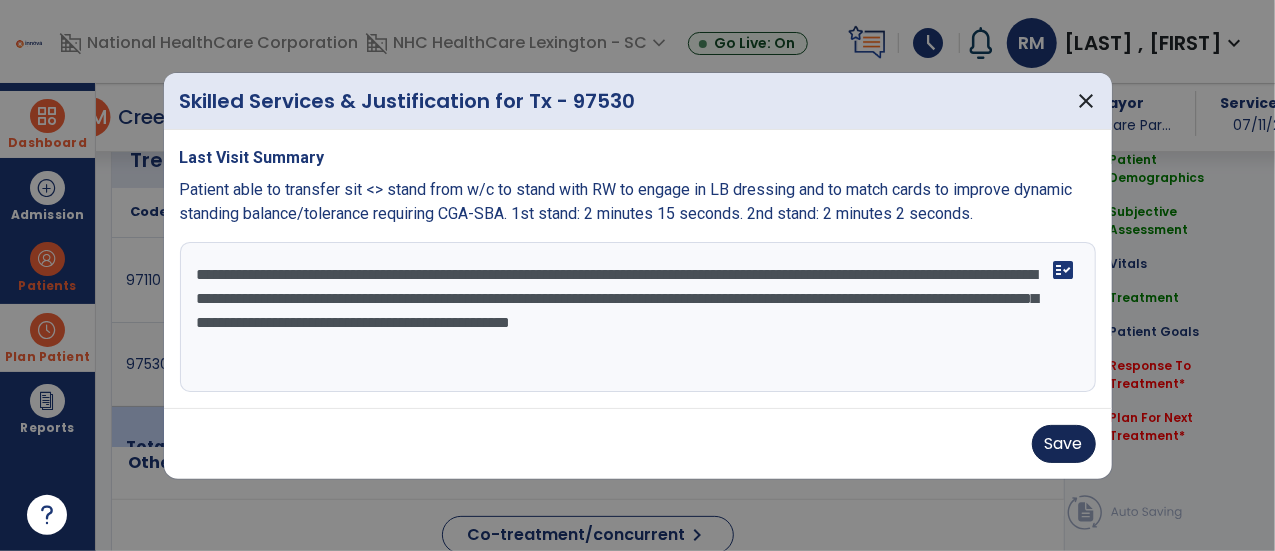type on "**********" 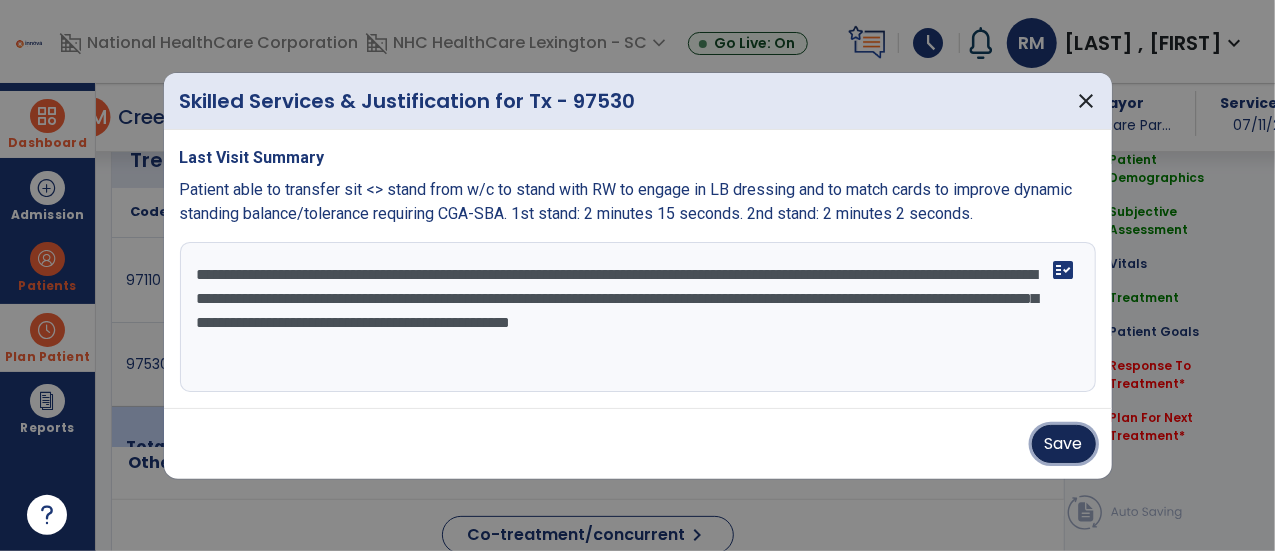 click on "Save" at bounding box center (1064, 444) 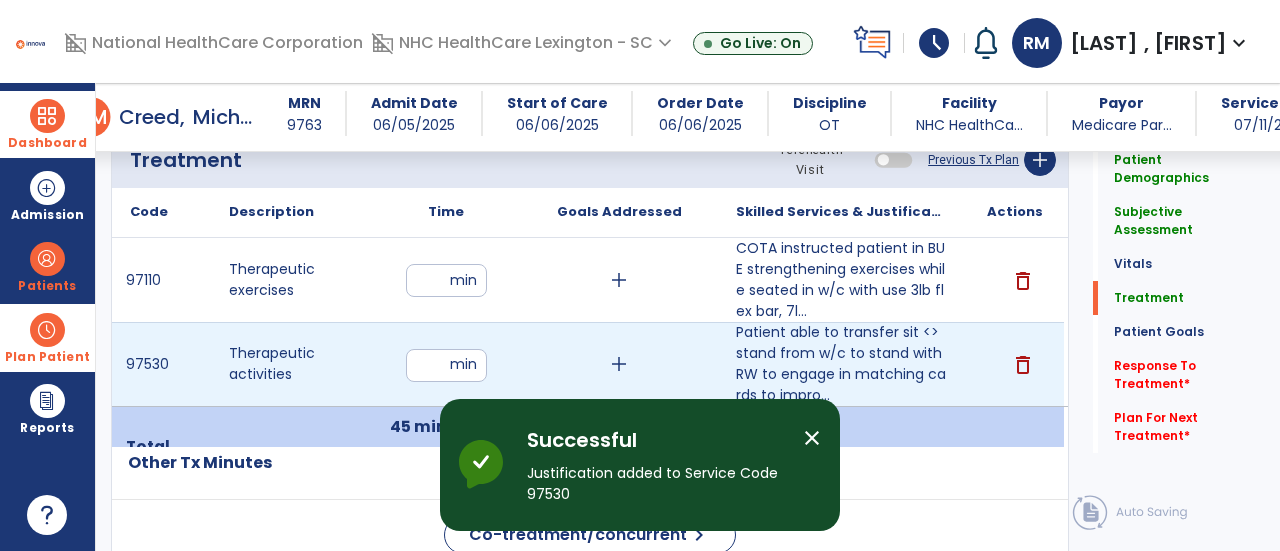 click on "add" at bounding box center [619, 364] 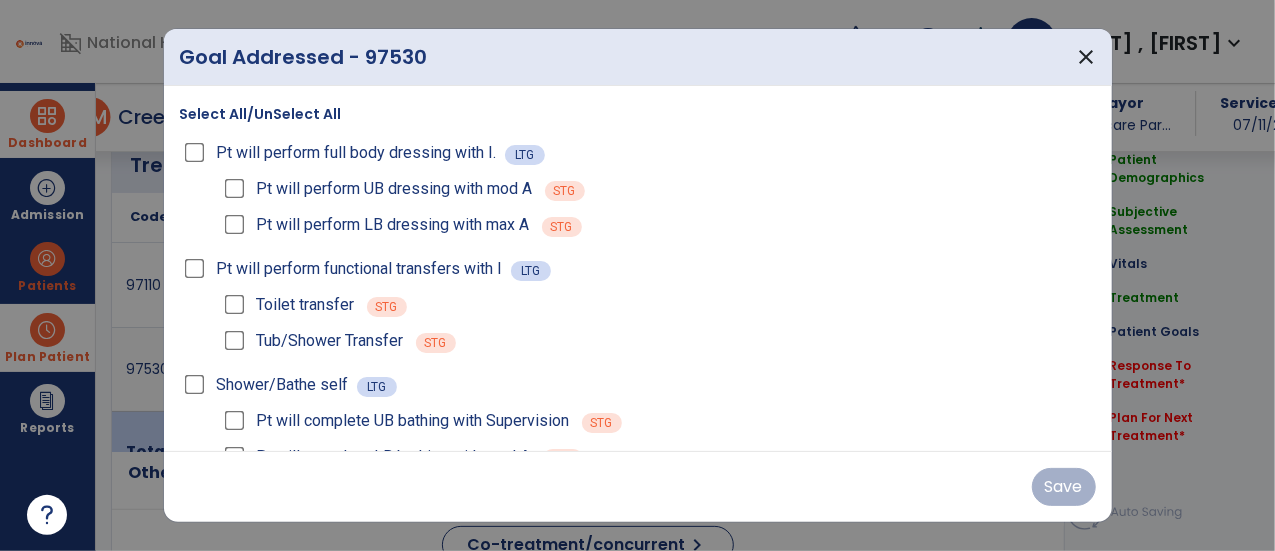 scroll, scrollTop: 1228, scrollLeft: 0, axis: vertical 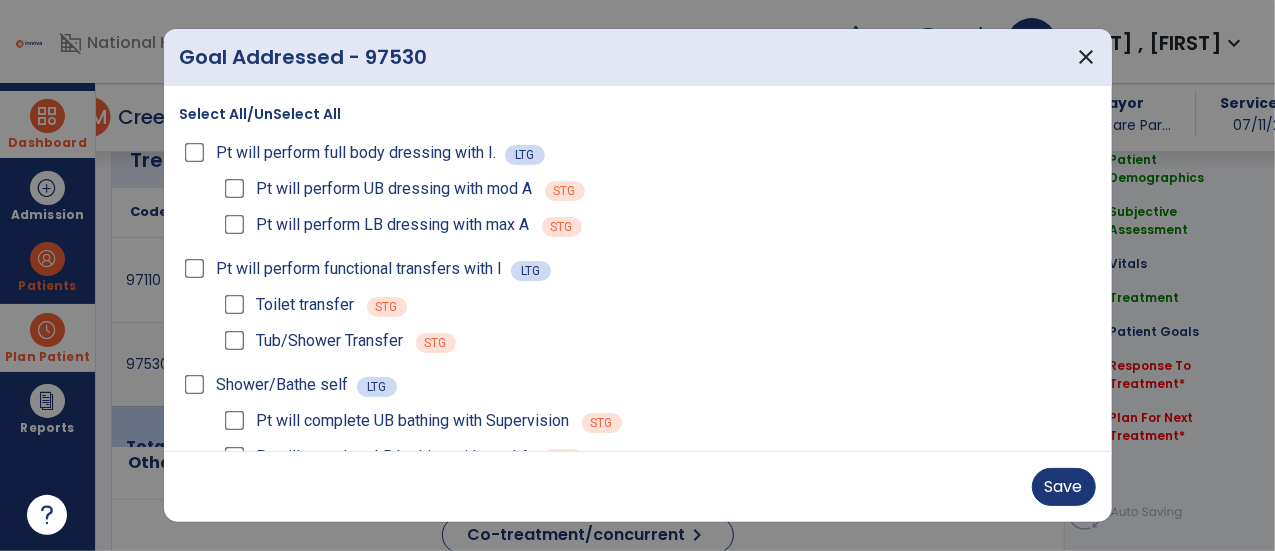 click on "Select All/UnSelect All Pt will perform full body dressing with I. LTG Pt will perform UB dressing with mod A STG Pt will perform LB dressing with max A STG Pt will perform functional transfers with I LTG Toilet transfer STG Tub/Shower Transfer STG Shower/Bathe self LTG Pt will complete UB bathing with Supervision STG Pt will complete LB bathing with mod A STG Pt will demonstrate good dynamic standing balance during bathing and toilet hygiene. STG" at bounding box center [638, 305] 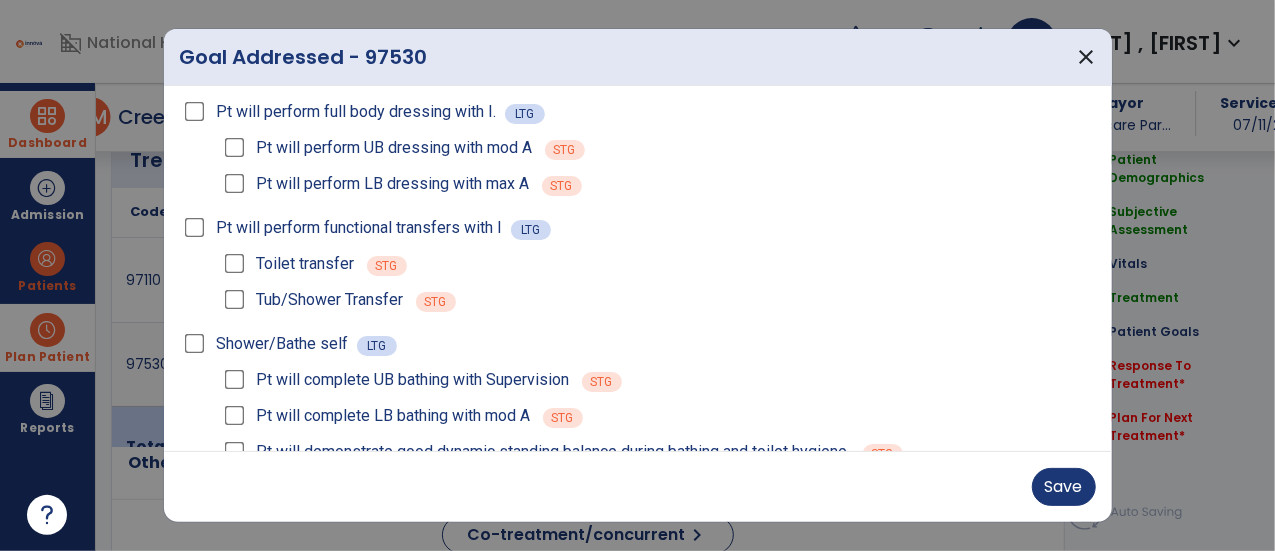 scroll, scrollTop: 80, scrollLeft: 0, axis: vertical 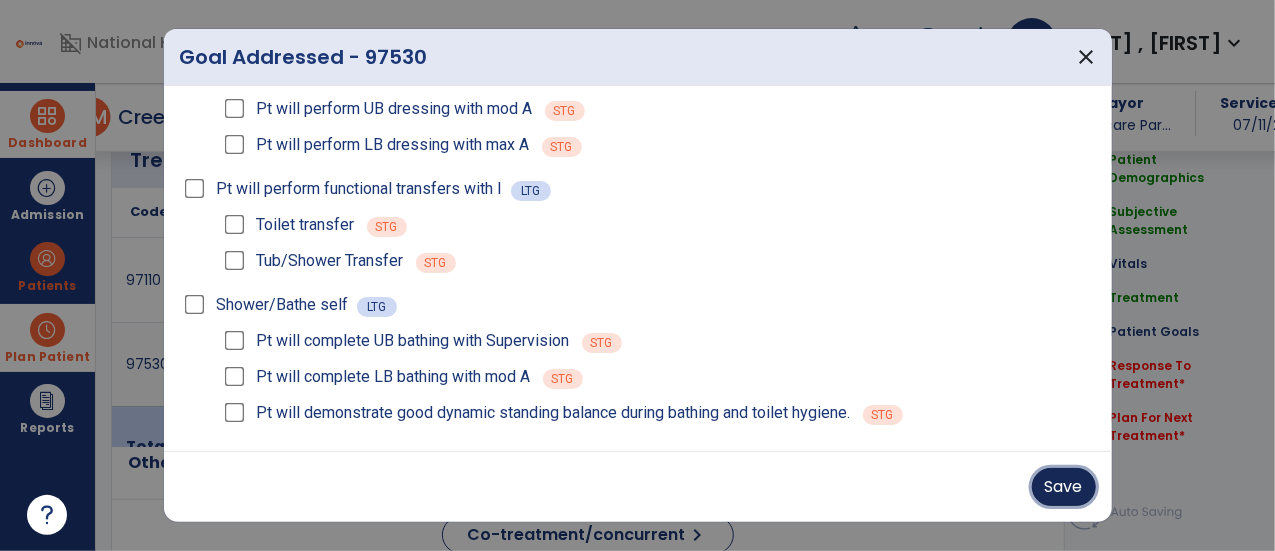 click on "Save" at bounding box center [1064, 487] 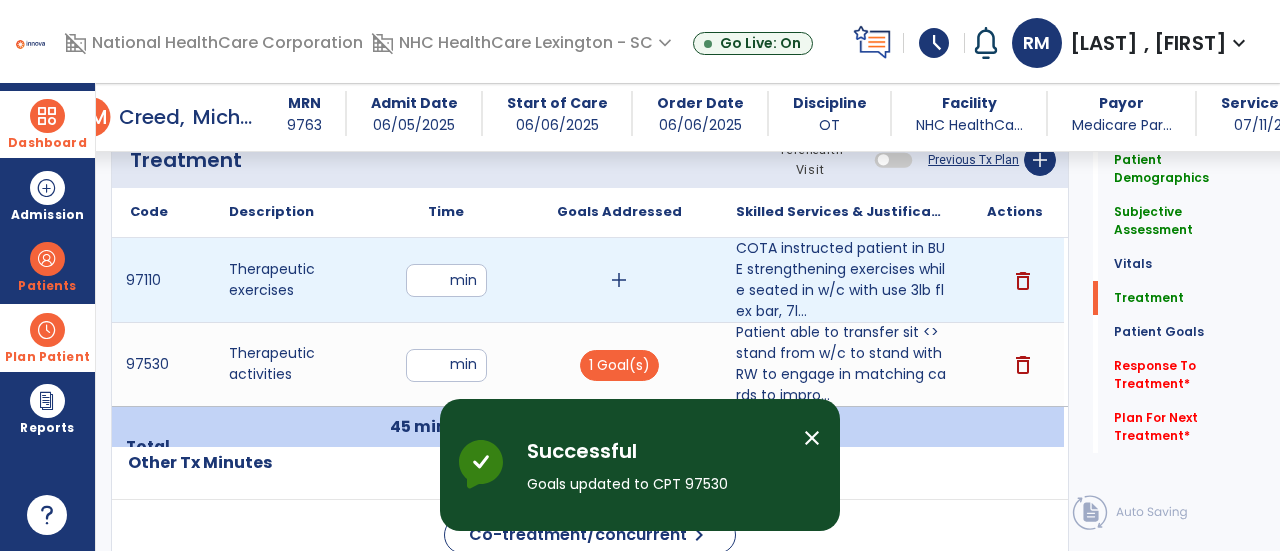 click on "add" at bounding box center [619, 280] 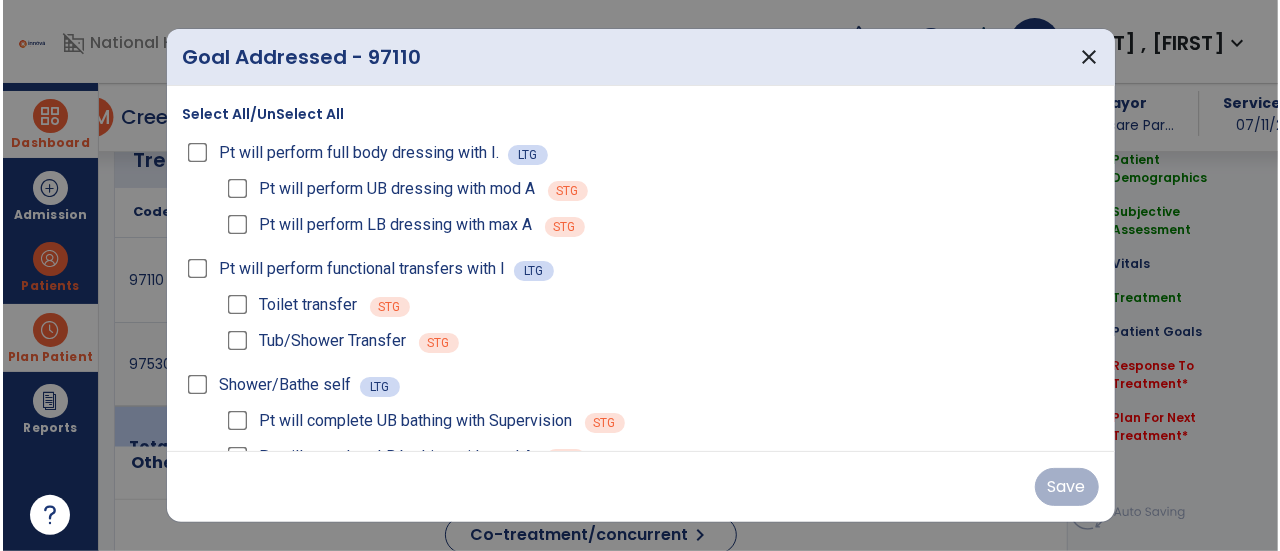 scroll, scrollTop: 1228, scrollLeft: 0, axis: vertical 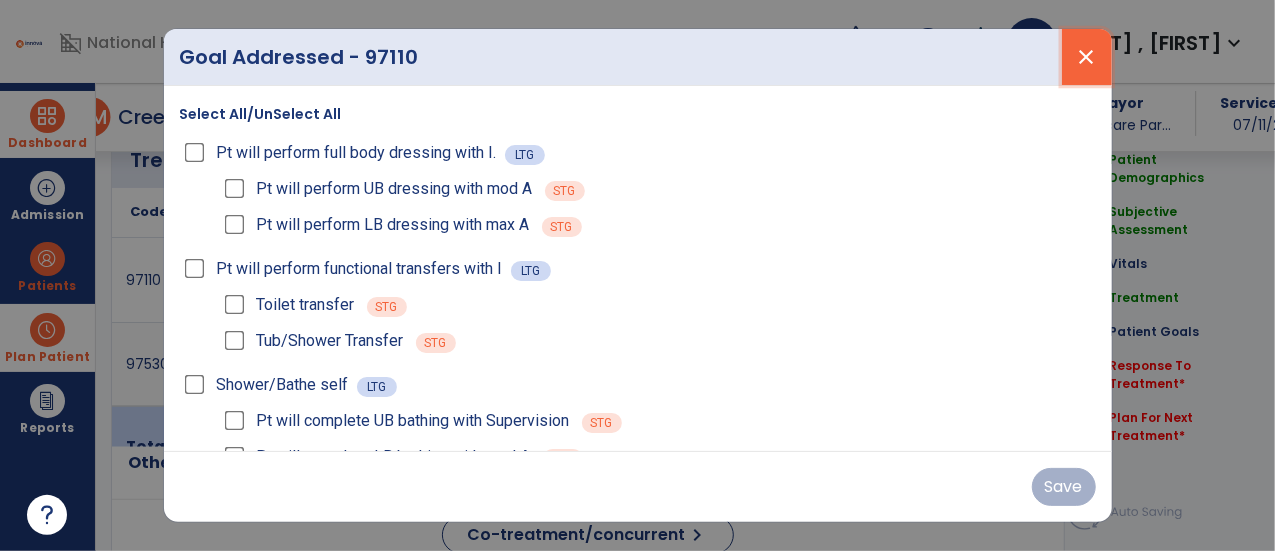 click on "close" at bounding box center [1087, 57] 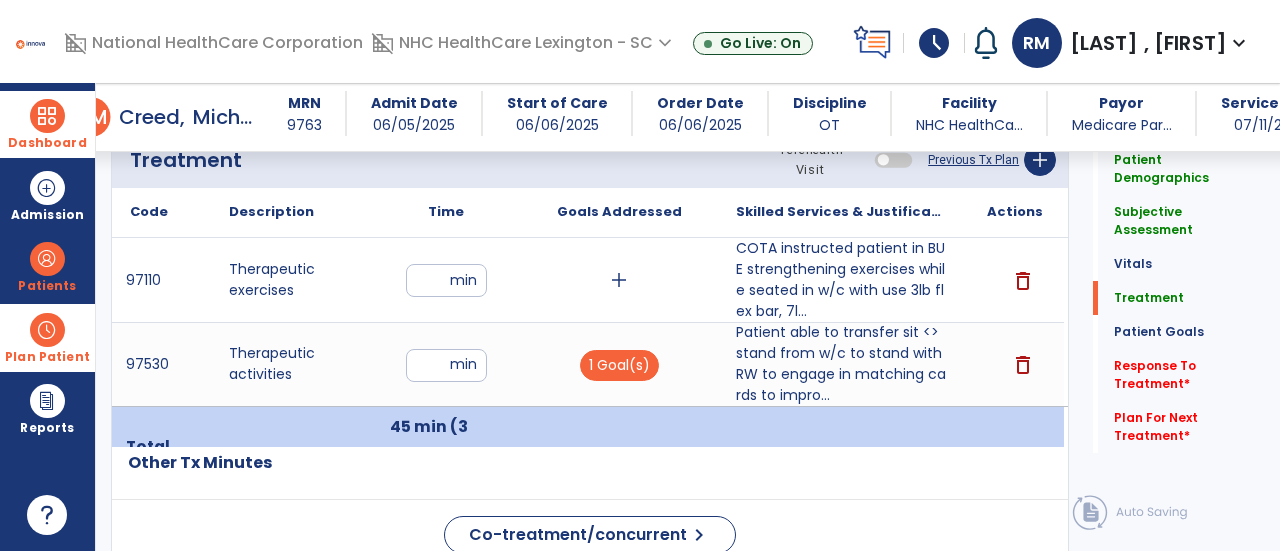 click on "Patient Demographics  Medical Diagnosis   Treatment Diagnosis   Precautions   Contraindications
Code
Description
Pdpm Clinical Category
I48.19" 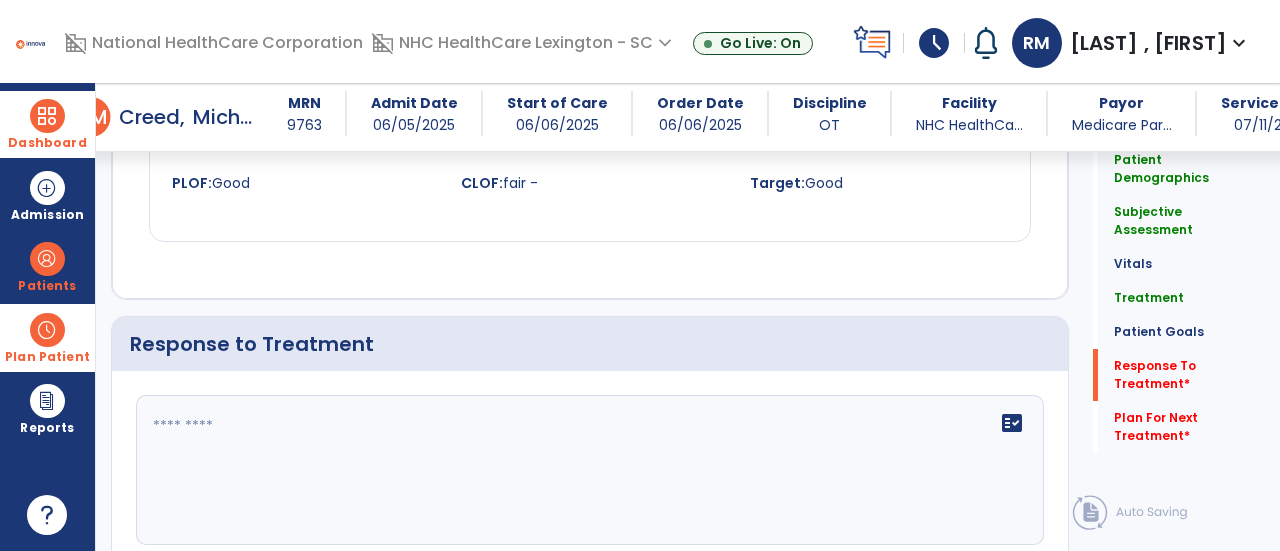 scroll, scrollTop: 3228, scrollLeft: 0, axis: vertical 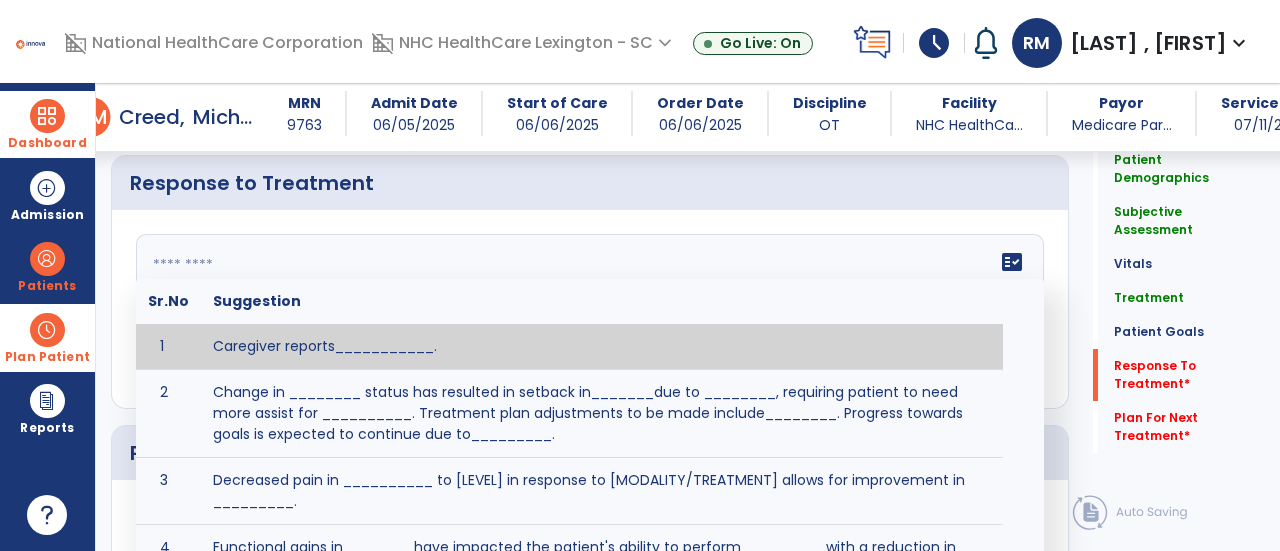 click on "fact_check  Sr.No Suggestion 1 Caregiver reports___________. 2 Change in ________ status has resulted in setback in_______due to ________, requiring patient to need more assist for __________.   Treatment plan adjustments to be made include________.  Progress towards goals is expected to continue due to_________. 3 Decreased pain in __________ to [LEVEL] in response to [MODALITY/TREATMENT] allows for improvement in _________. 4 Functional gains in _______ have impacted the patient's ability to perform_________ with a reduction in assist levels to_________. 5 Functional progress this week has been significant due to__________. 6 Gains in ________ have improved the patient's ability to perform ______with decreased levels of assist to___________. 7 Improvement in ________allows patient to tolerate higher levels of challenges in_________. 8 Pain in [AREA] has decreased to [LEVEL] in response to [TREATMENT/MODALITY], allowing fore ease in completing__________. 9 10 11 12 13 14 15 16 17 18 19 20 21" 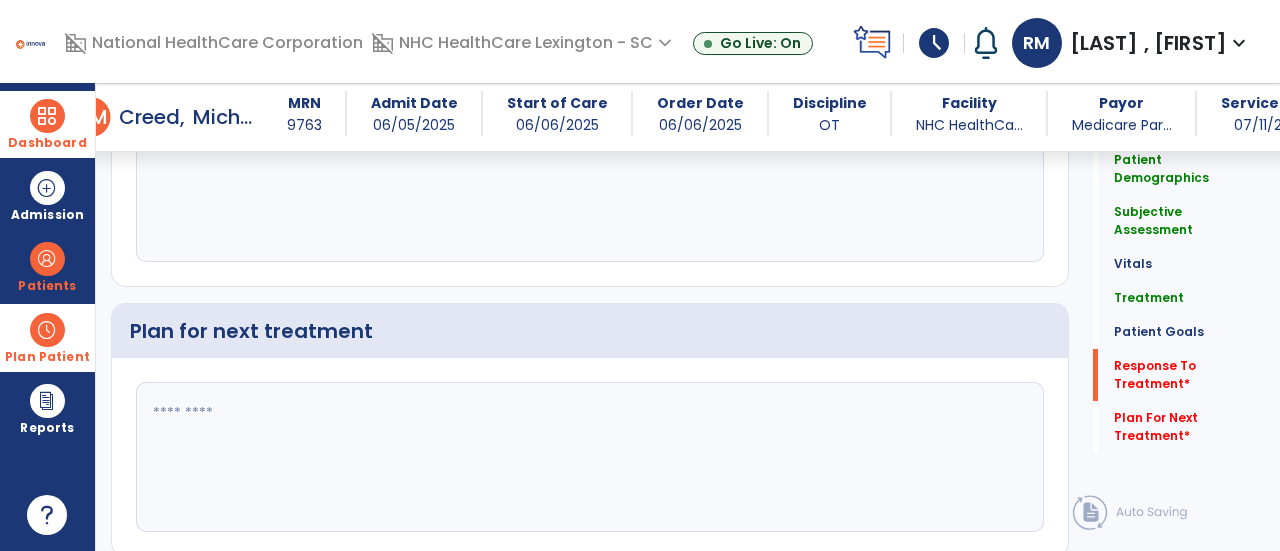 scroll, scrollTop: 3369, scrollLeft: 0, axis: vertical 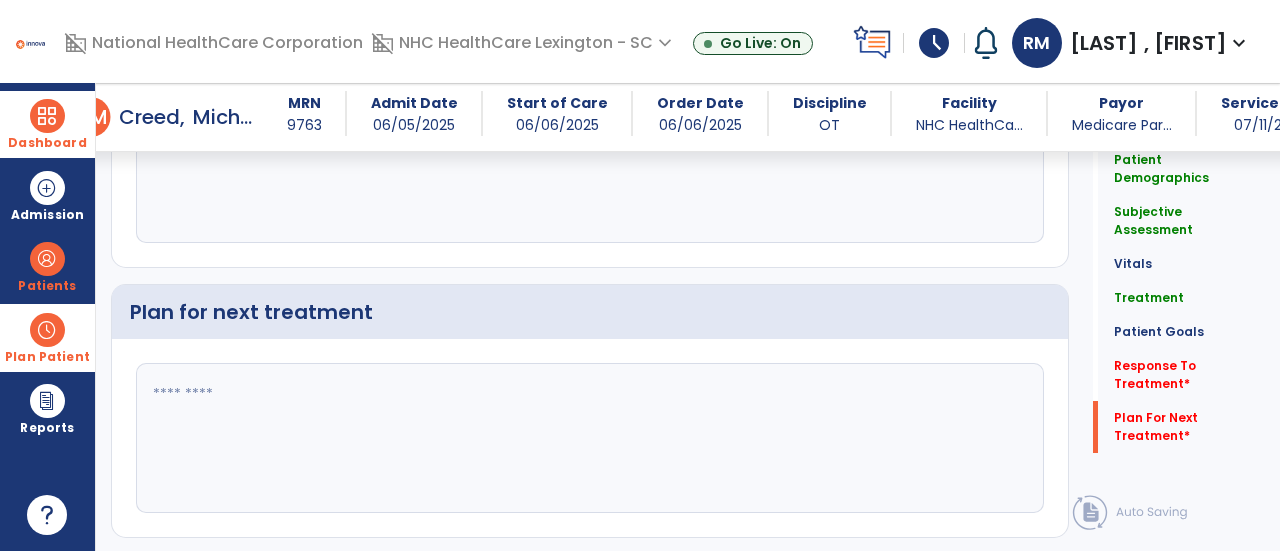 type on "****" 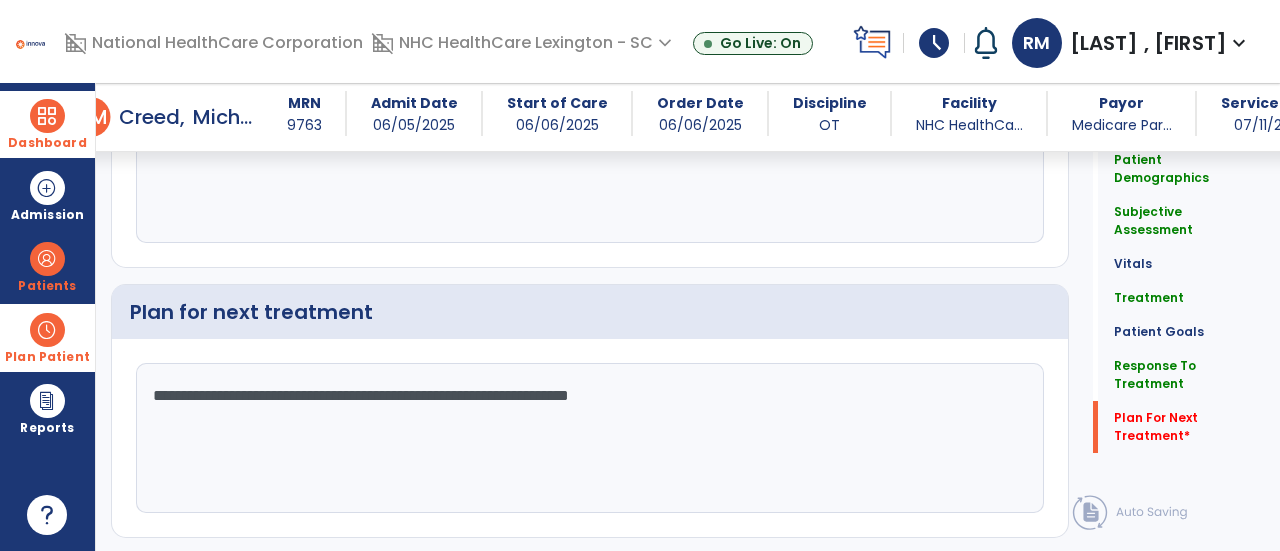 scroll, scrollTop: 3410, scrollLeft: 0, axis: vertical 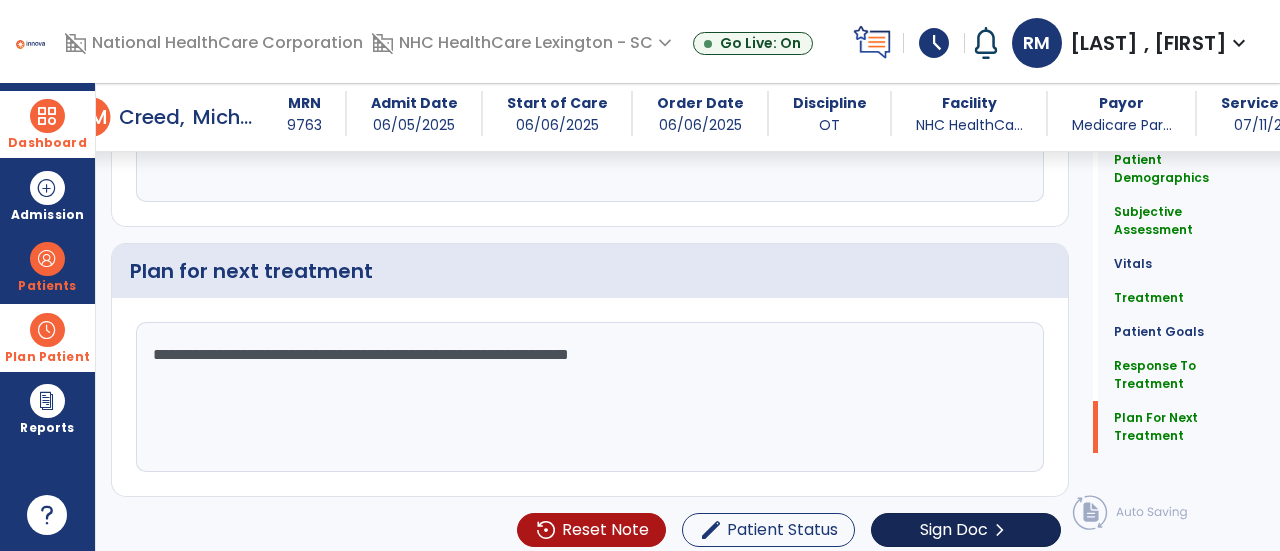 type on "**********" 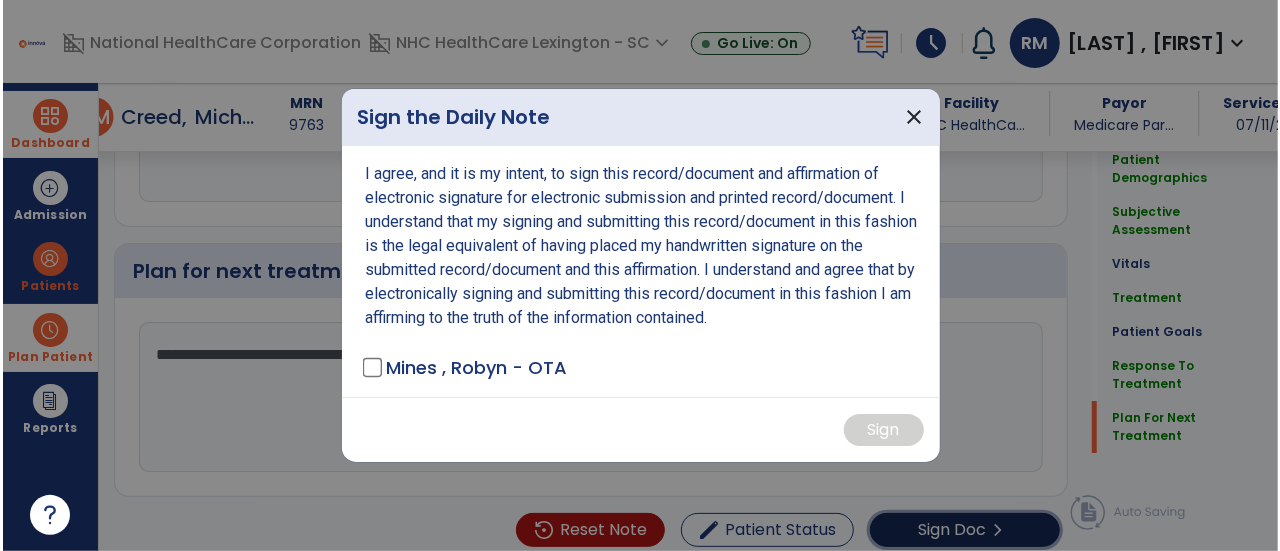 scroll, scrollTop: 3410, scrollLeft: 0, axis: vertical 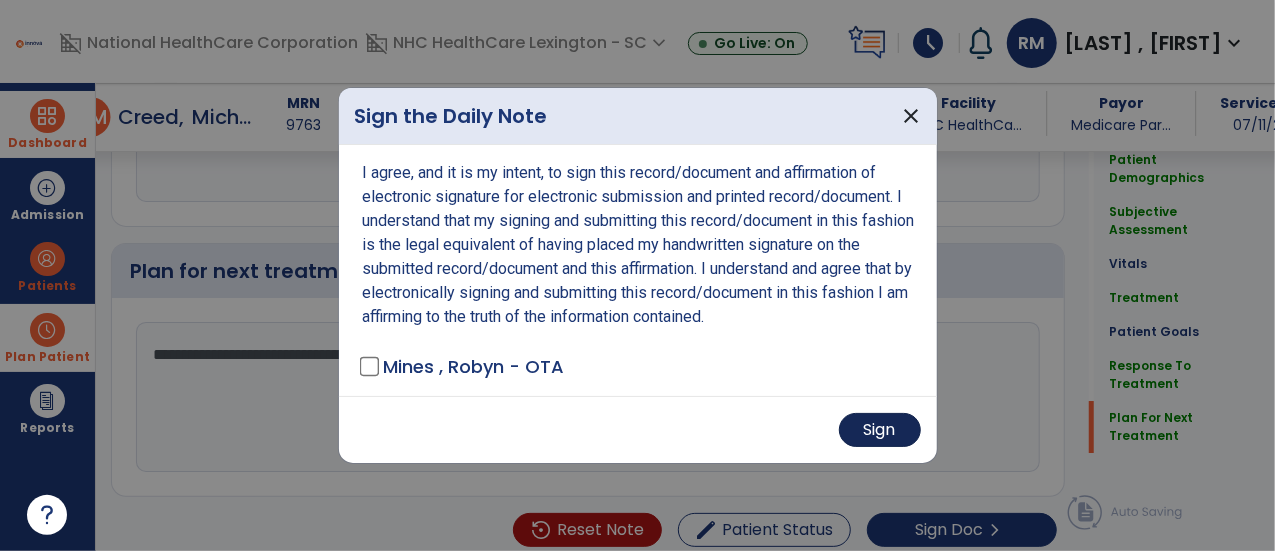 click on "Sign" at bounding box center [880, 430] 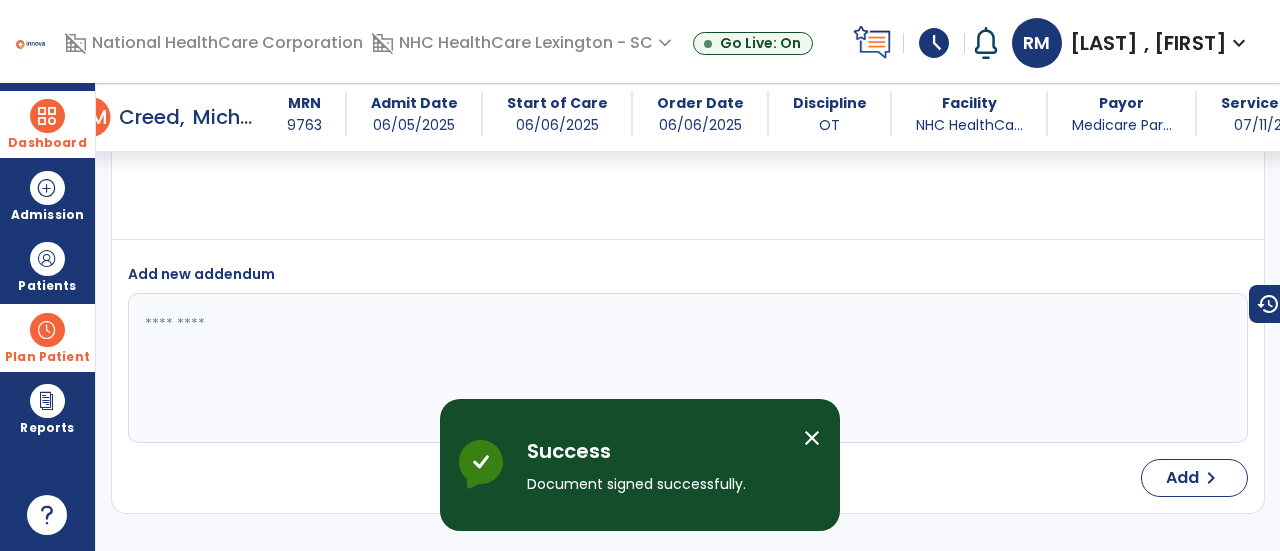 scroll, scrollTop: 4829, scrollLeft: 0, axis: vertical 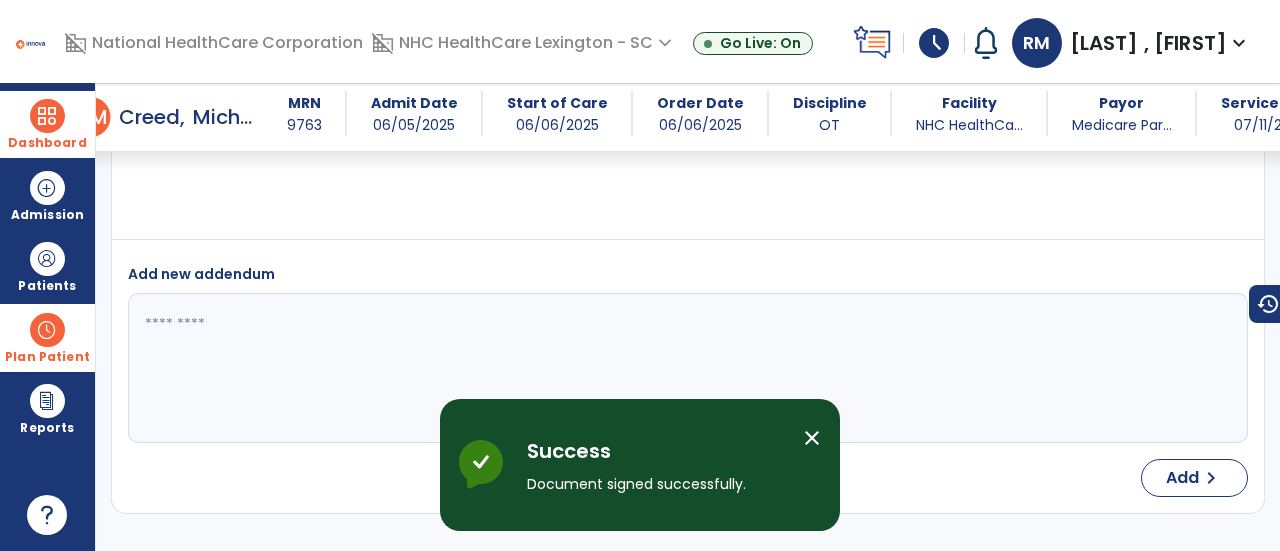 click at bounding box center (686, 368) 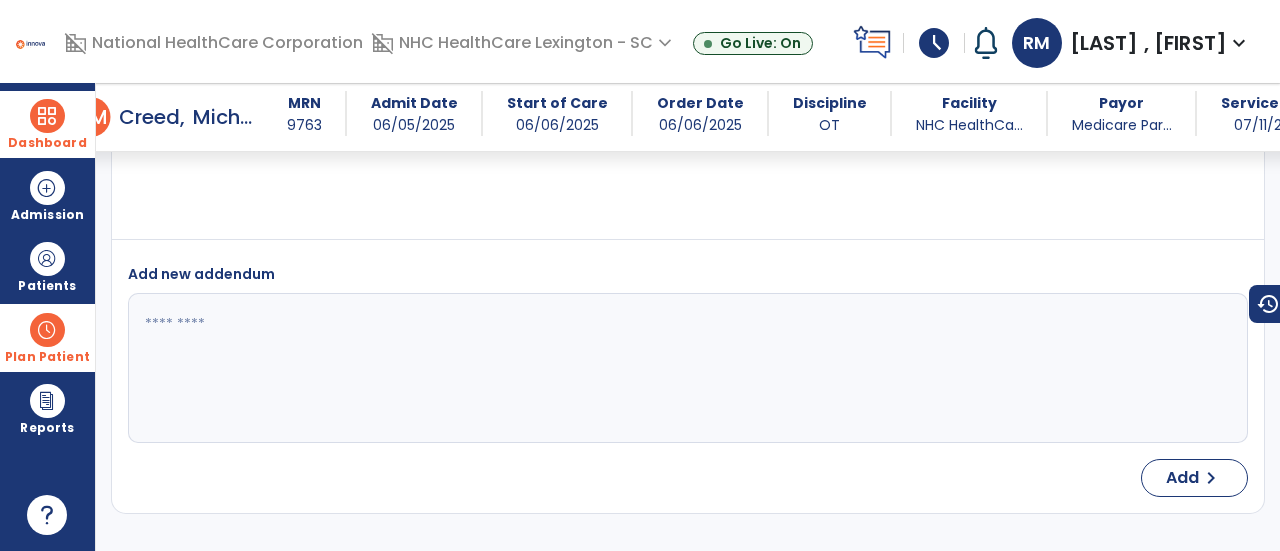 click at bounding box center [47, 116] 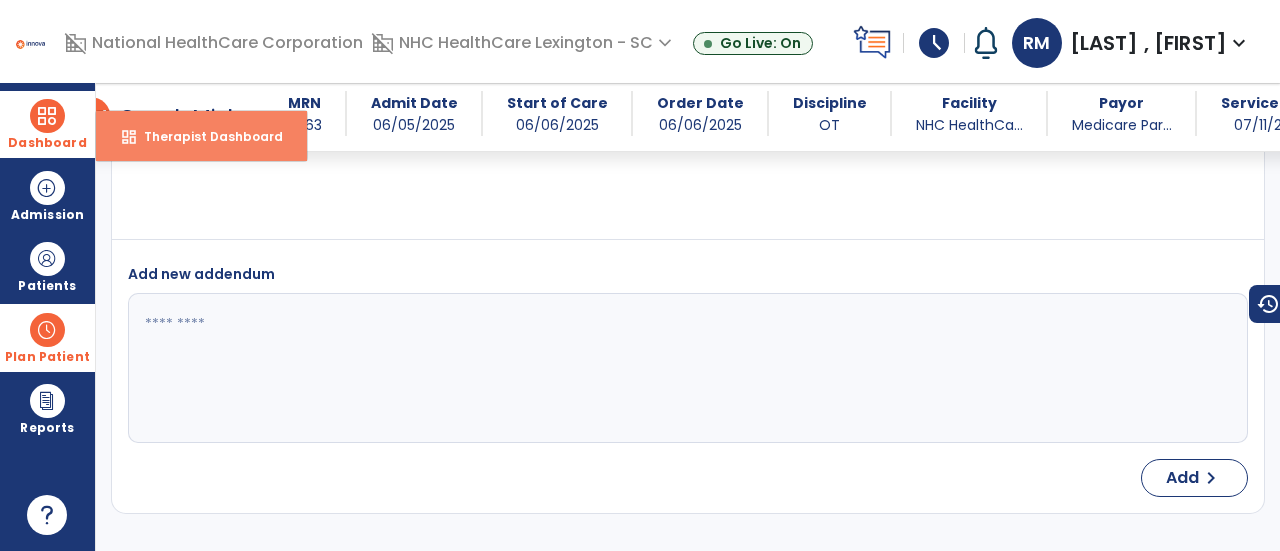 click on "dashboard  Therapist Dashboard" at bounding box center [201, 136] 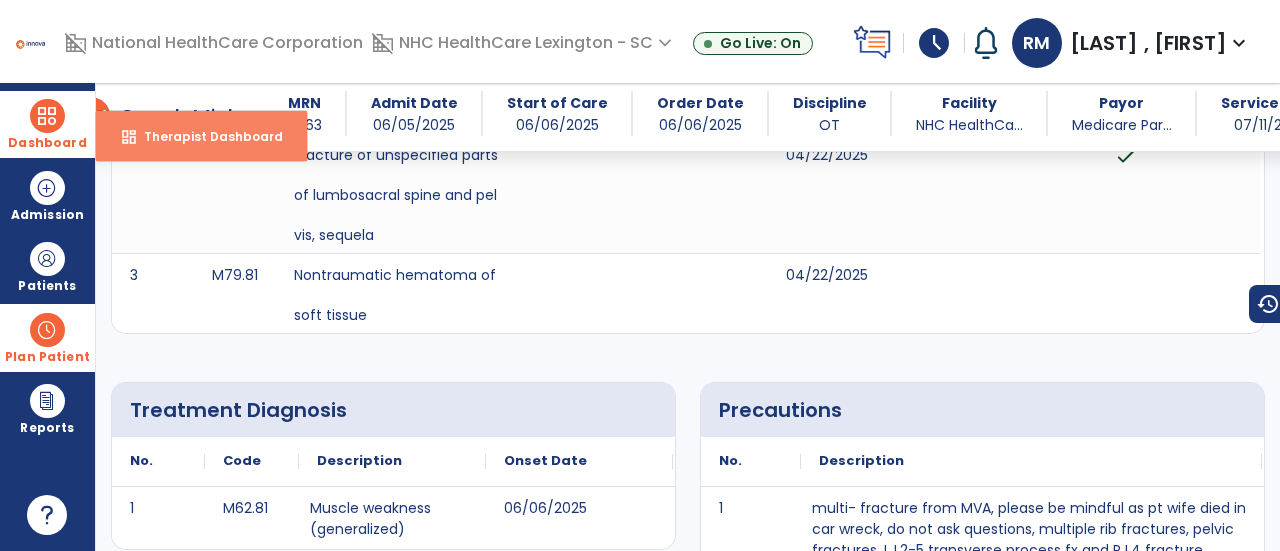 select on "****" 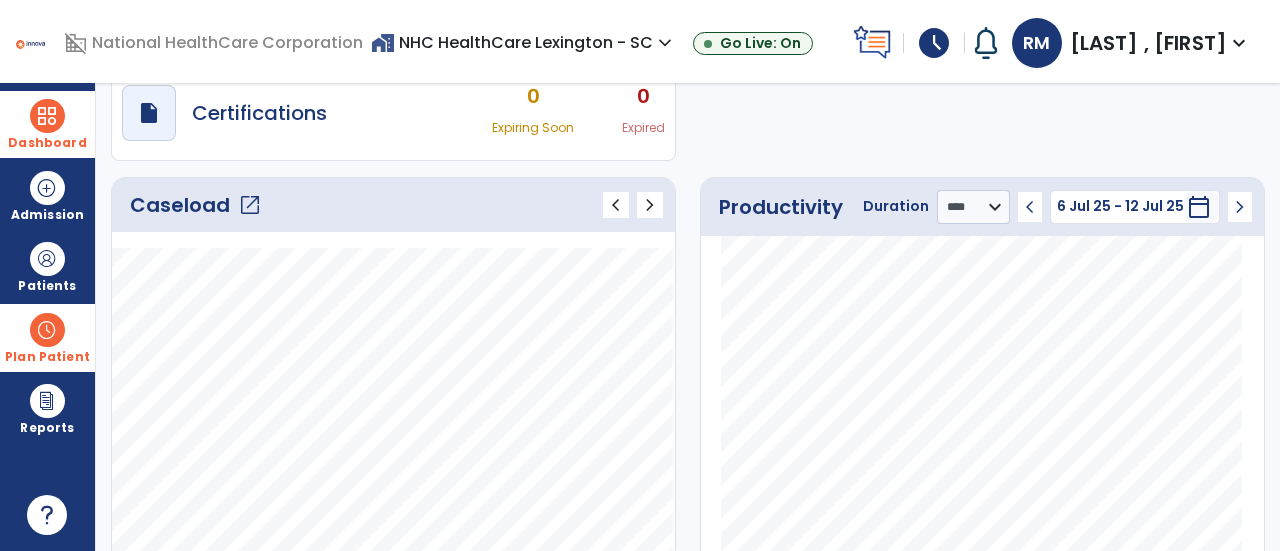 click on "open_in_new" 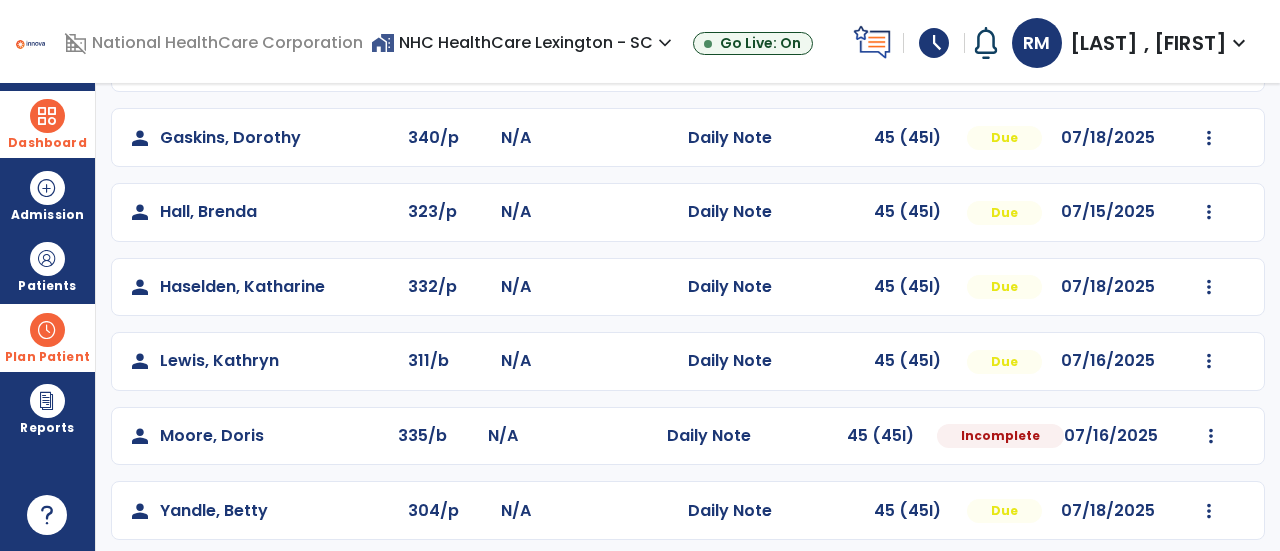 scroll, scrollTop: 407, scrollLeft: 0, axis: vertical 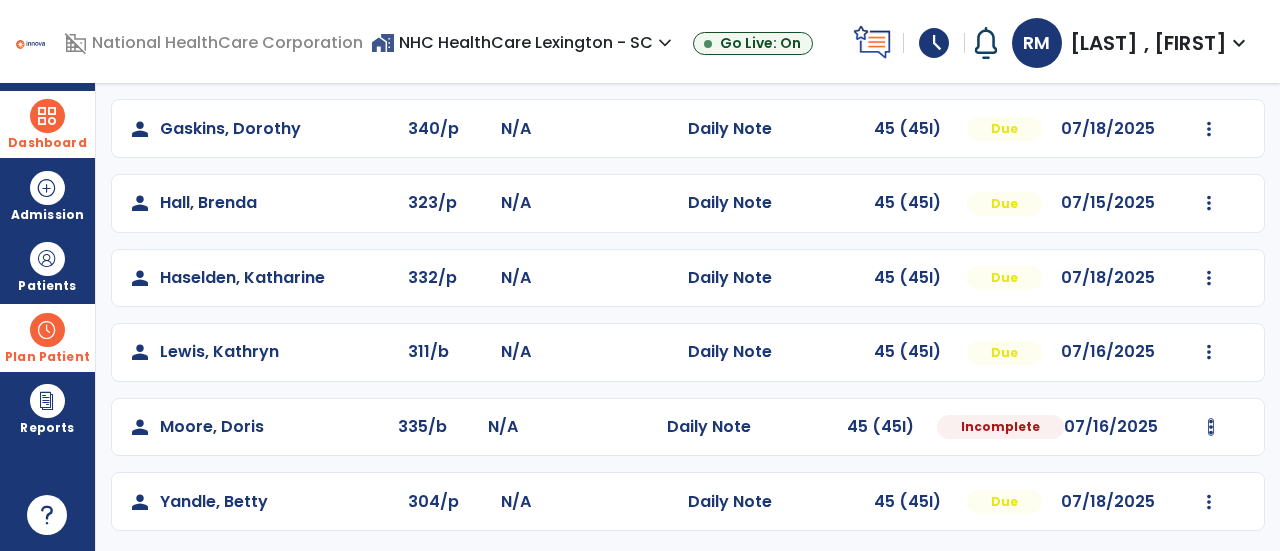 click at bounding box center [1209, -95] 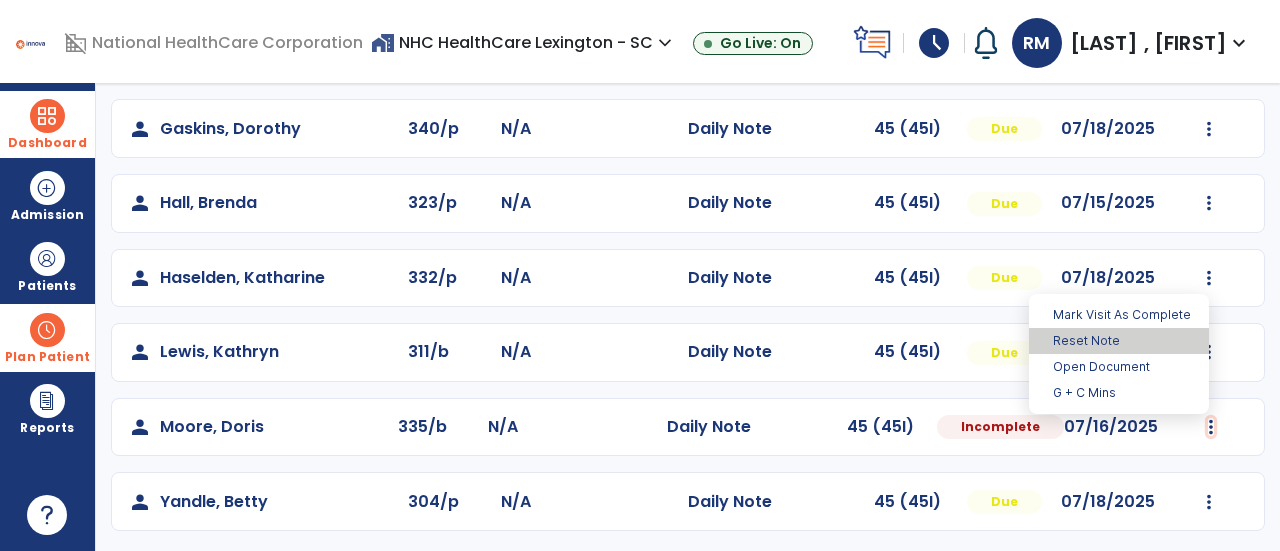 click on "Reset Note" at bounding box center [1119, 341] 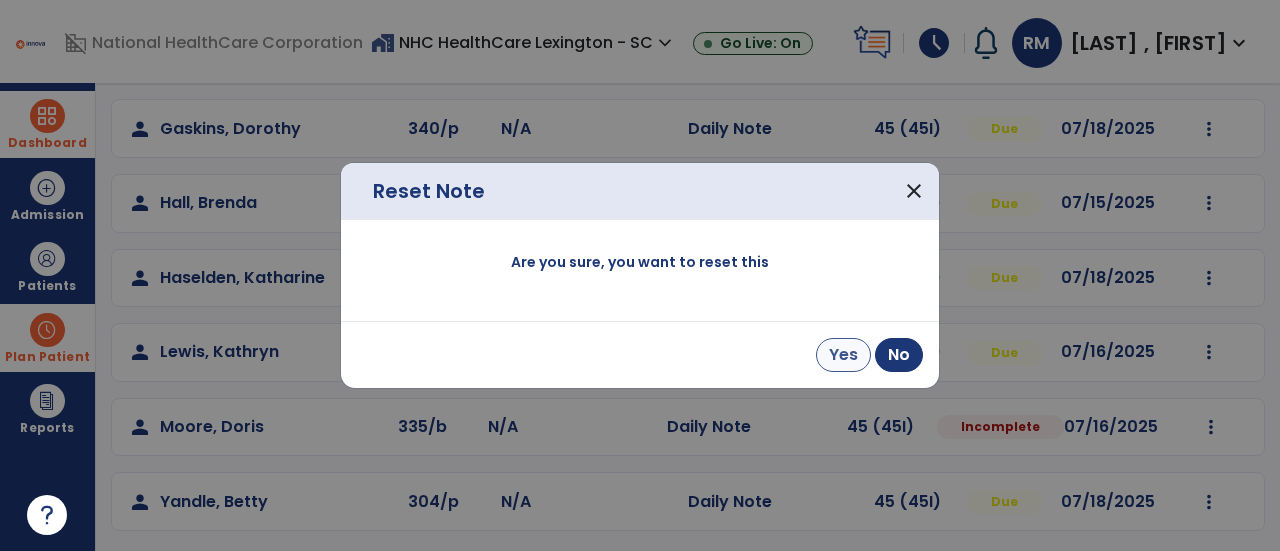 click on "Yes" at bounding box center (843, 355) 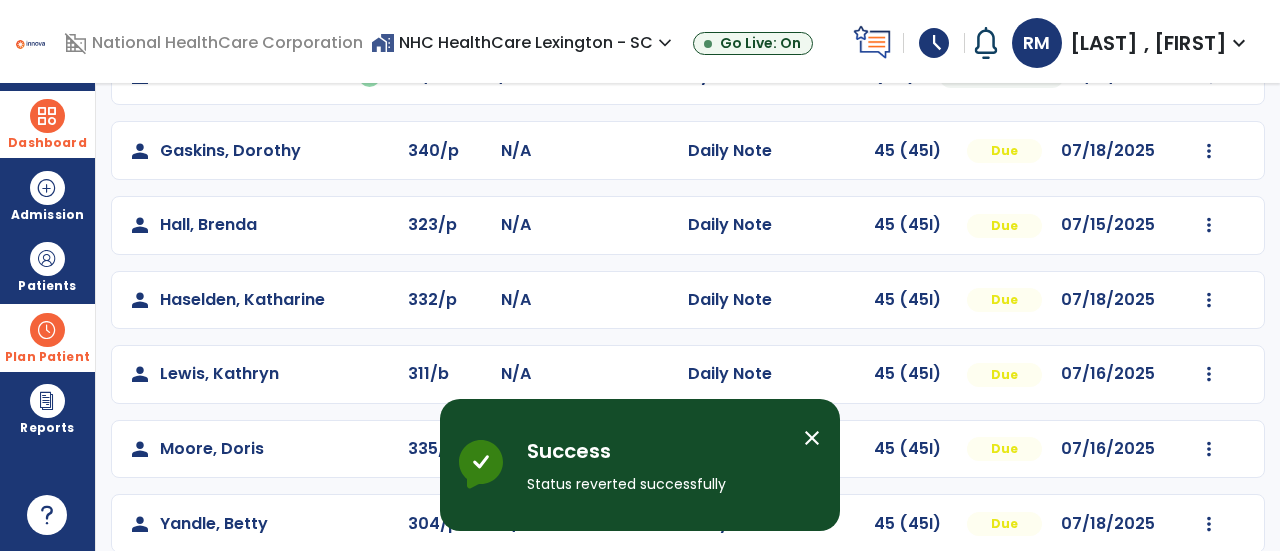scroll, scrollTop: 407, scrollLeft: 0, axis: vertical 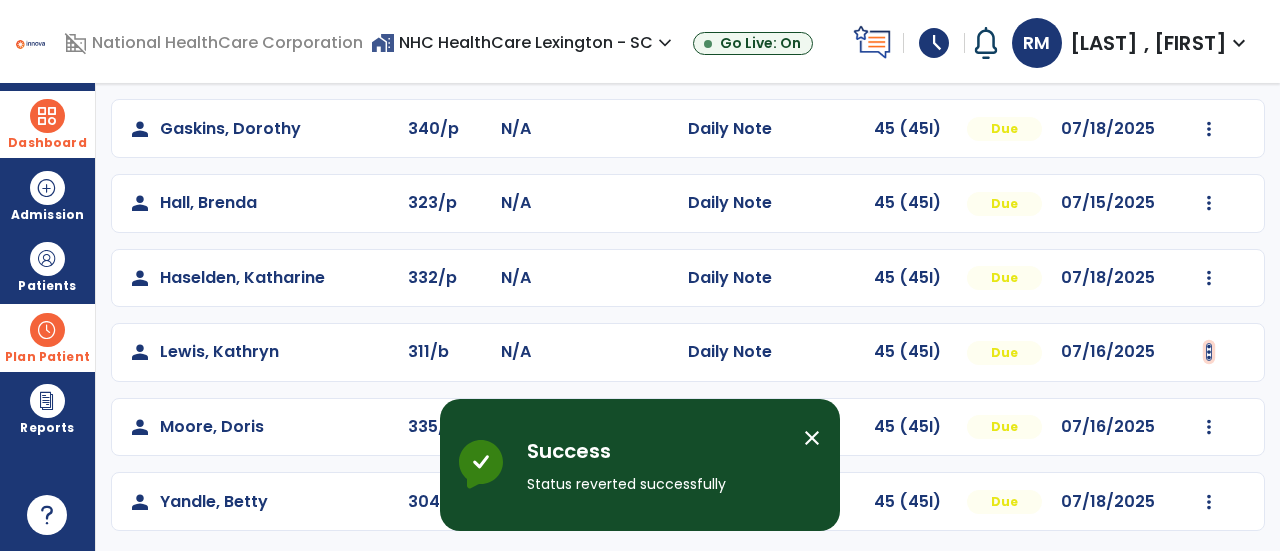 click at bounding box center (1209, -95) 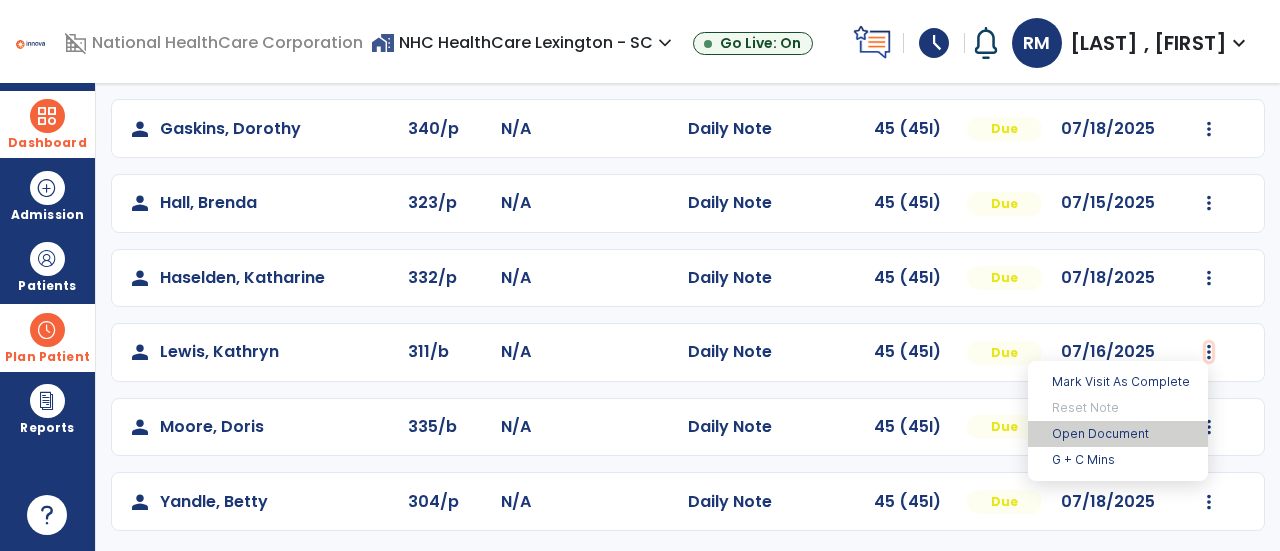 click on "Open Document" at bounding box center (1118, 434) 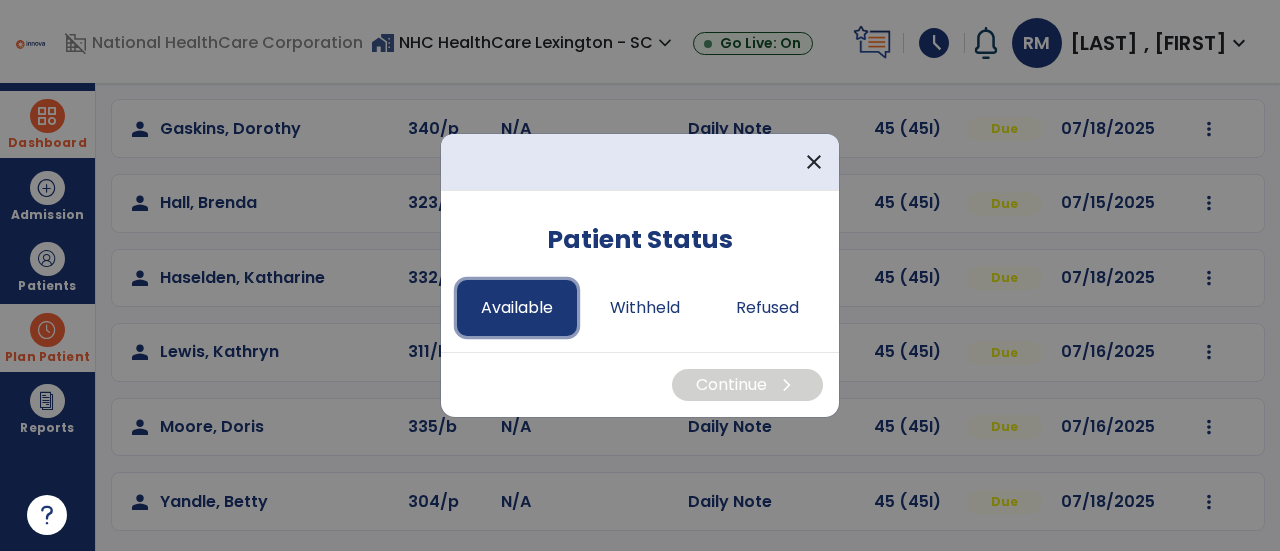 click on "Available" at bounding box center [517, 308] 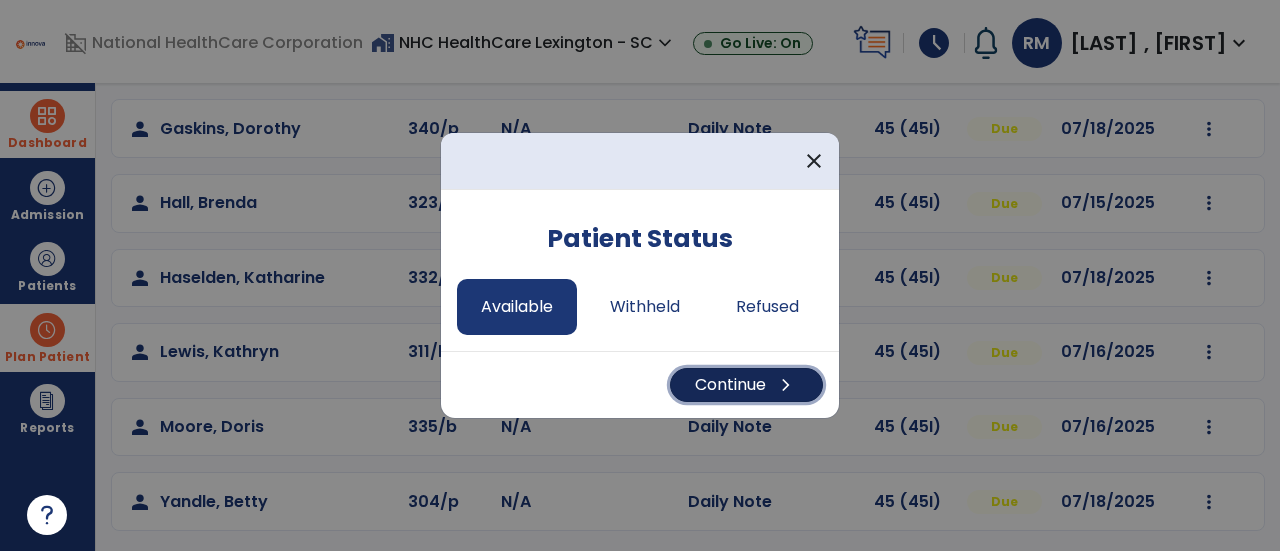 click on "Continue   chevron_right" at bounding box center (746, 385) 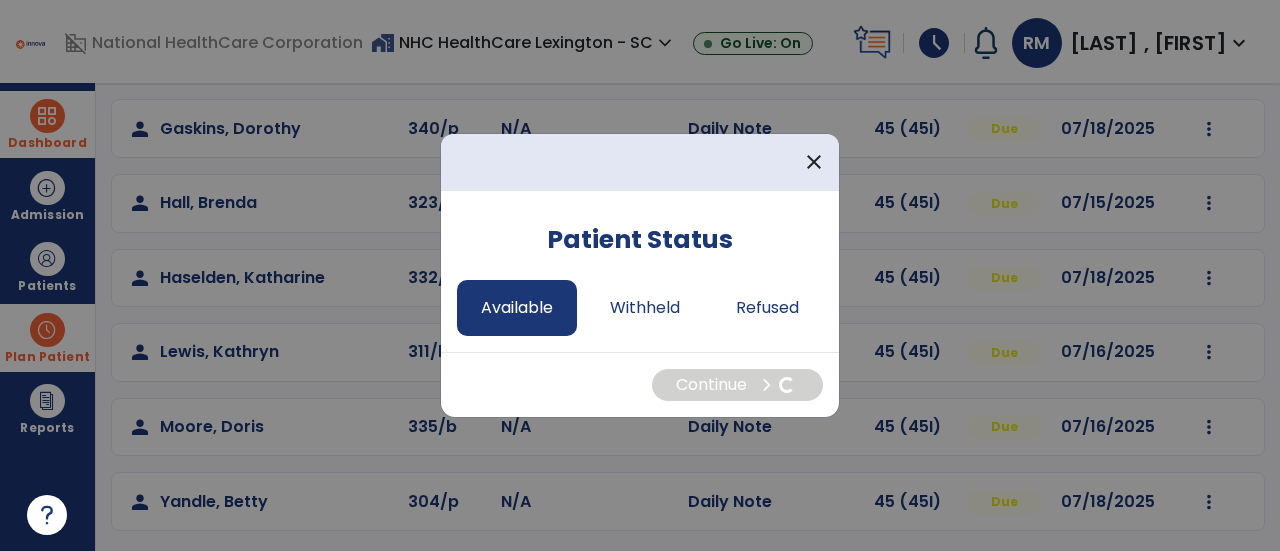select on "*" 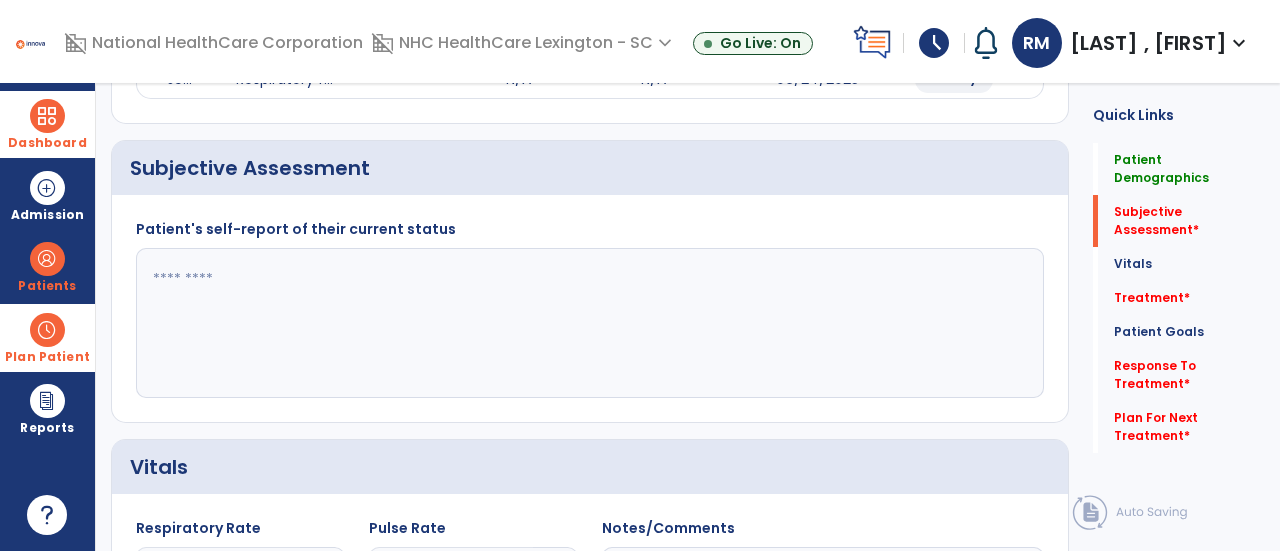 click 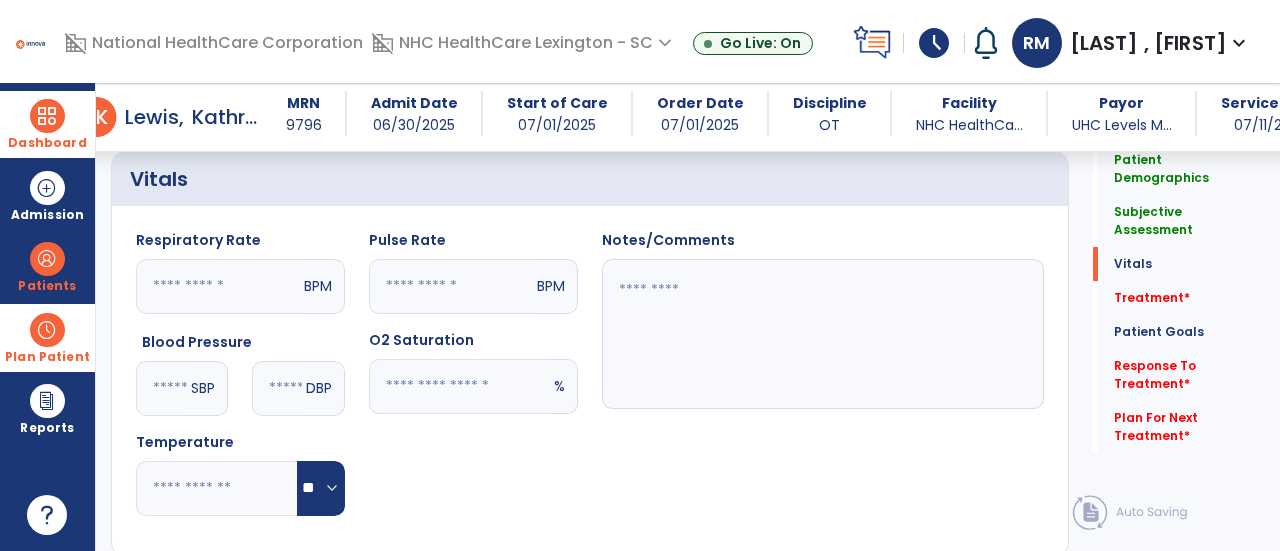 scroll, scrollTop: 686, scrollLeft: 0, axis: vertical 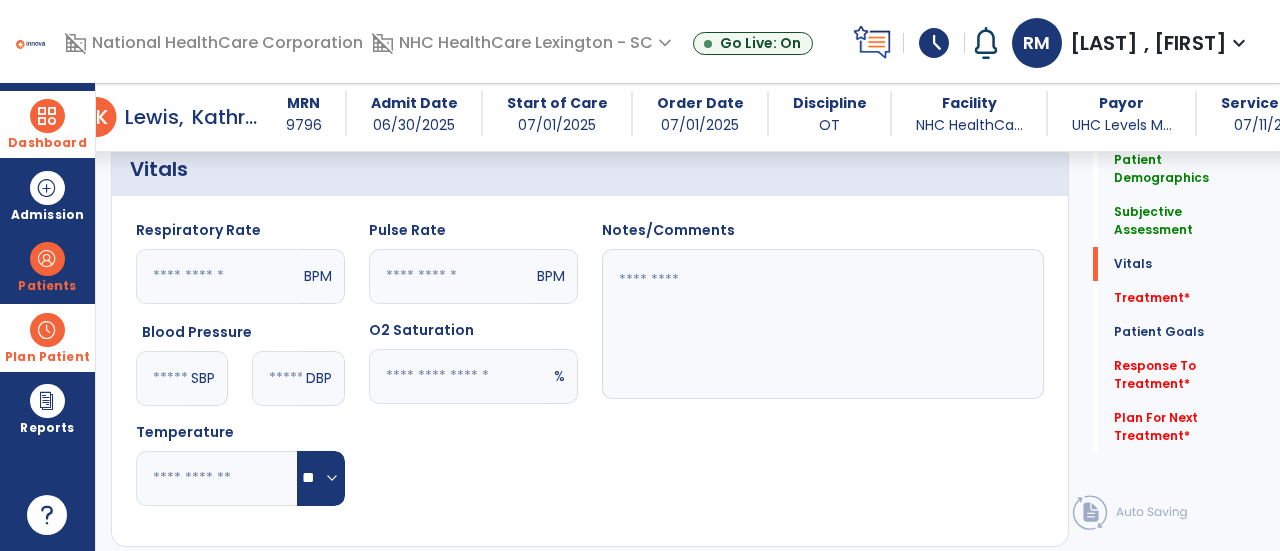 type on "**********" 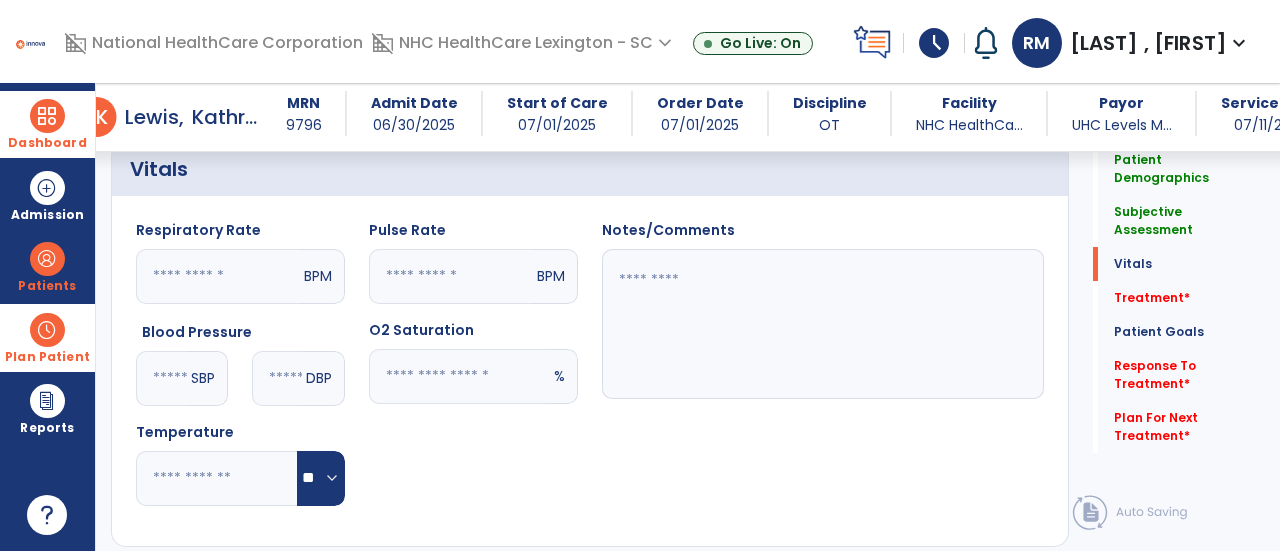 click 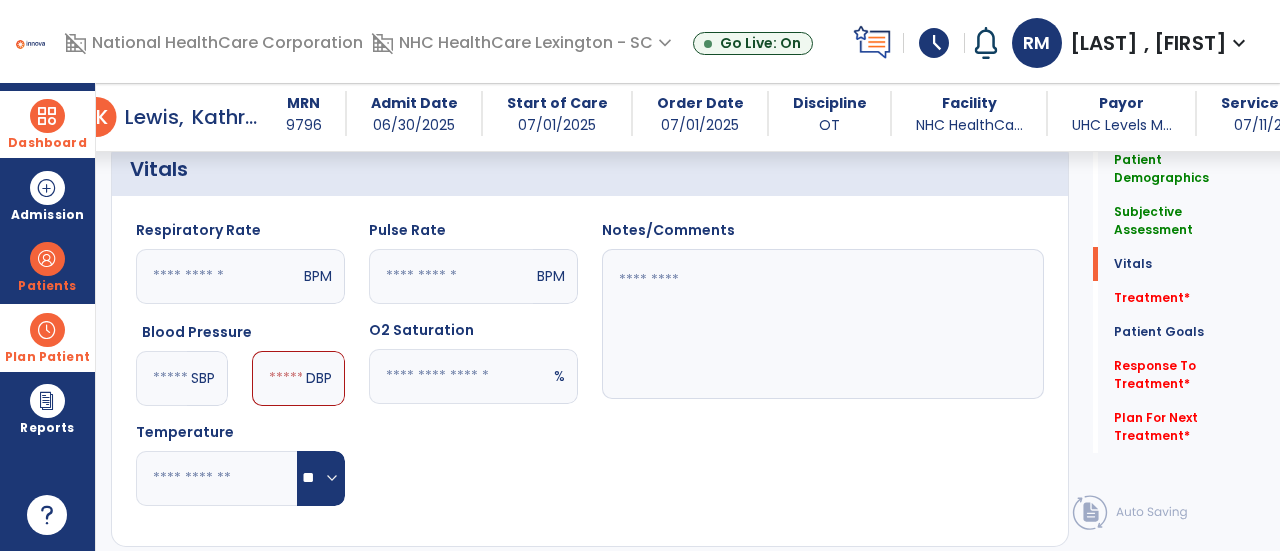 type on "***" 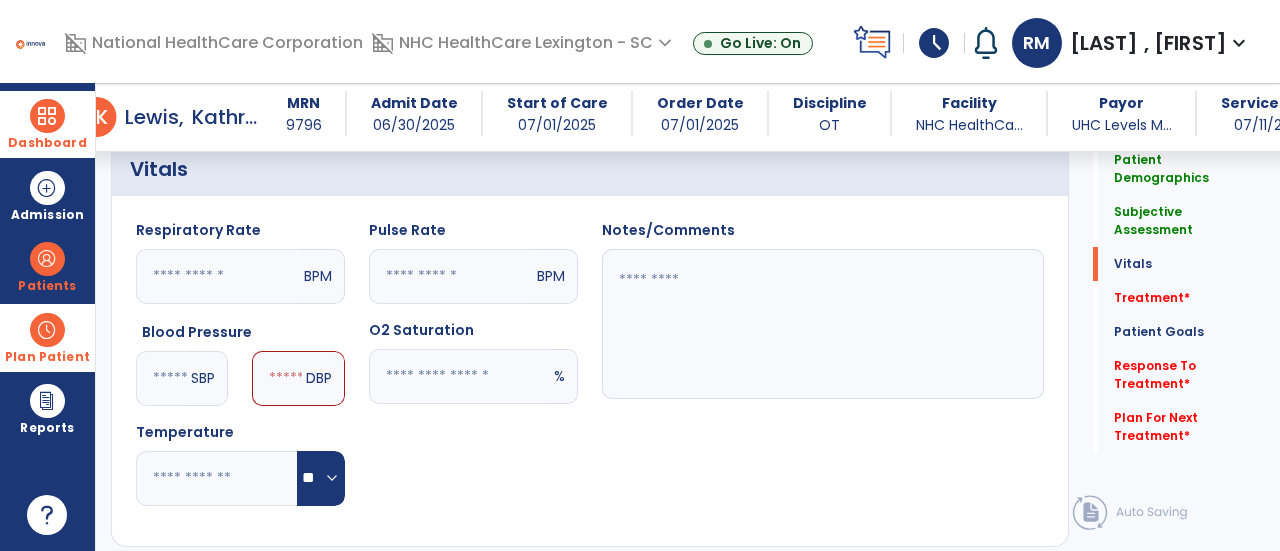 click 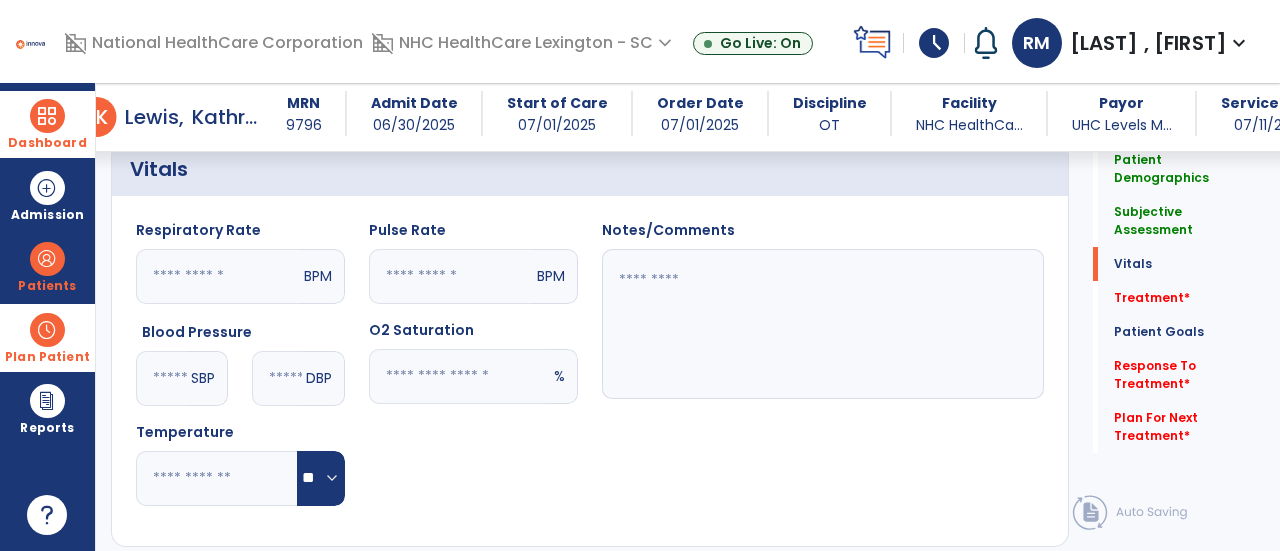 type on "**" 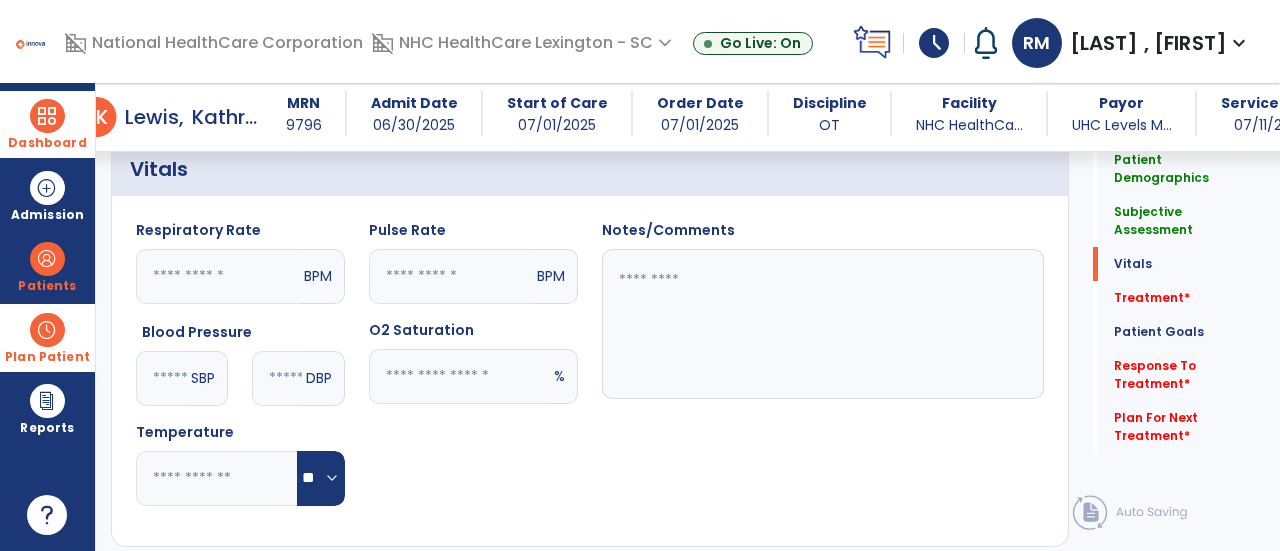 click 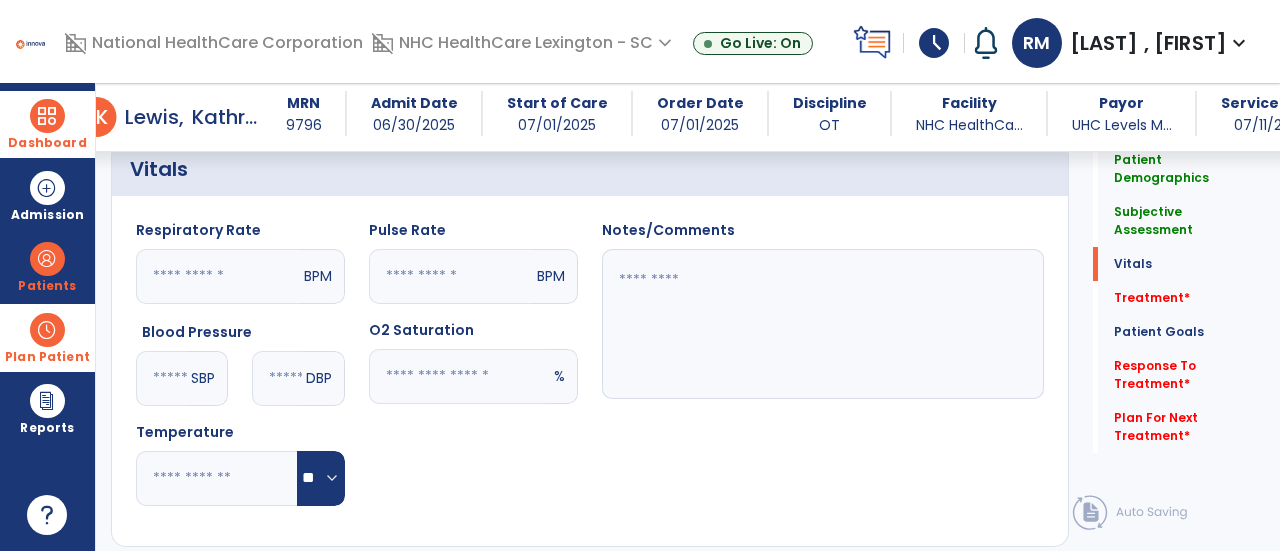 type on "**" 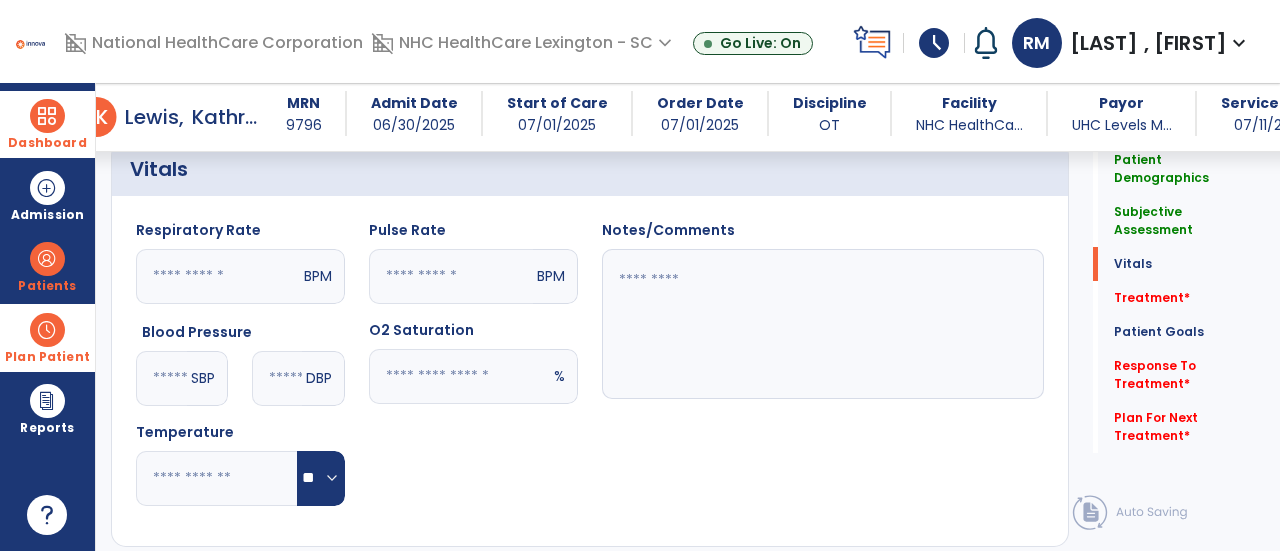 click 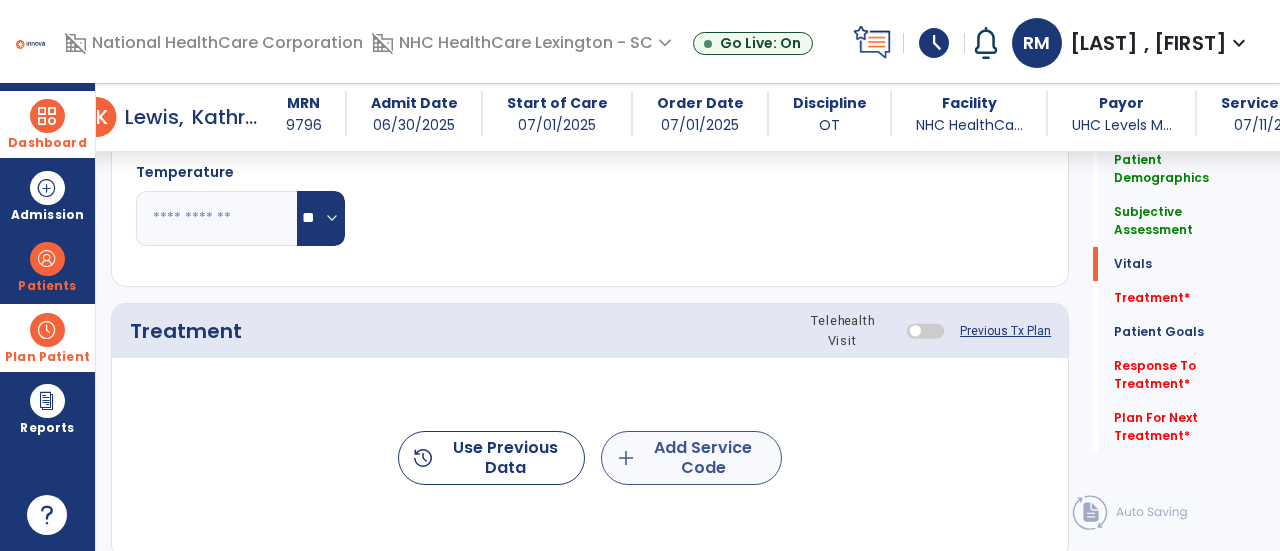 type on "**" 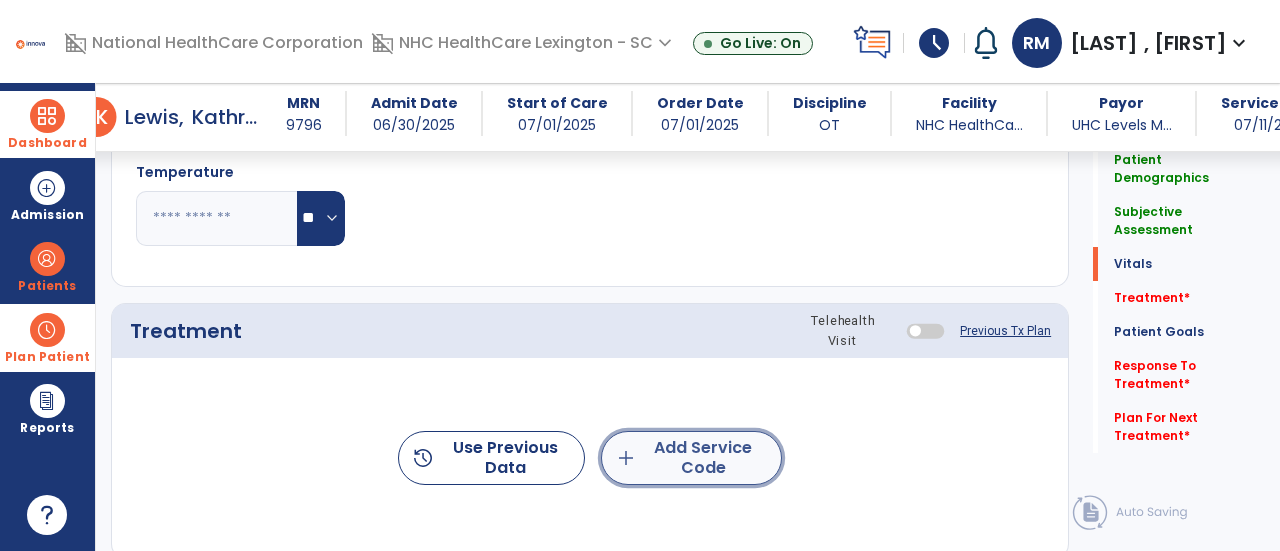 click on "add  Add Service Code" 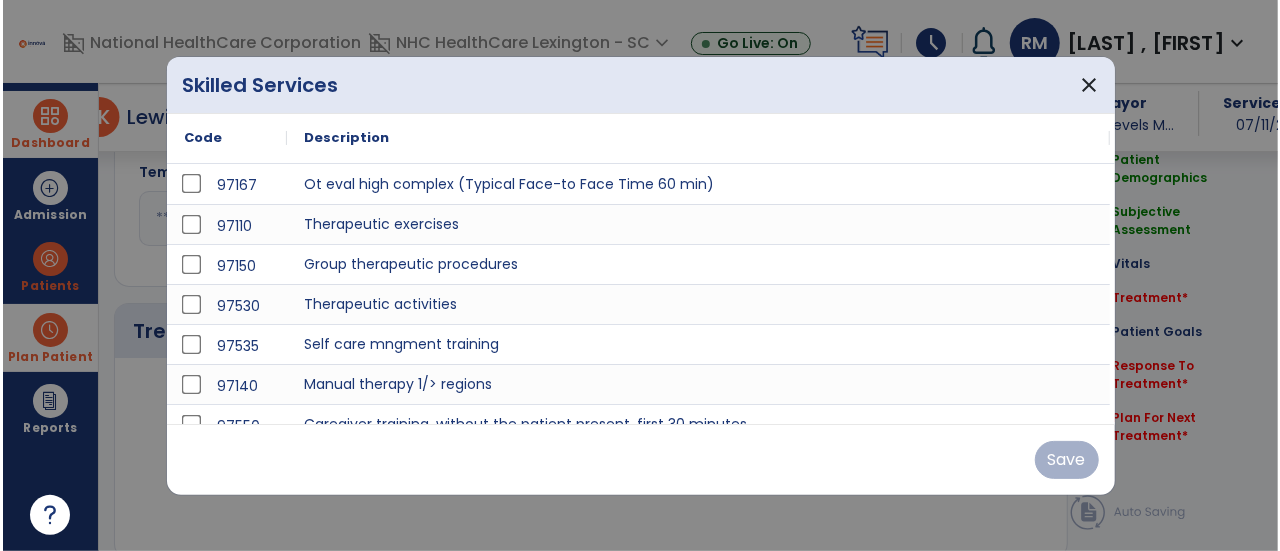 scroll, scrollTop: 946, scrollLeft: 0, axis: vertical 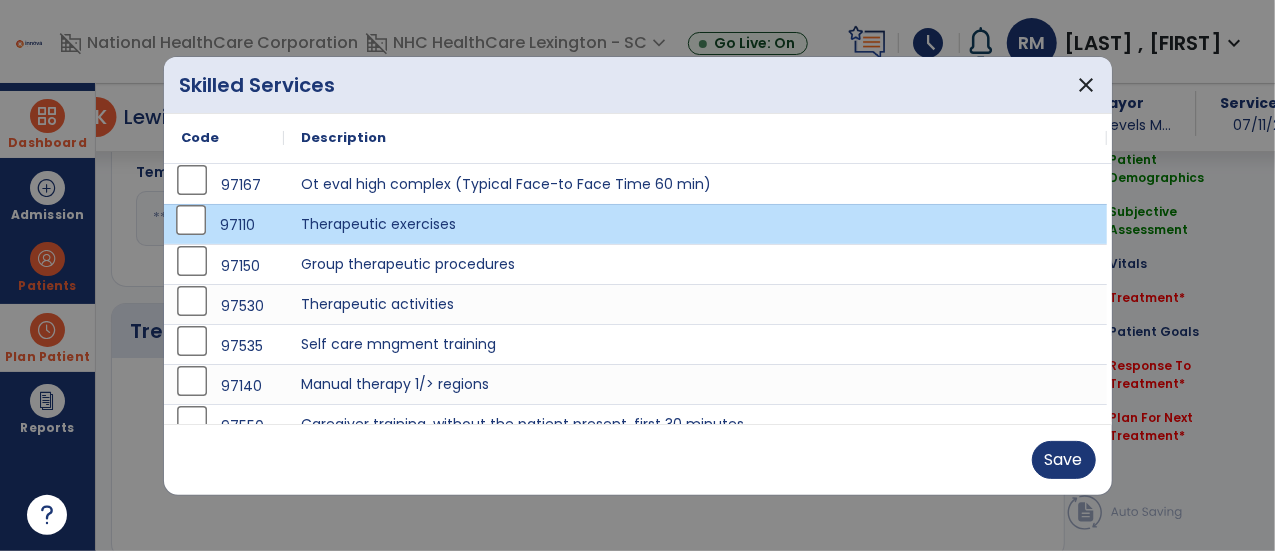 click on "97530" at bounding box center [224, 306] 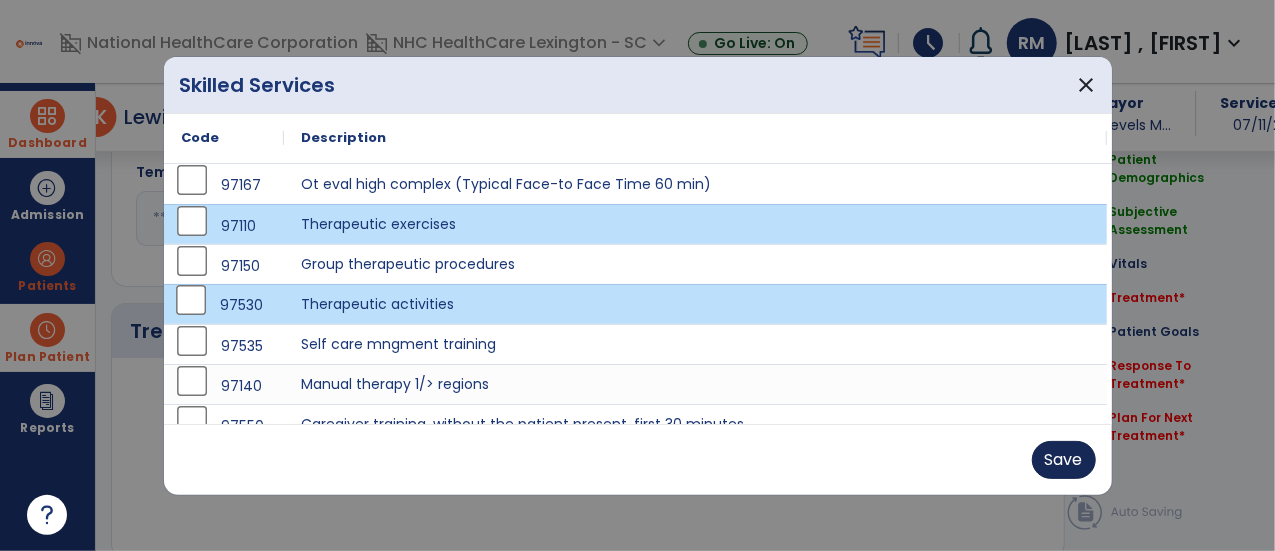 click on "Save" at bounding box center (1064, 460) 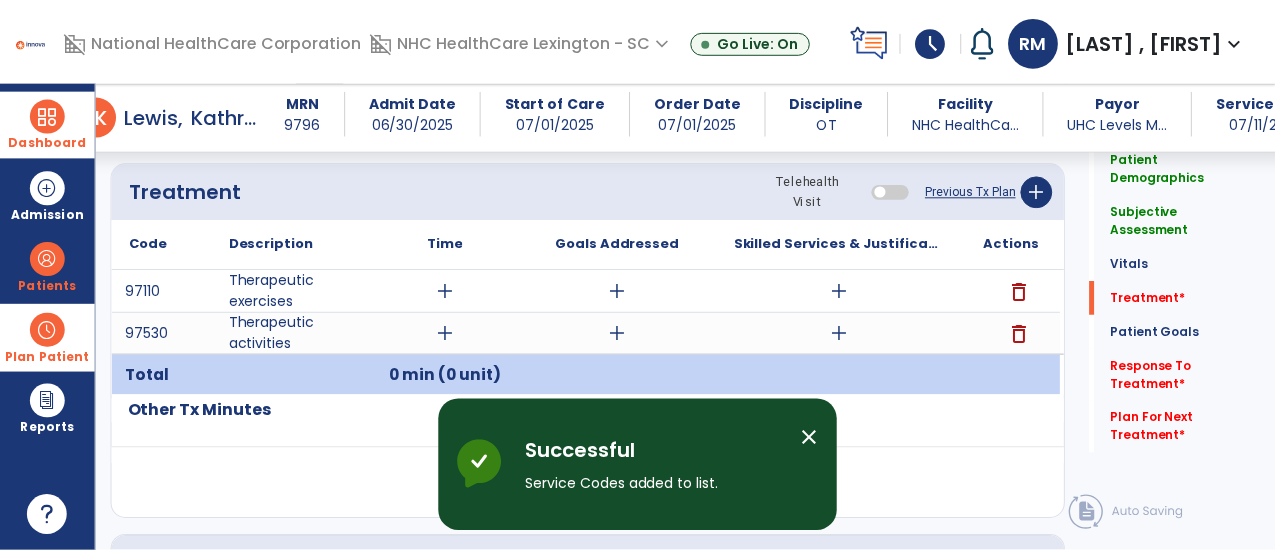 scroll, scrollTop: 1134, scrollLeft: 0, axis: vertical 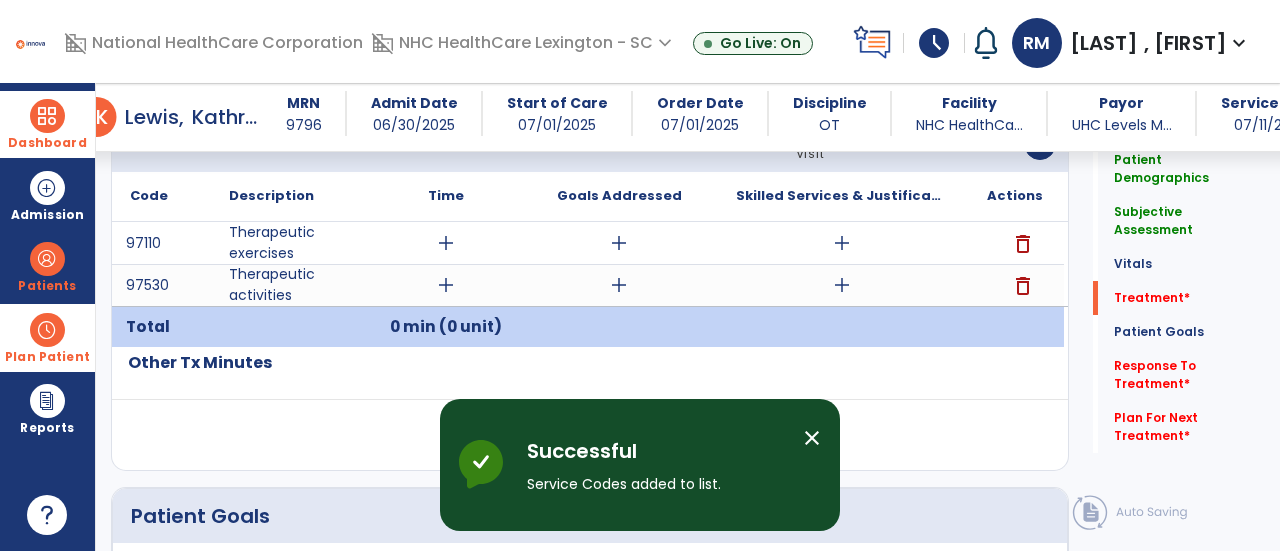 click on "add" at bounding box center [446, 243] 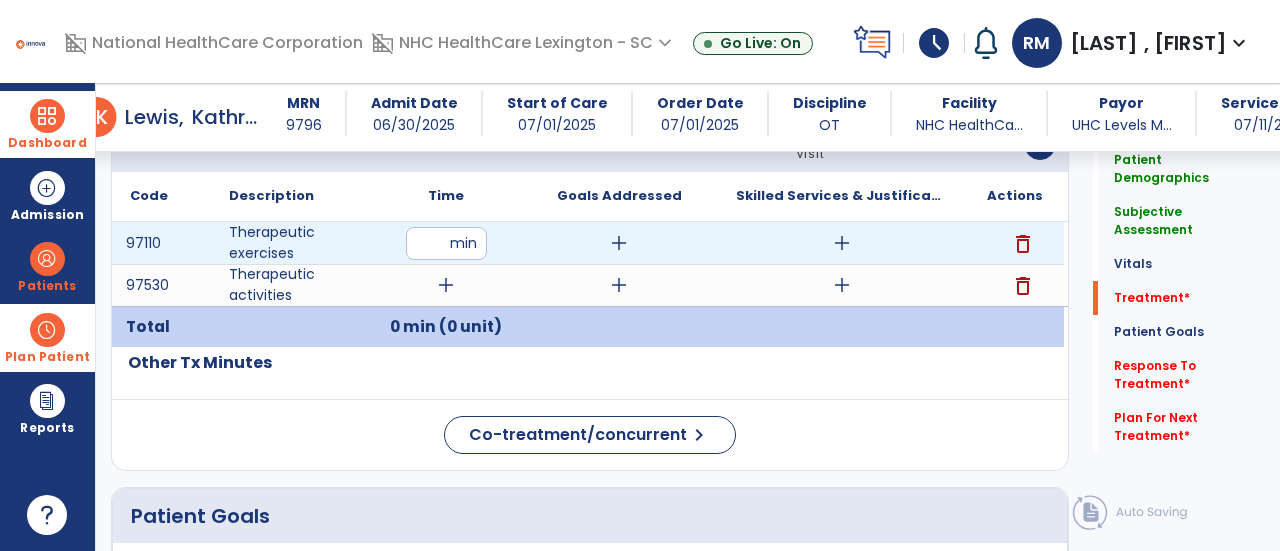 type on "**" 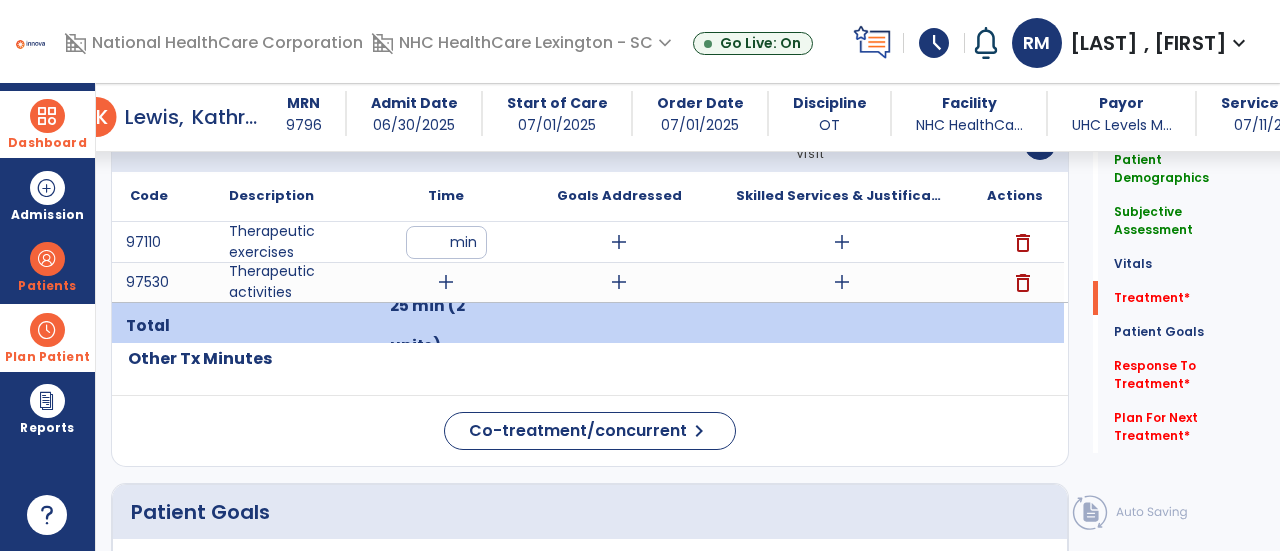 click on "add" at bounding box center (446, 282) 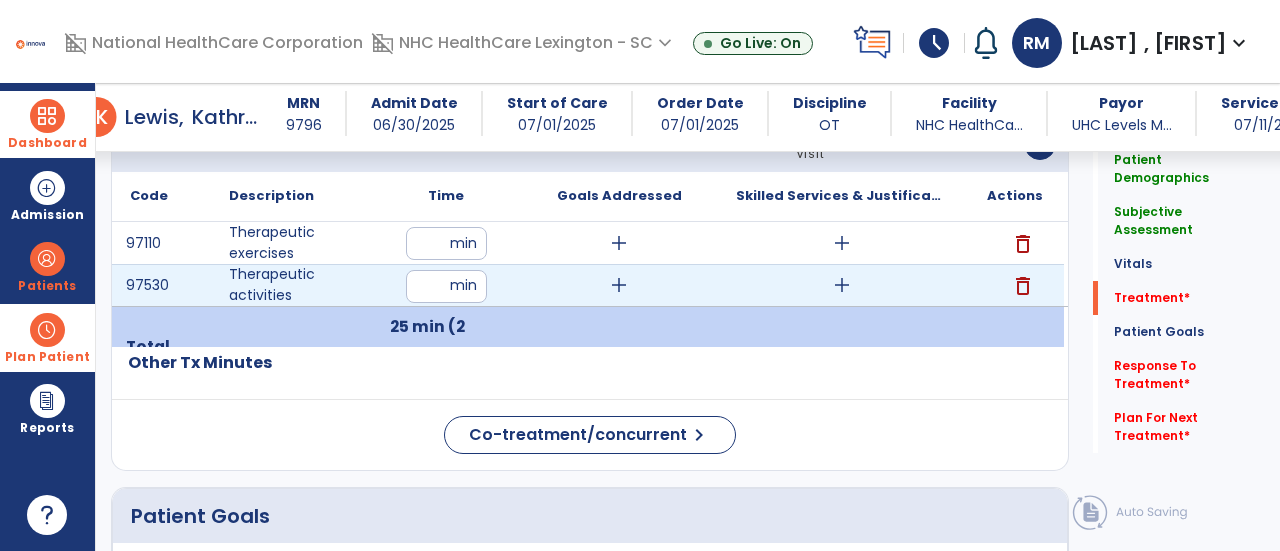 type on "**" 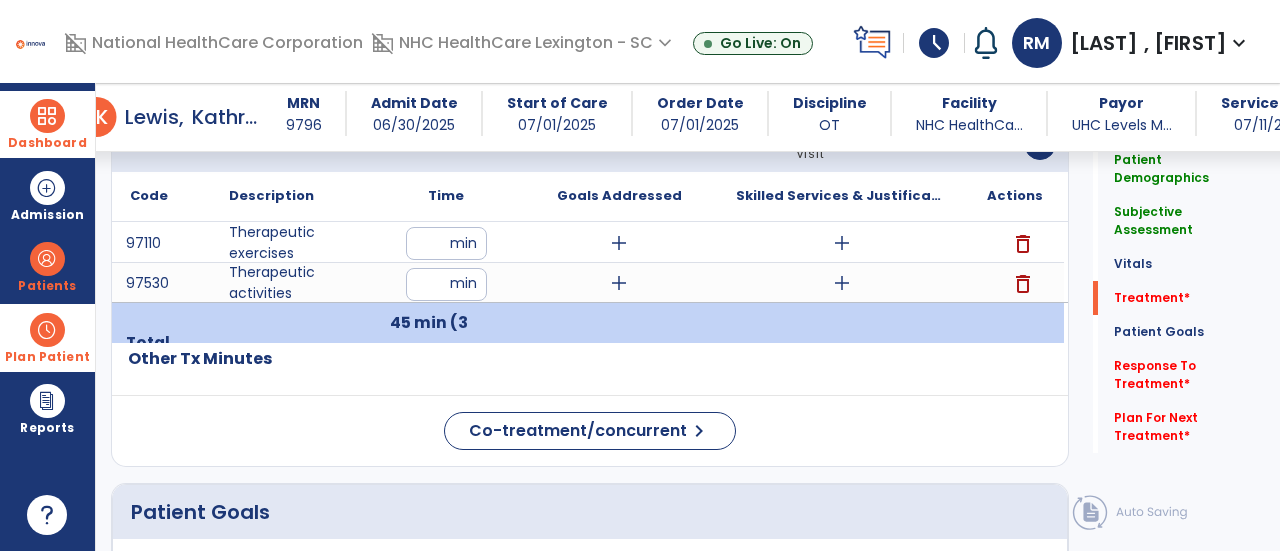 click on "add" at bounding box center (842, 243) 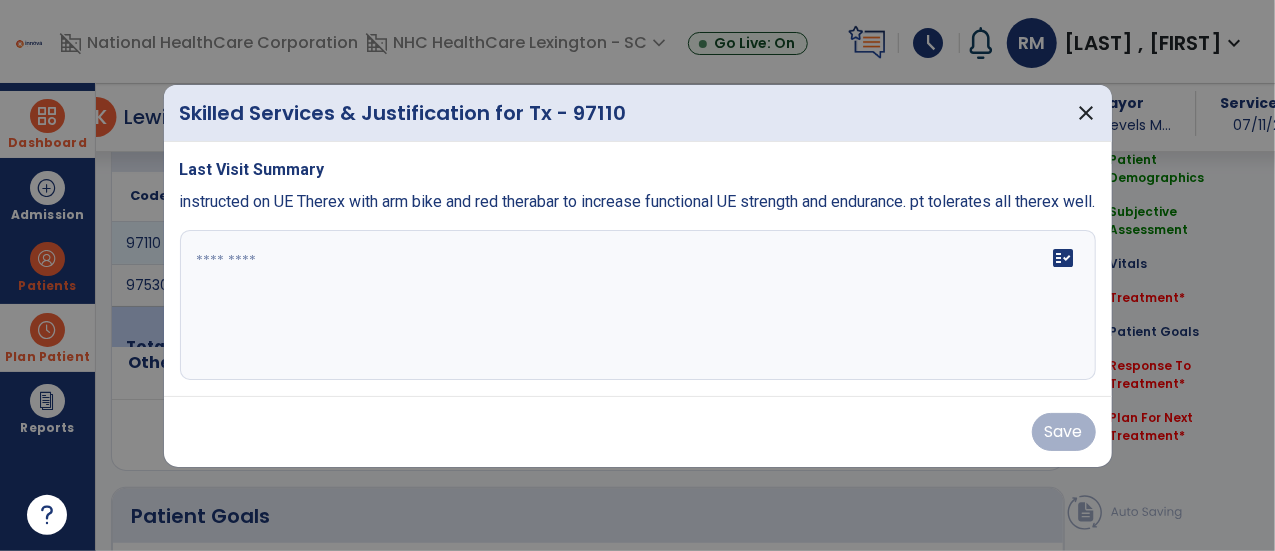 scroll, scrollTop: 1134, scrollLeft: 0, axis: vertical 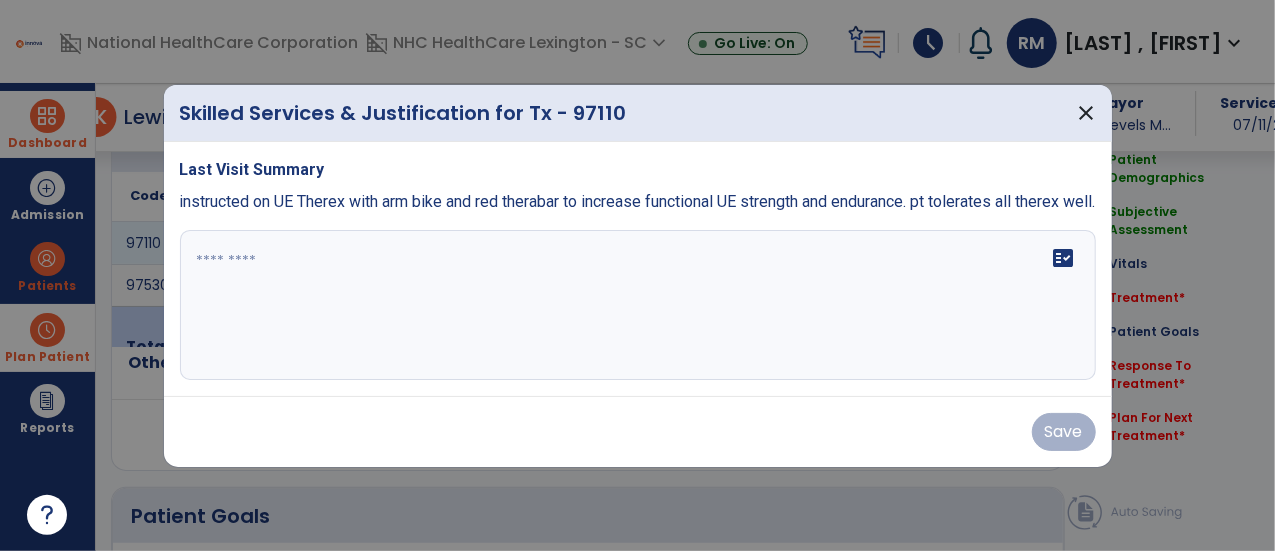 click at bounding box center [638, 305] 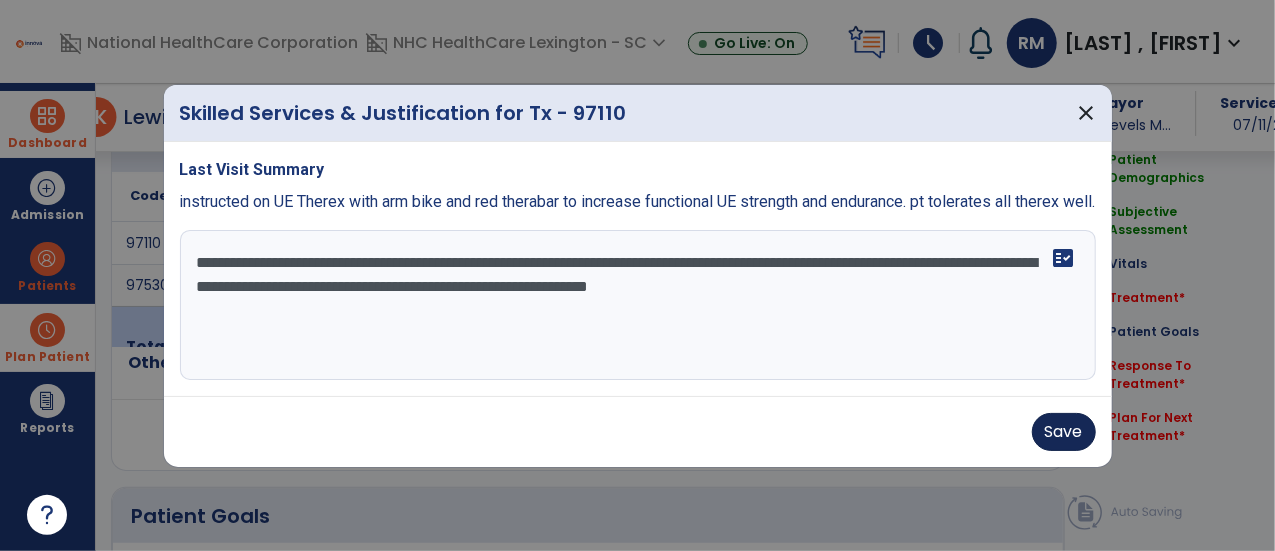 type on "**********" 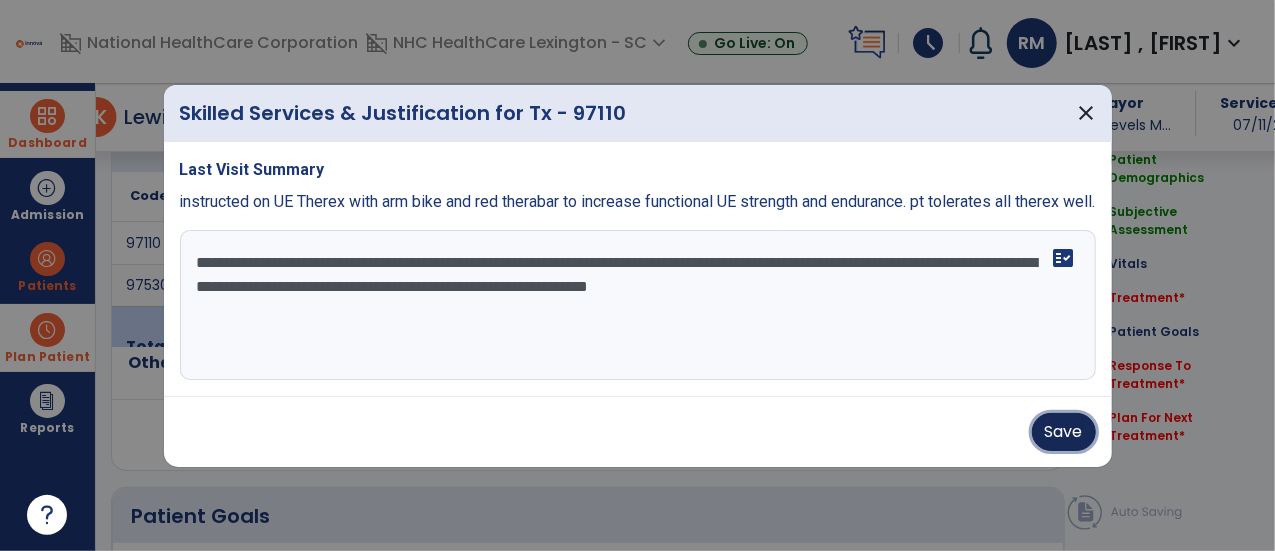 click on "Save" at bounding box center [1064, 432] 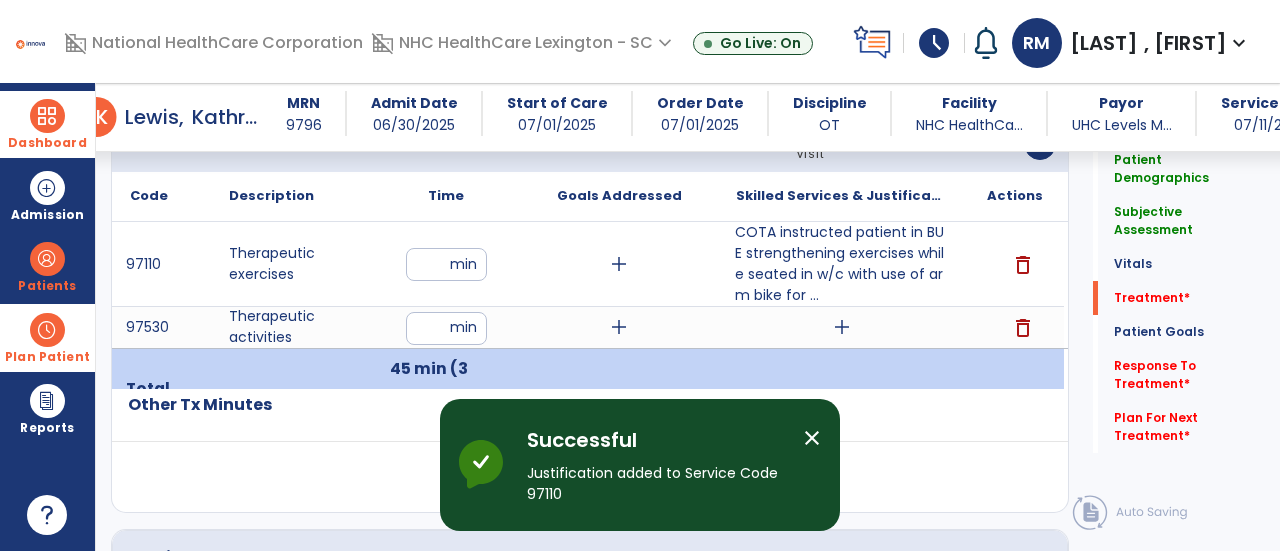 click on "add" at bounding box center [842, 327] 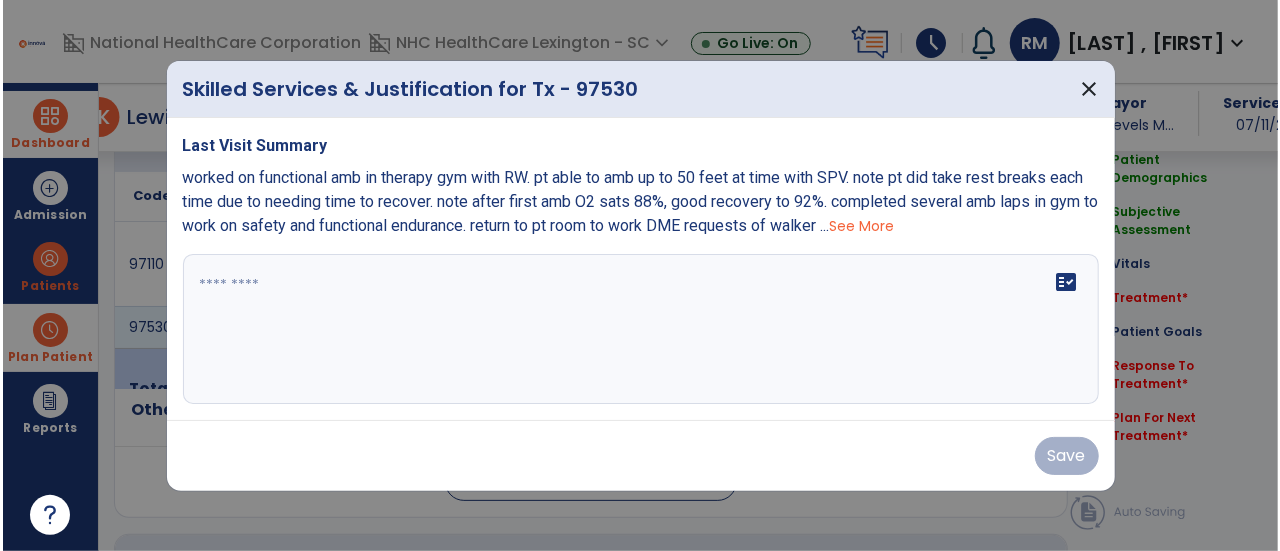 scroll, scrollTop: 1134, scrollLeft: 0, axis: vertical 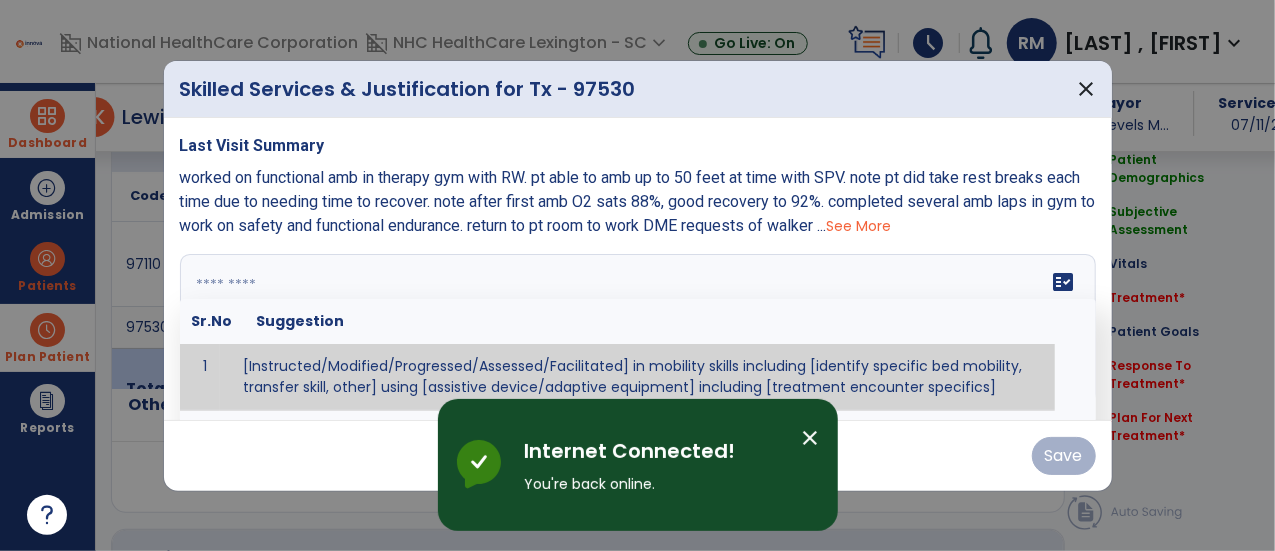 click on "fact_check  Sr.No Suggestion 1 [Instructed/Modified/Progressed/Assessed/Facilitated] in mobility skills including [identify specific bed mobility, transfer skill, other] using [assistive device/adaptive equipment] including [treatment encounter specifics]" at bounding box center (638, 329) 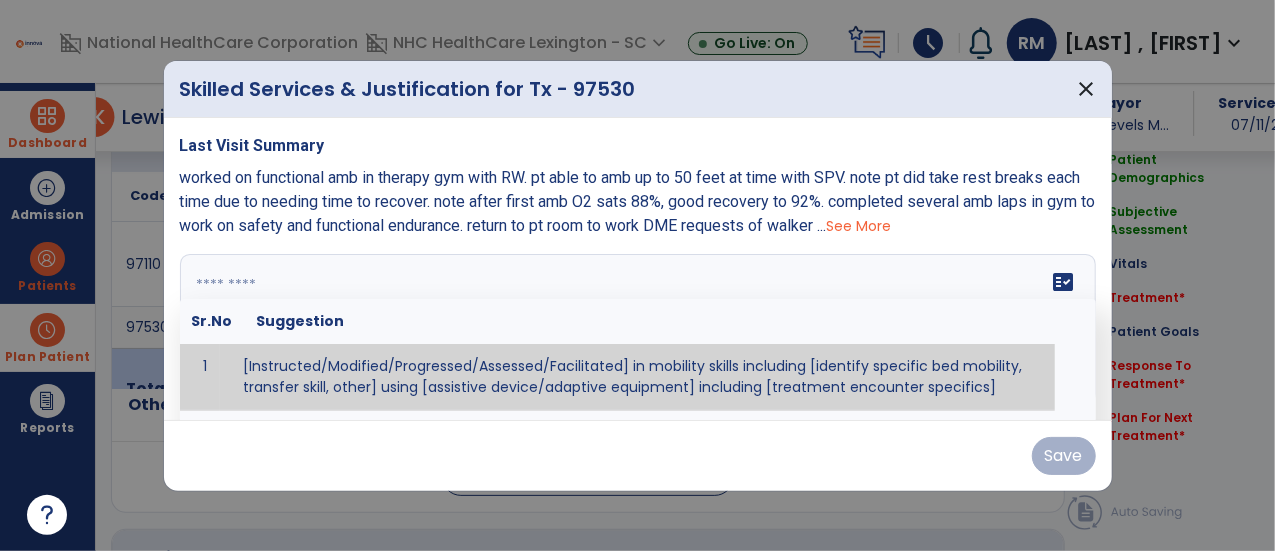 click at bounding box center (636, 329) 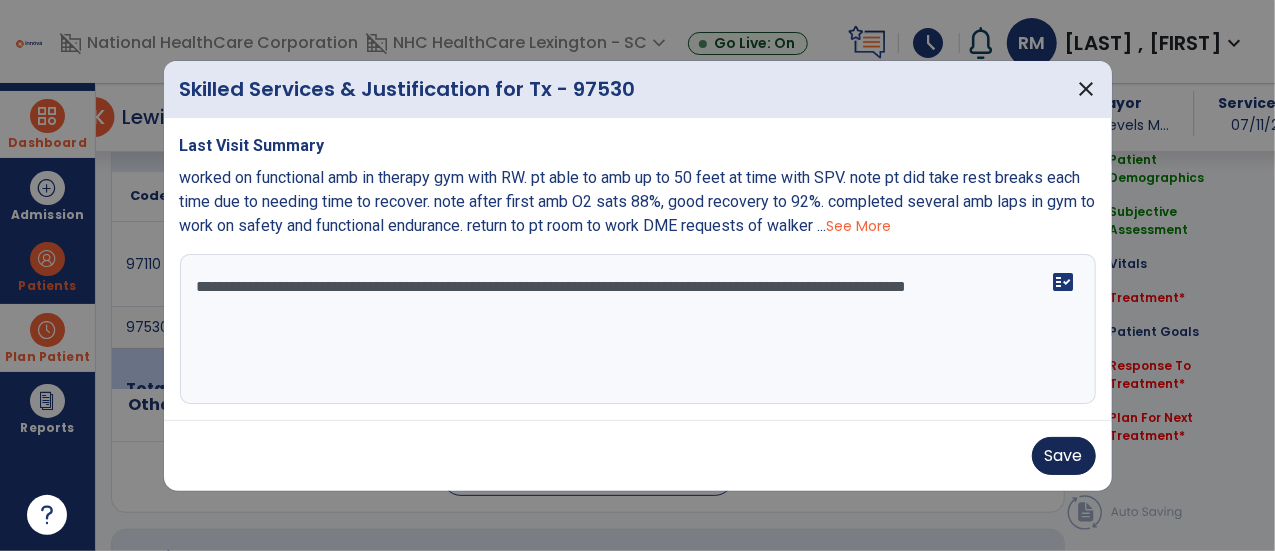 type on "**********" 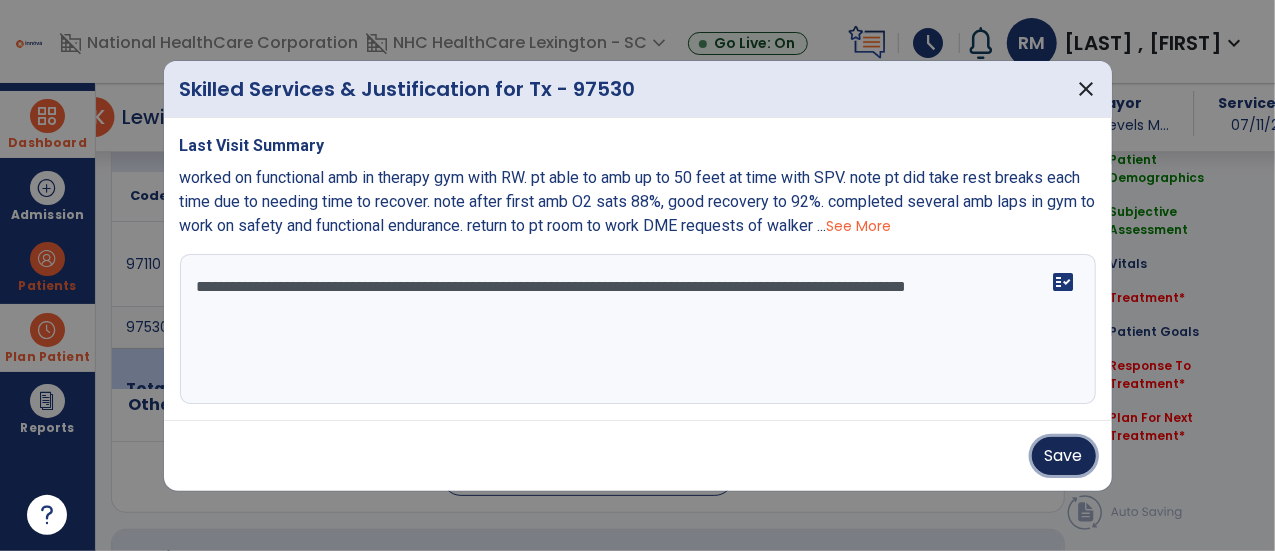 click on "Save" at bounding box center [1064, 456] 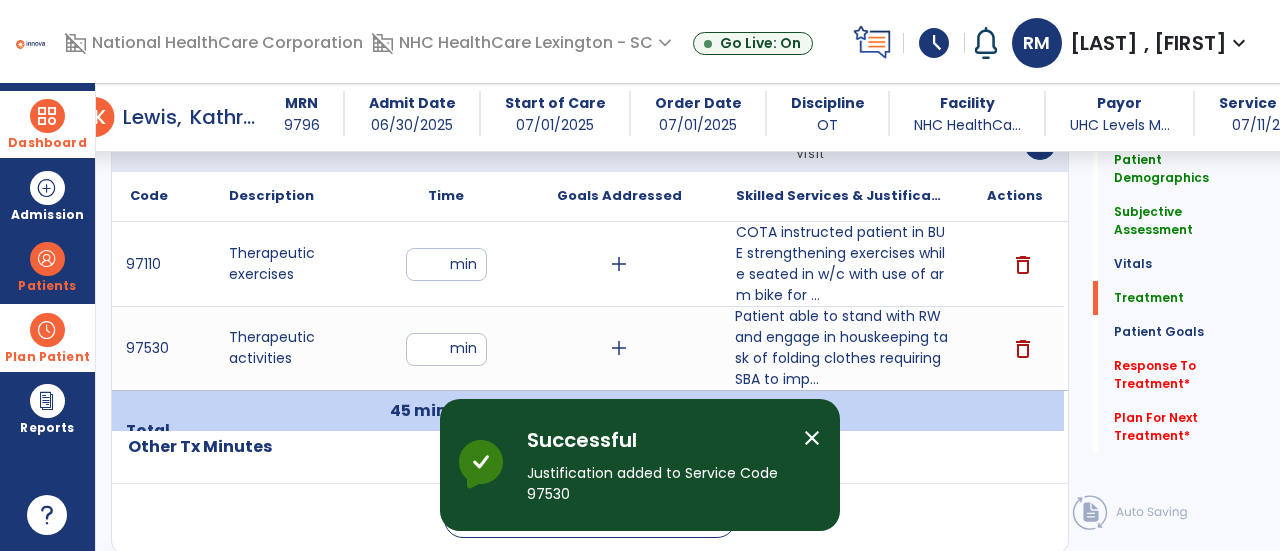 click on "Patient Demographics  Medical Diagnosis   Treatment Diagnosis   Precautions   Contraindications
Code
Description
Pdpm Clinical Category
J96.90" 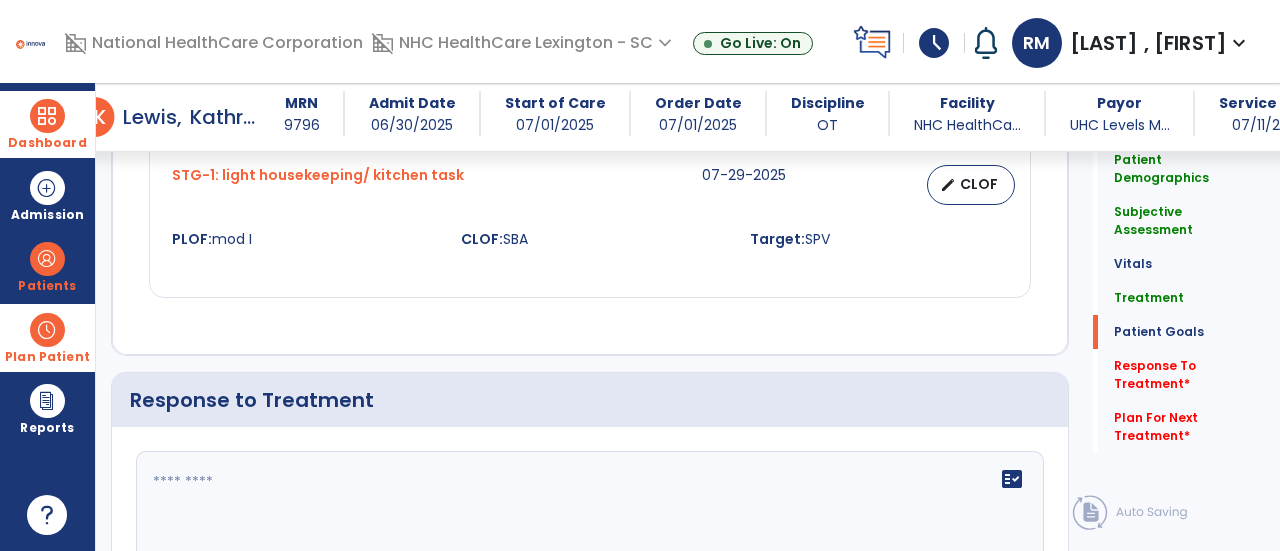 scroll, scrollTop: 2774, scrollLeft: 0, axis: vertical 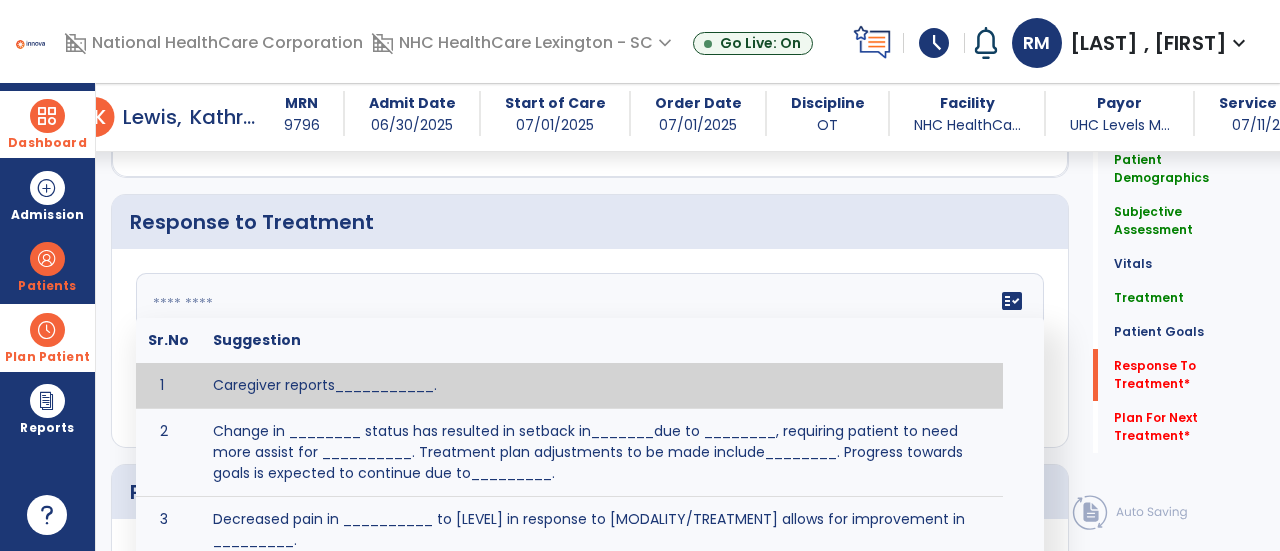click 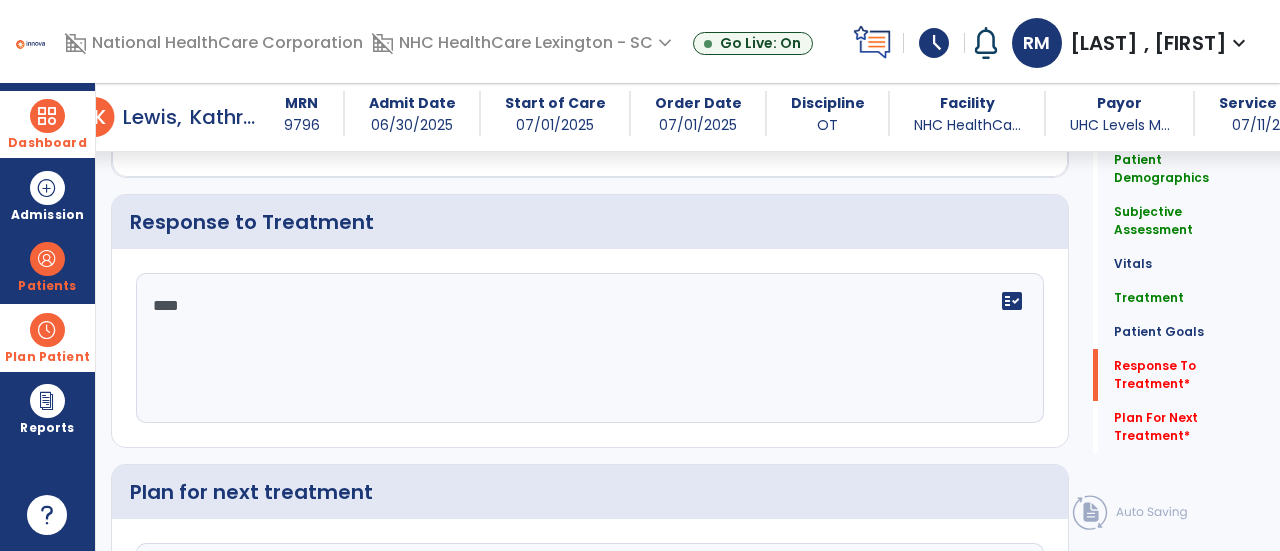 type on "****" 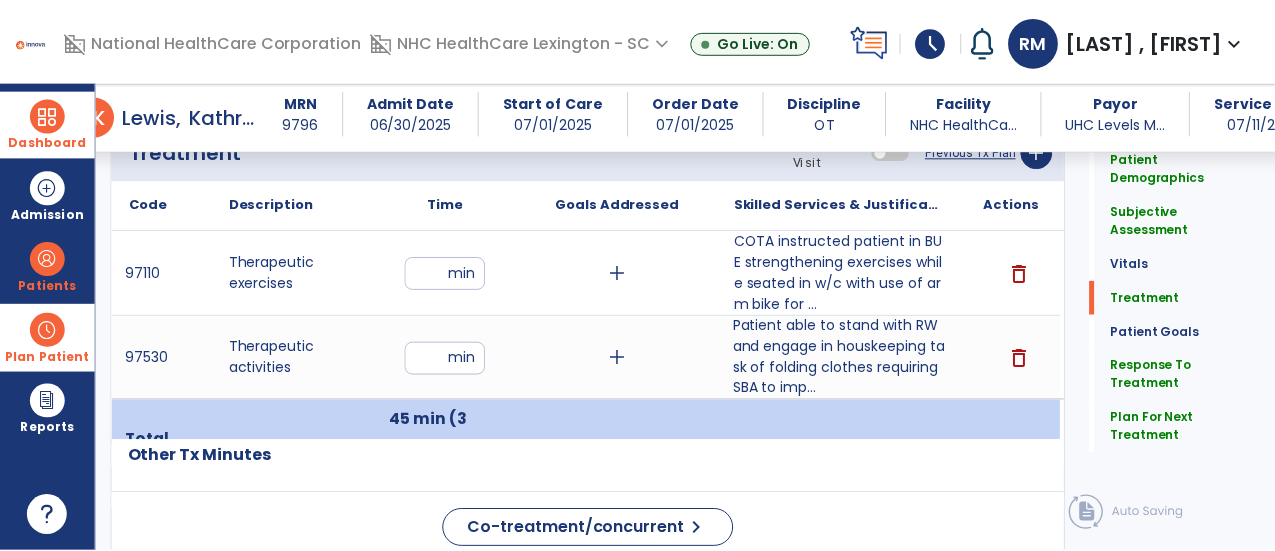 scroll, scrollTop: 1092, scrollLeft: 0, axis: vertical 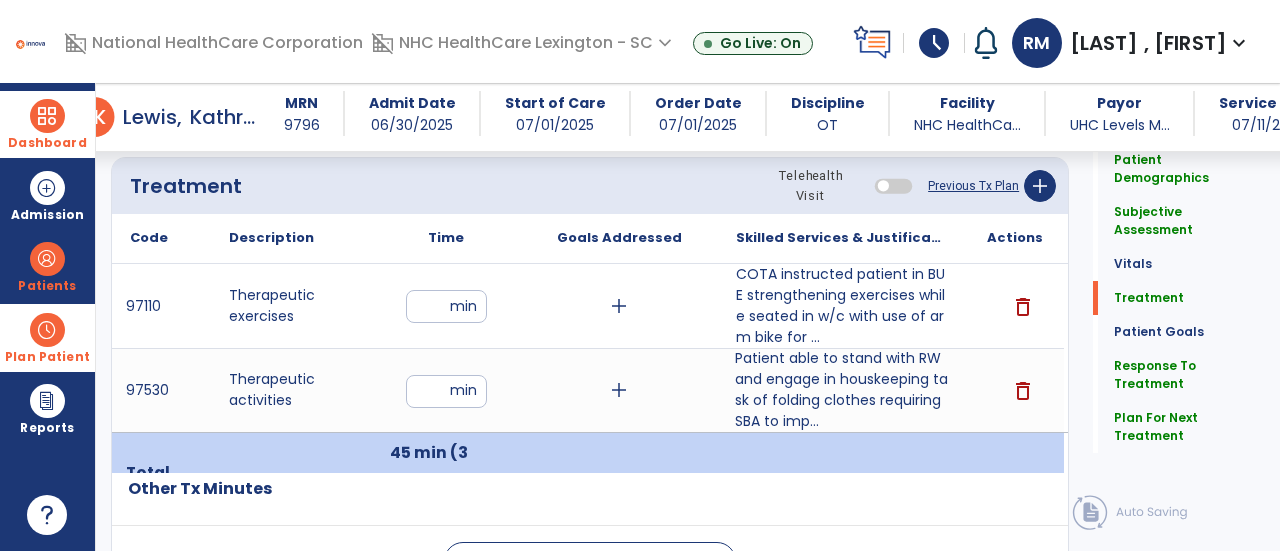 type on "**********" 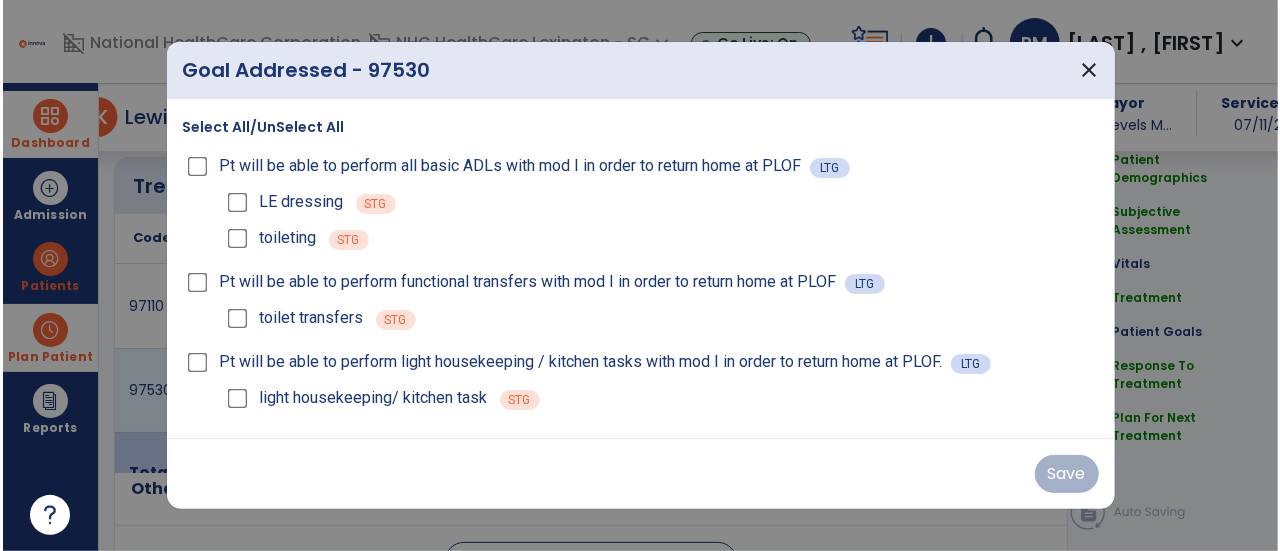 scroll, scrollTop: 1092, scrollLeft: 0, axis: vertical 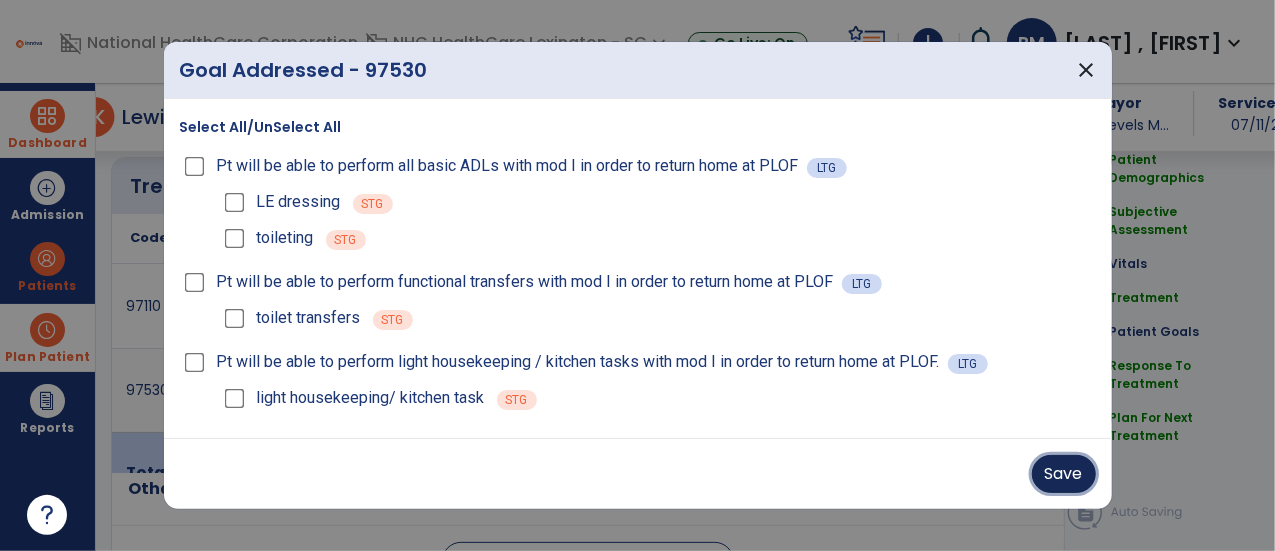 click on "Save" at bounding box center (1064, 474) 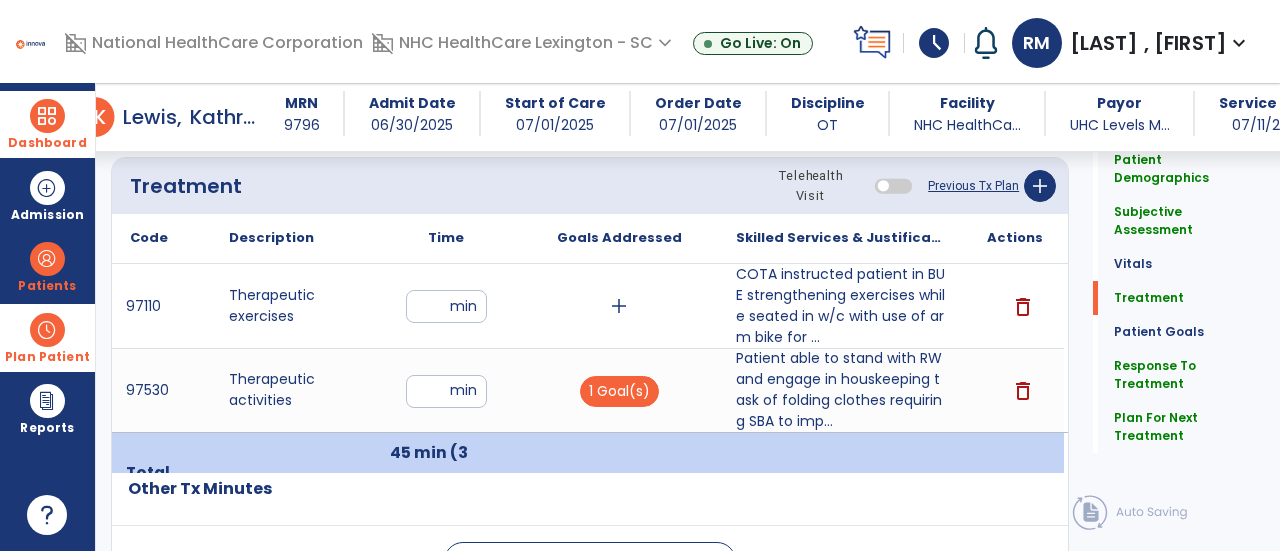 click on "Quick Links  Patient Demographics   Patient Demographics   Subjective Assessment   Subjective Assessment   Vitals   Vitals   Treatment   Treatment   Patient Goals   Patient Goals   Response To Treatment   Response To Treatment   Plan For Next Treatment   Plan For Next Treatment" 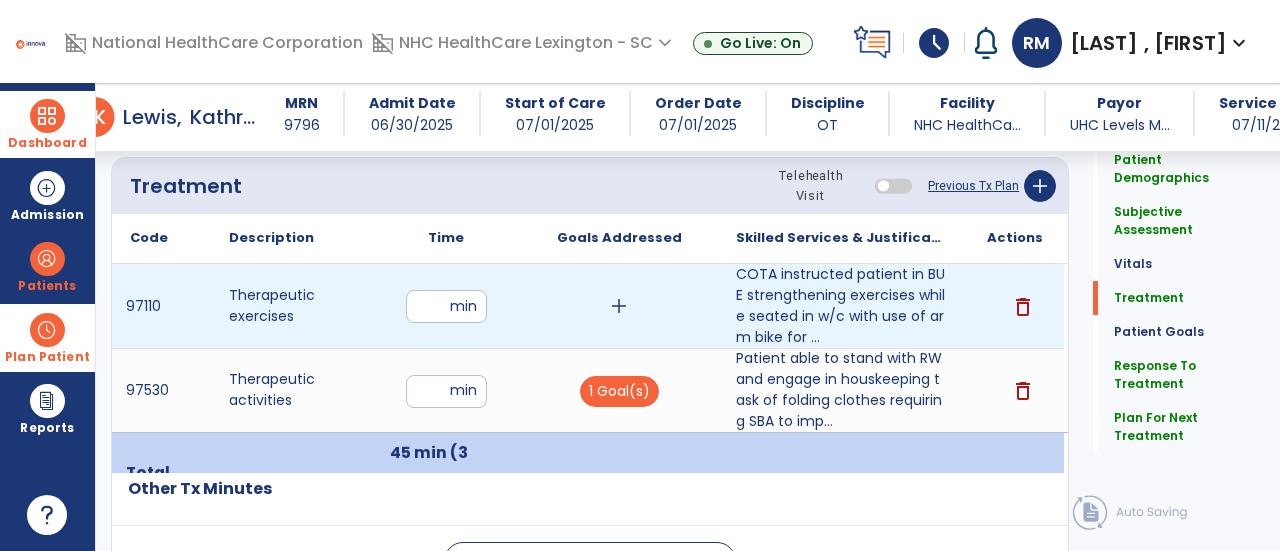 click on "add" at bounding box center [619, 306] 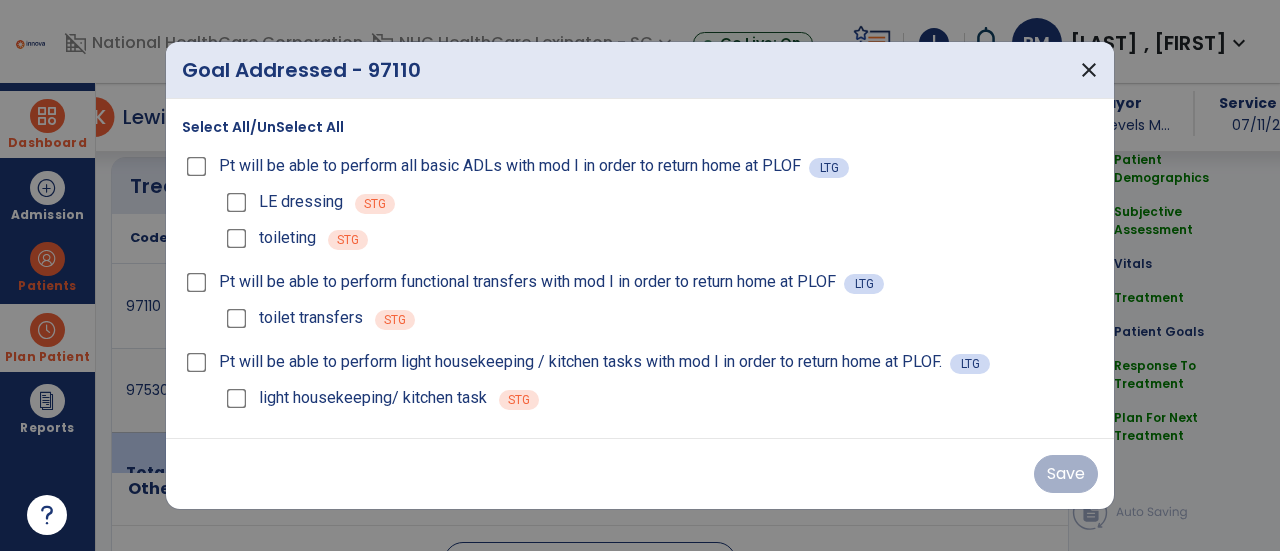 scroll, scrollTop: 1092, scrollLeft: 0, axis: vertical 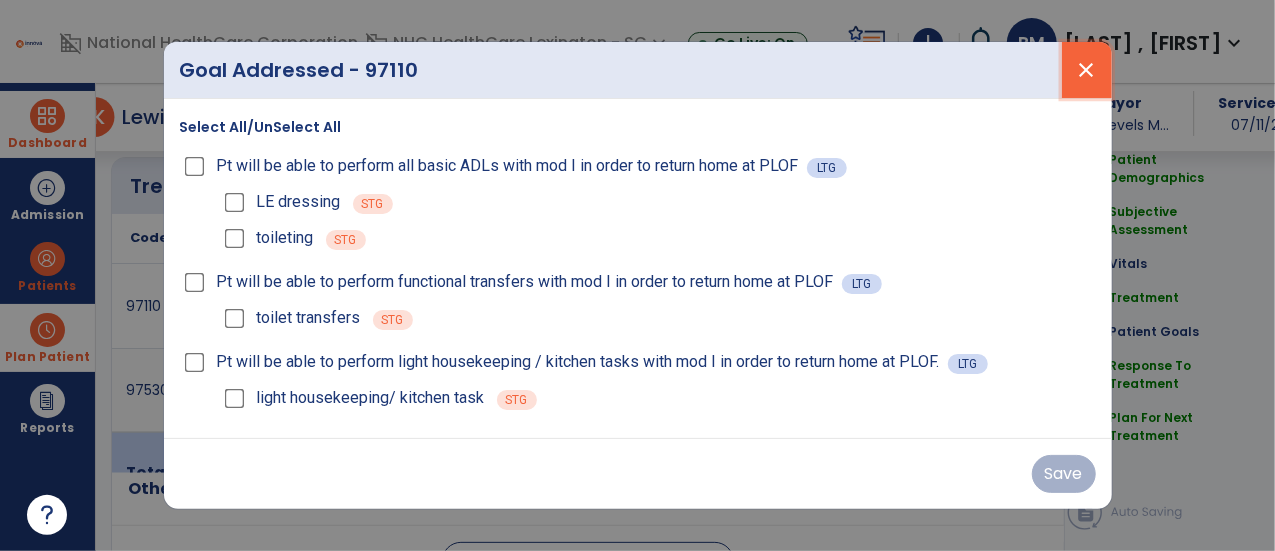 click on "close" at bounding box center [1087, 70] 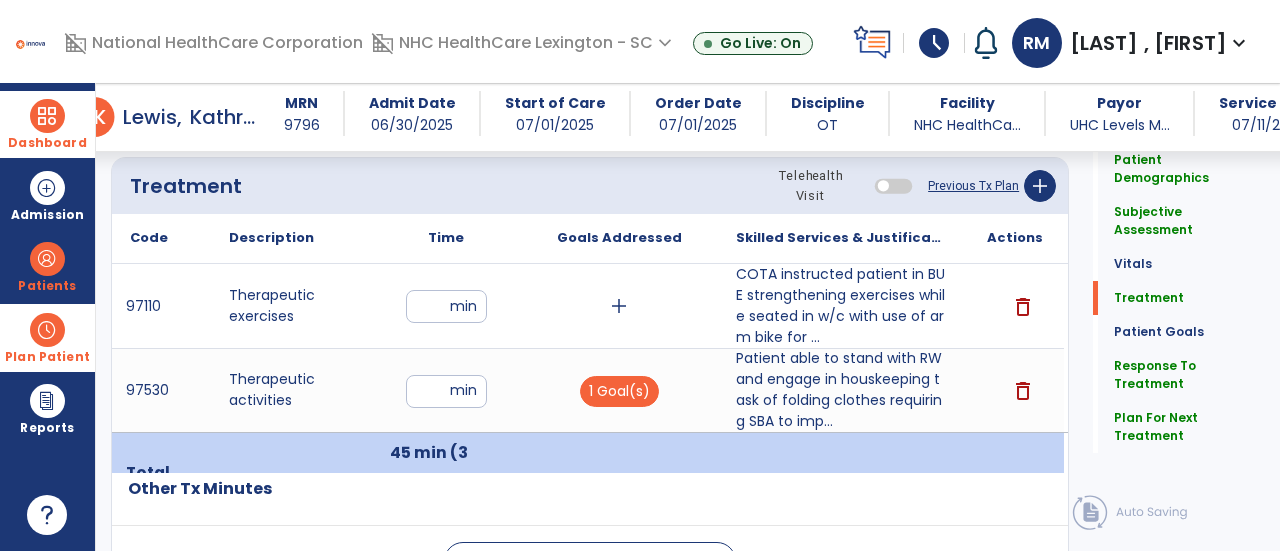 click on "Patient Demographics  Medical Diagnosis   Treatment Diagnosis   Precautions   Contraindications
Code
Description
Pdpm Clinical Category
J96.90" 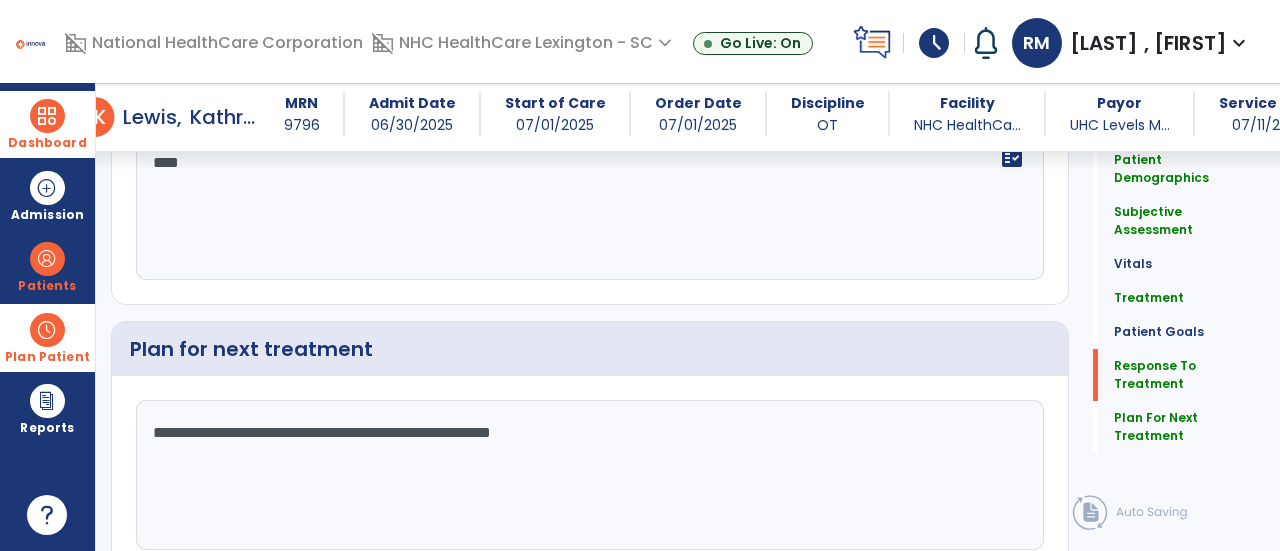 scroll, scrollTop: 2974, scrollLeft: 0, axis: vertical 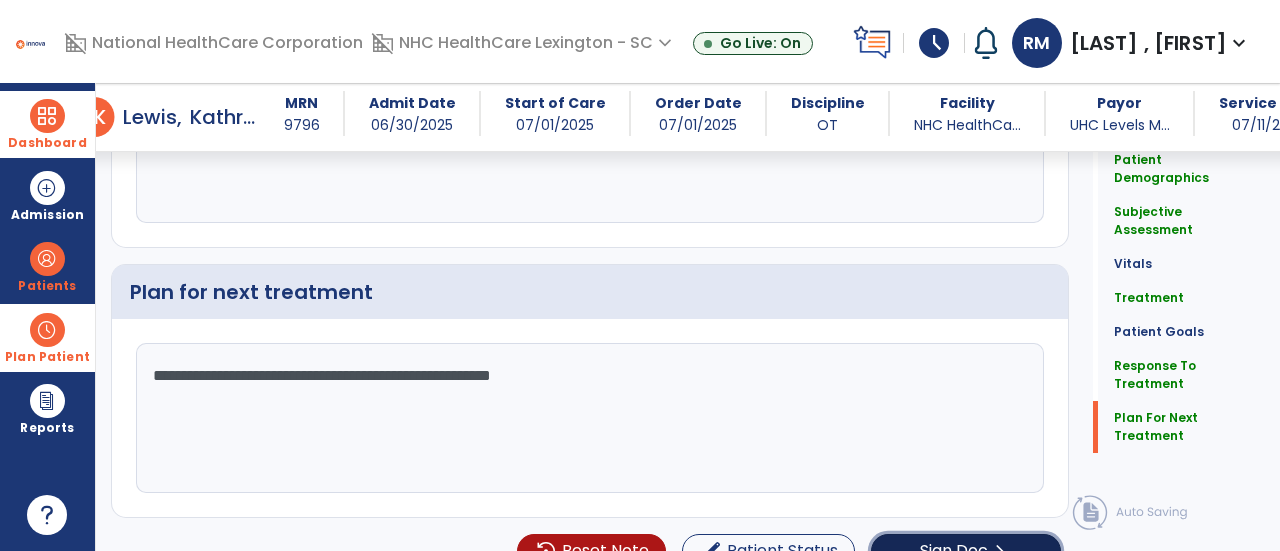 click on "Sign Doc" 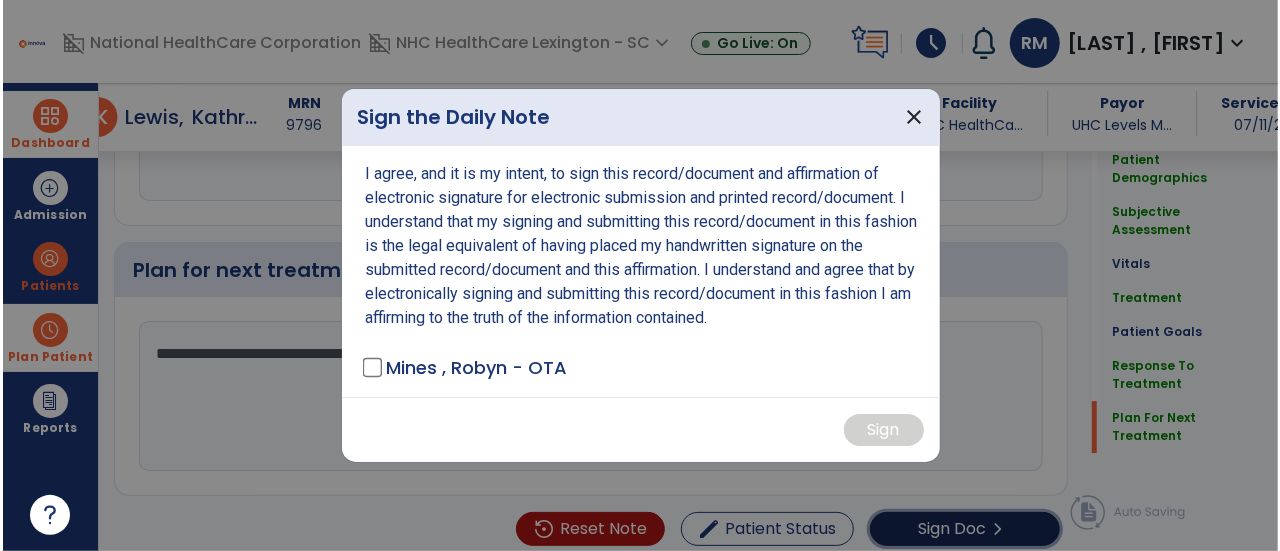 scroll, scrollTop: 2996, scrollLeft: 0, axis: vertical 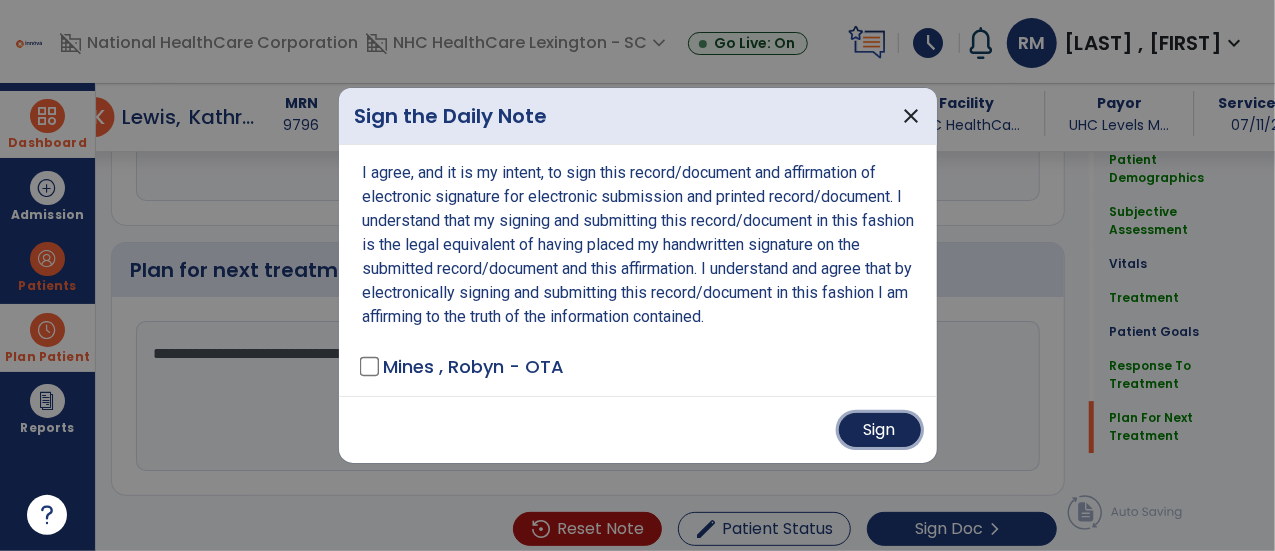 click on "Sign" at bounding box center [880, 430] 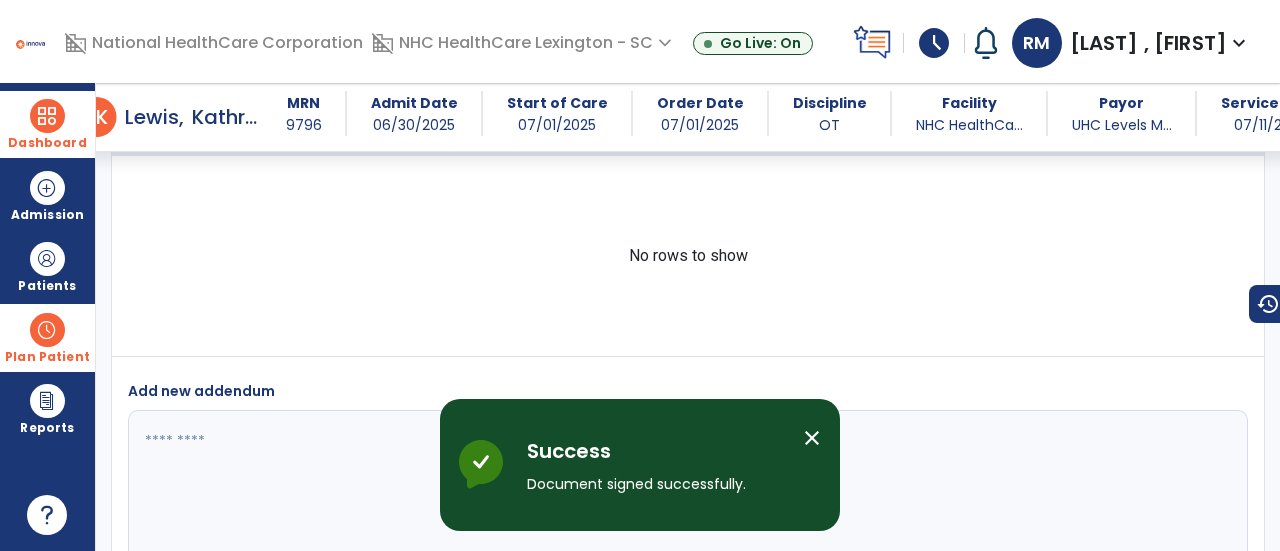scroll, scrollTop: 4138, scrollLeft: 0, axis: vertical 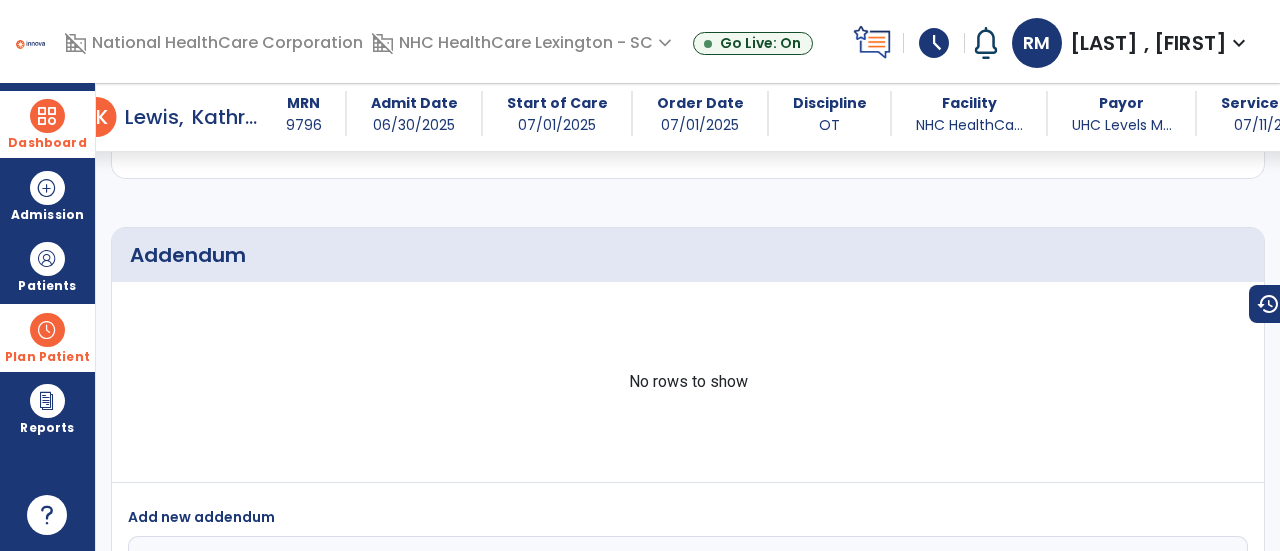 click on "Dashboard" at bounding box center (47, 124) 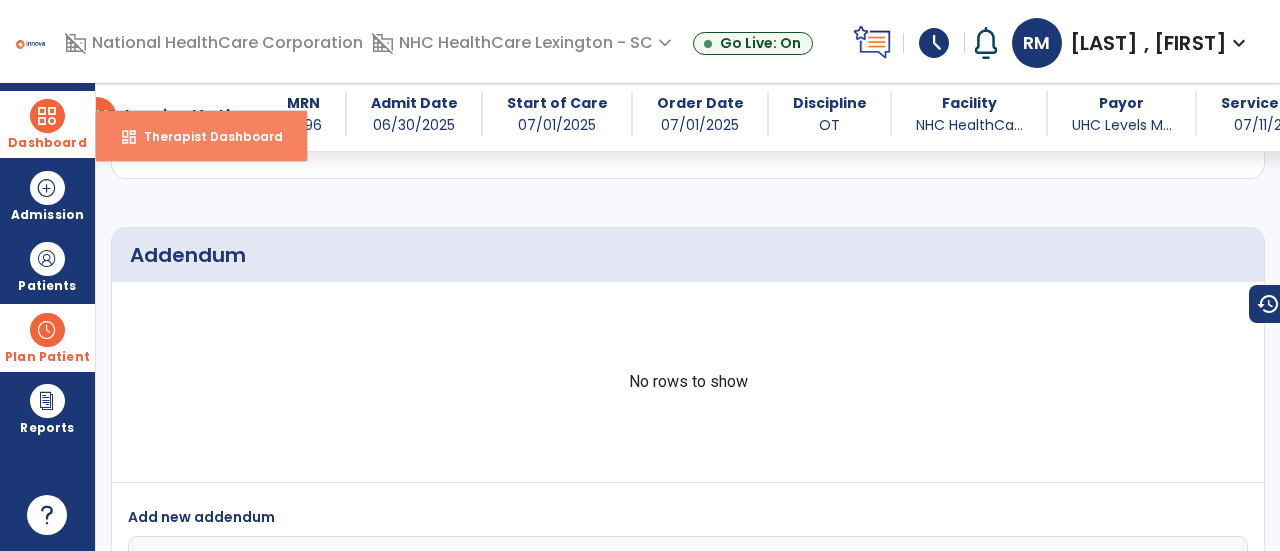 click on "dashboard  Therapist Dashboard" at bounding box center [201, 136] 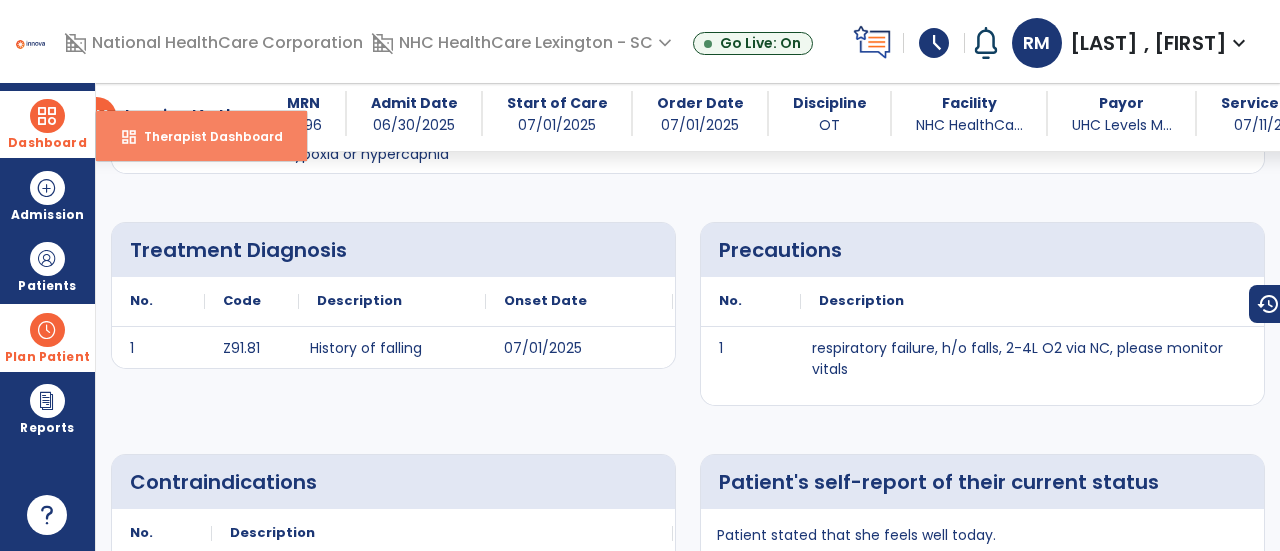 select on "****" 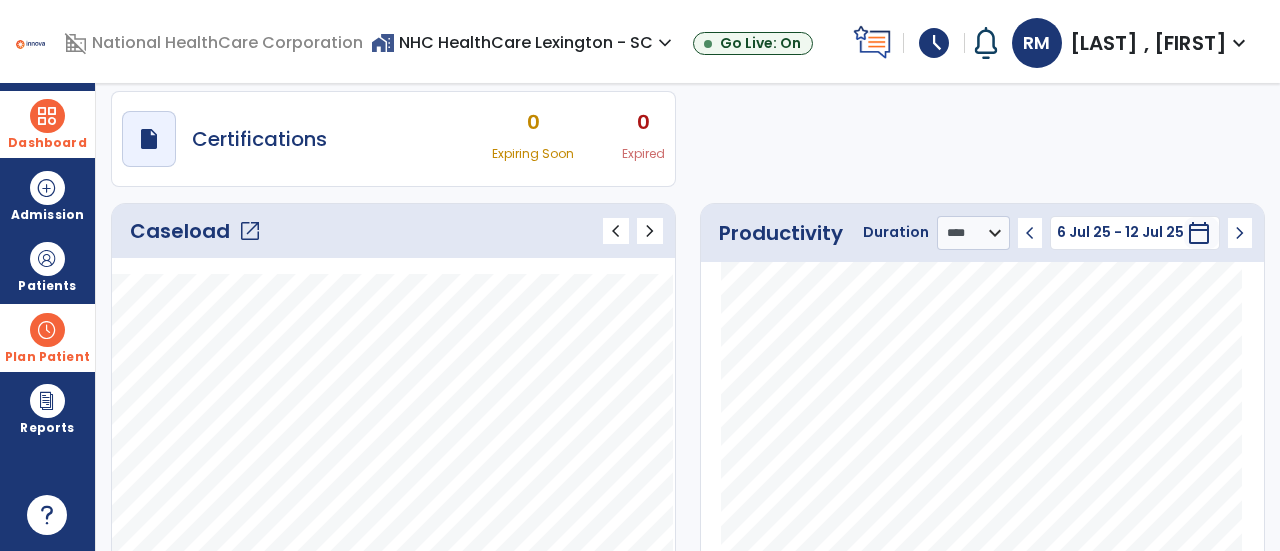 click on "open_in_new" 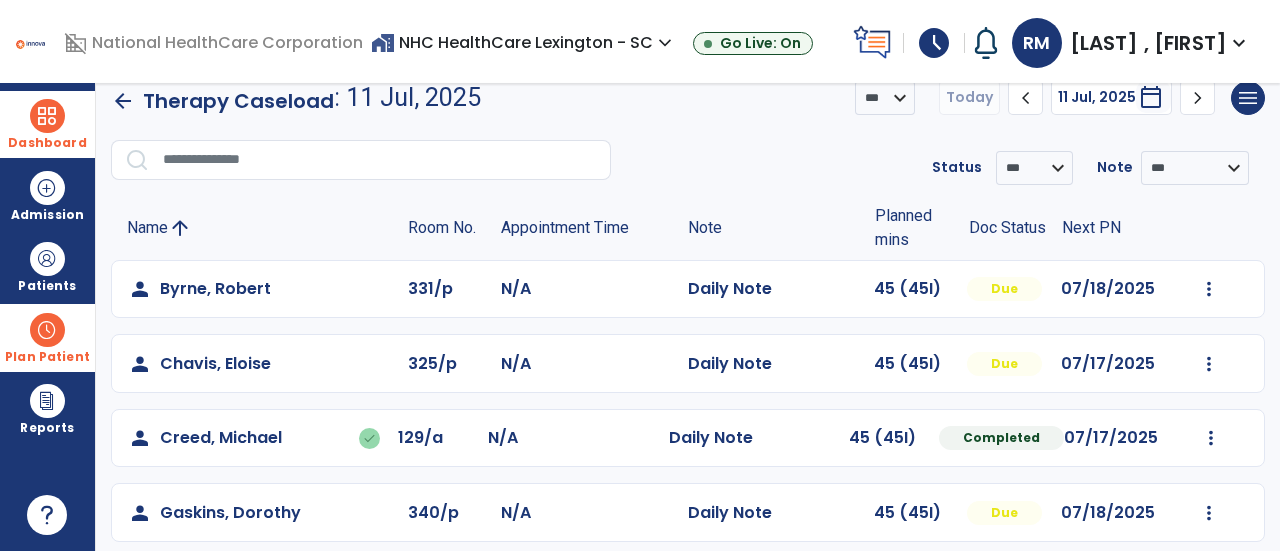 scroll, scrollTop: 0, scrollLeft: 0, axis: both 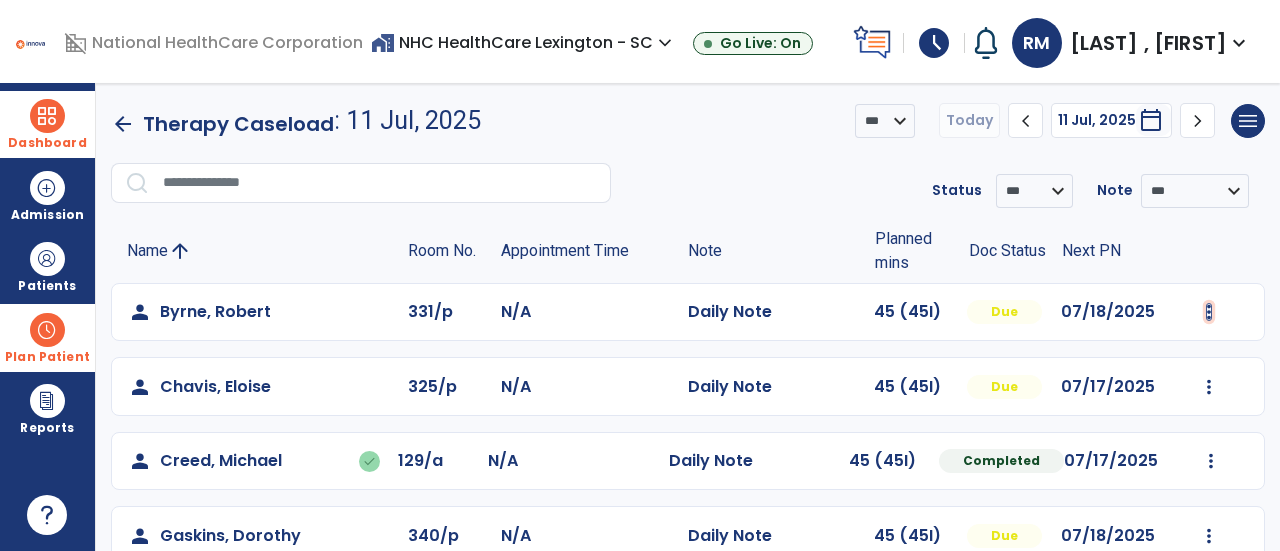 click at bounding box center (1209, 312) 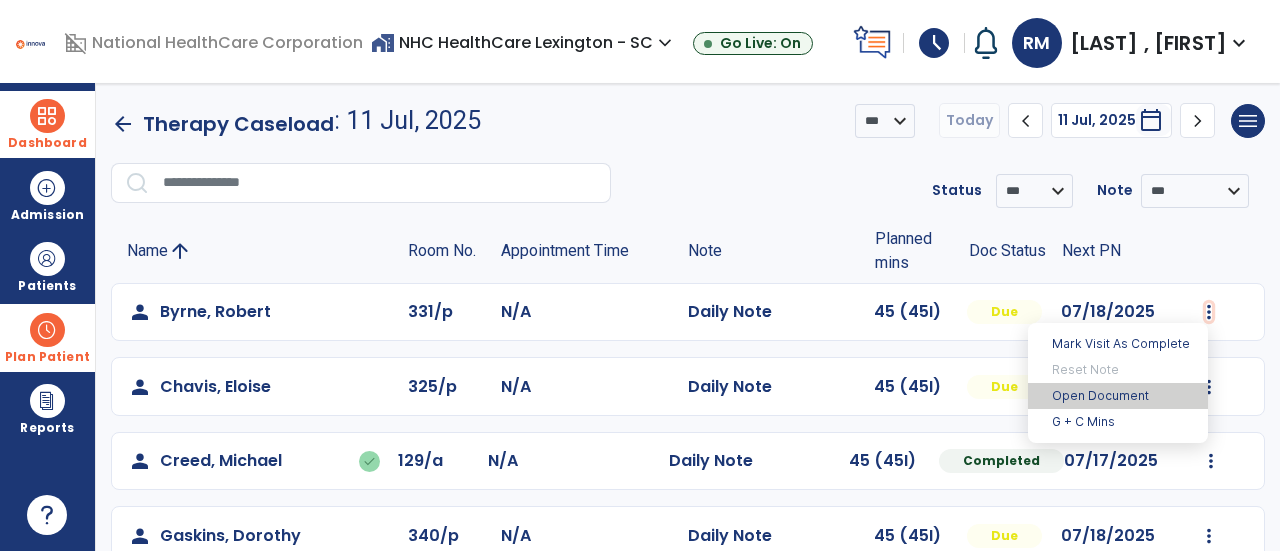 click on "Open Document" at bounding box center (1118, 396) 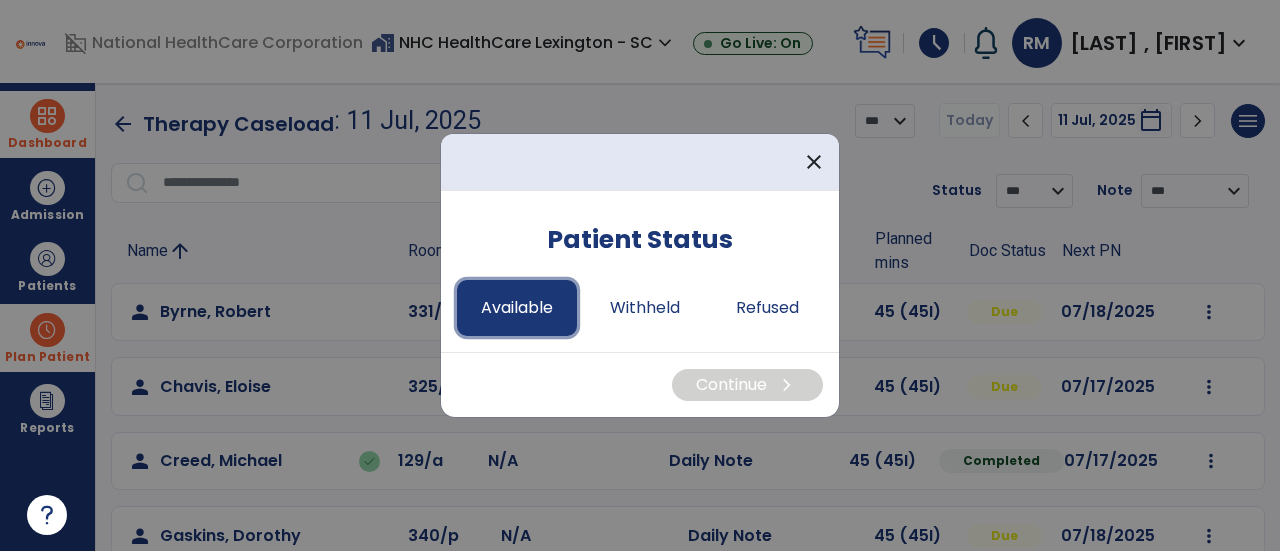 click on "Available" at bounding box center (517, 308) 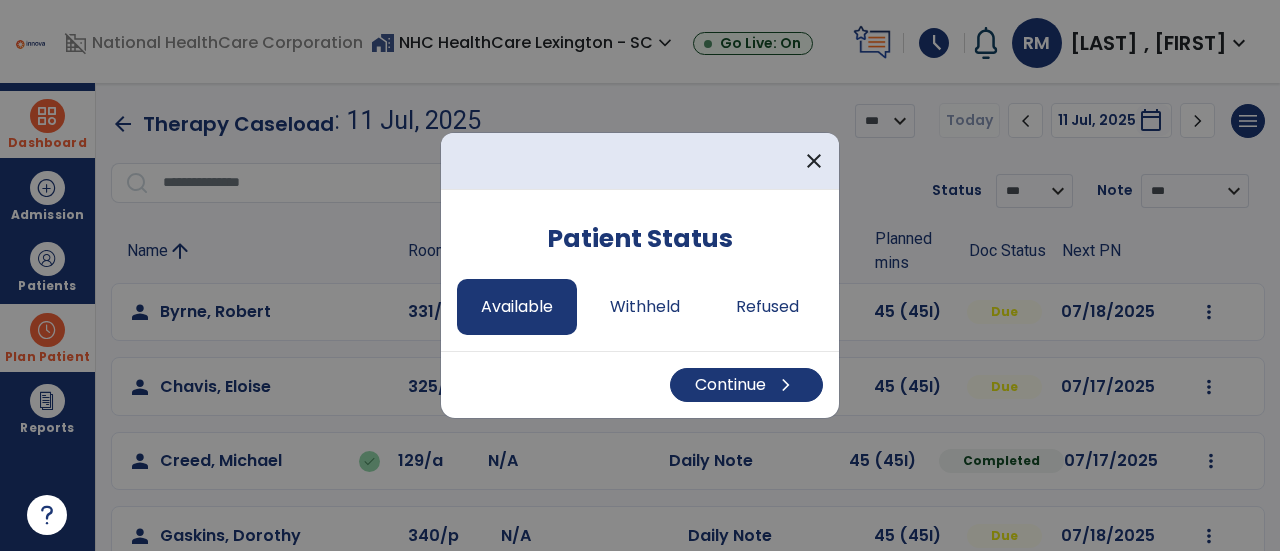 click on "Continue   chevron_right" at bounding box center (640, 384) 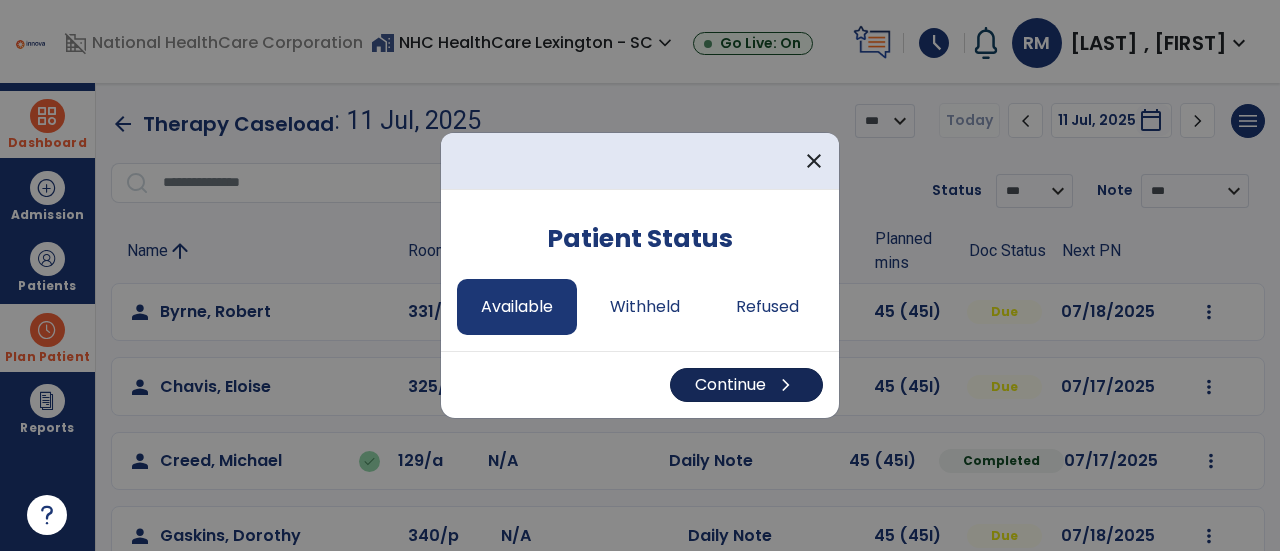 click on "Continue   chevron_right" at bounding box center [746, 385] 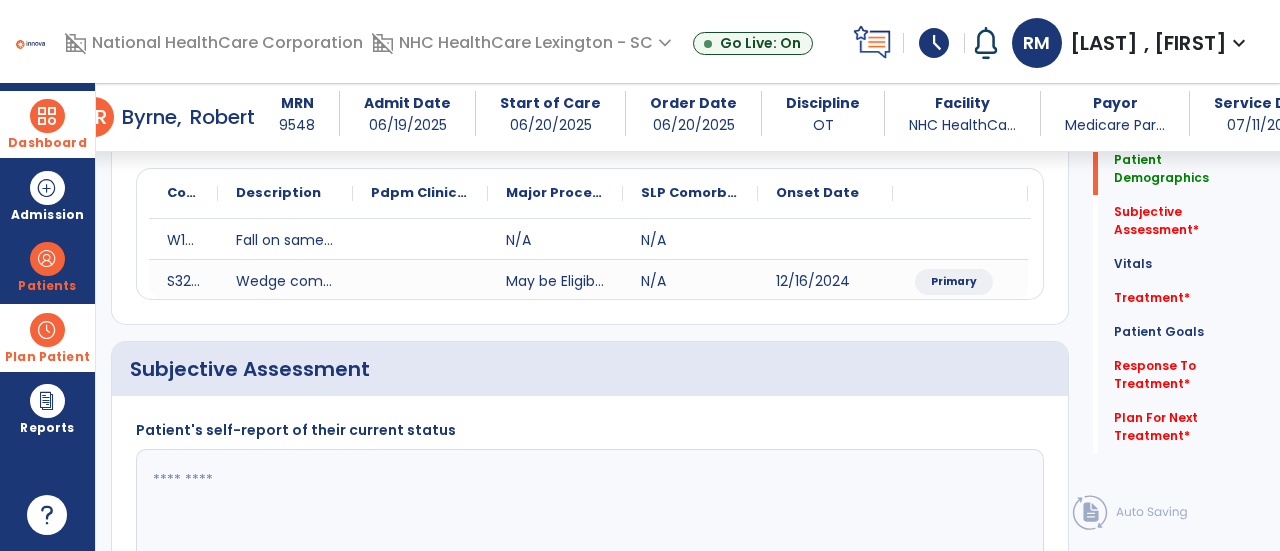 scroll, scrollTop: 387, scrollLeft: 0, axis: vertical 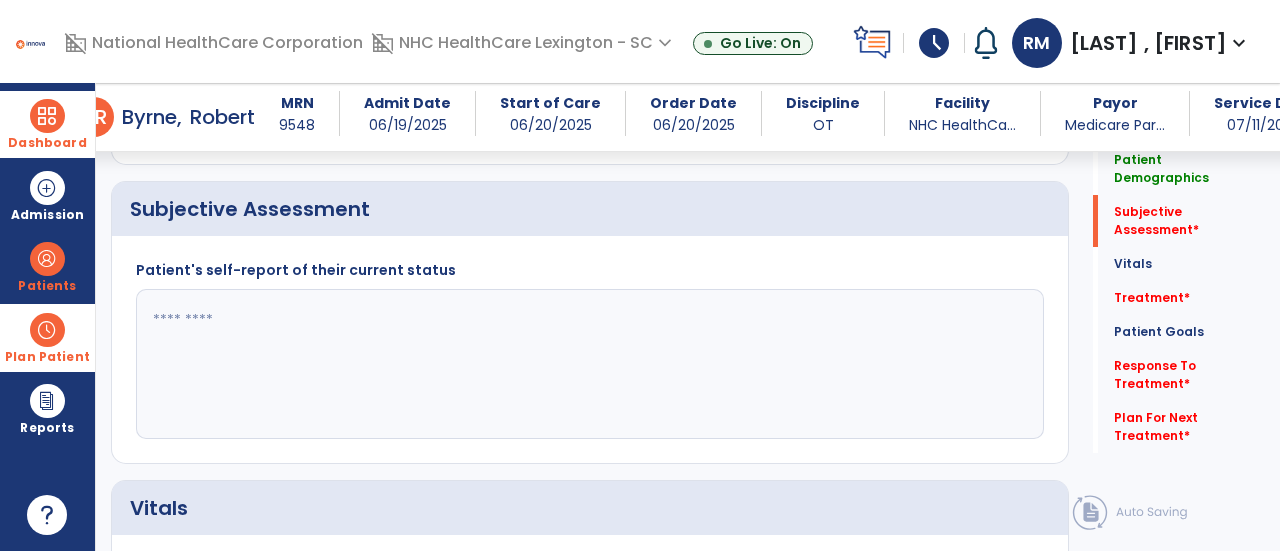 click 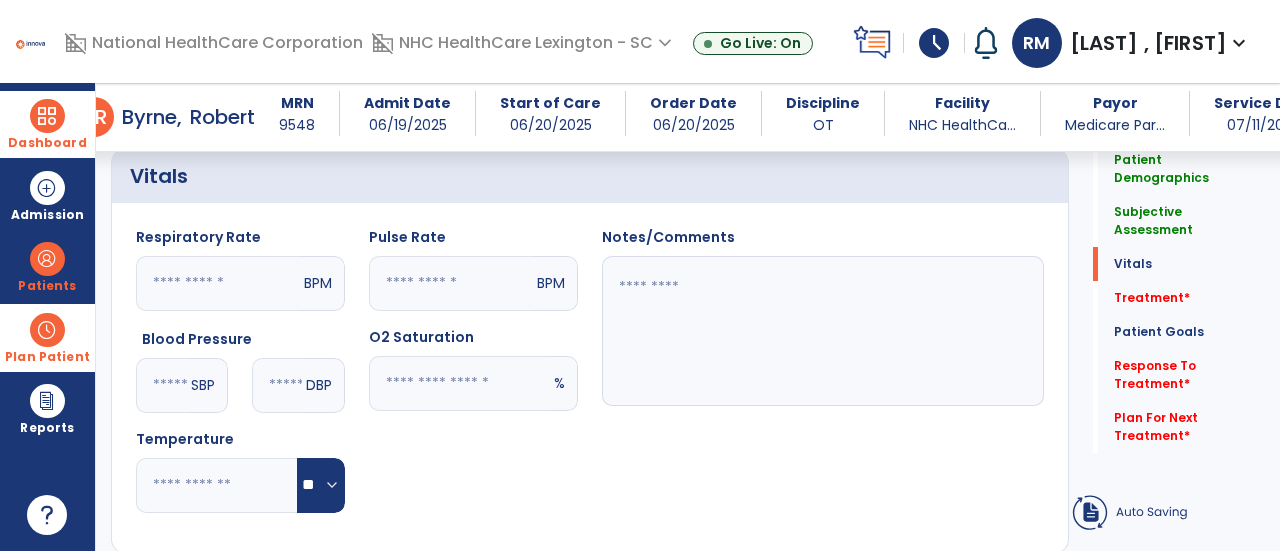 scroll, scrollTop: 718, scrollLeft: 0, axis: vertical 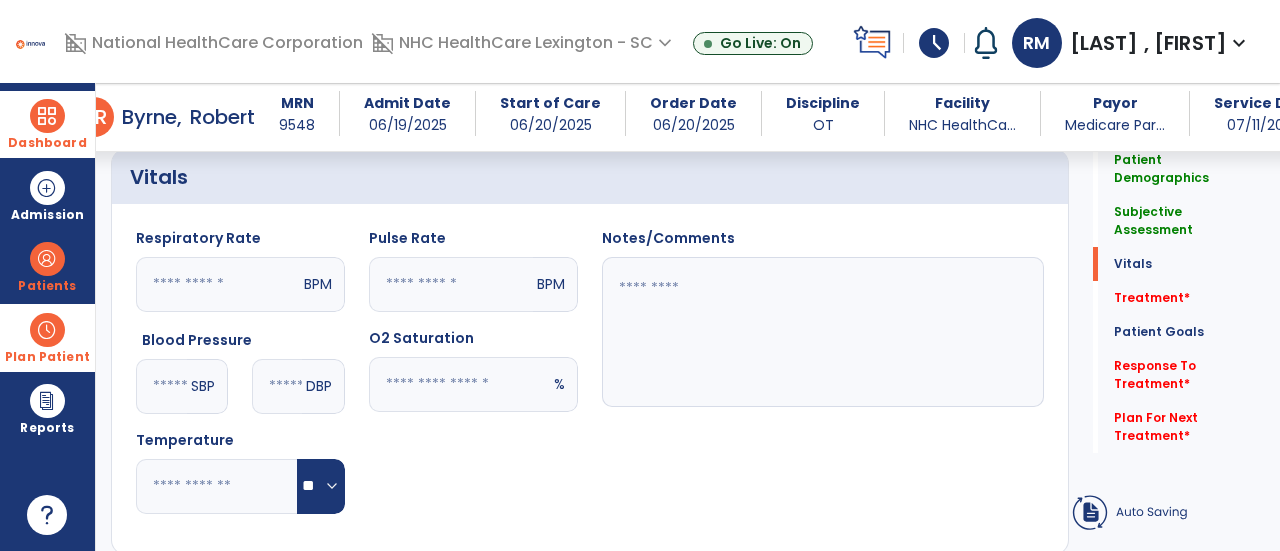 type on "**********" 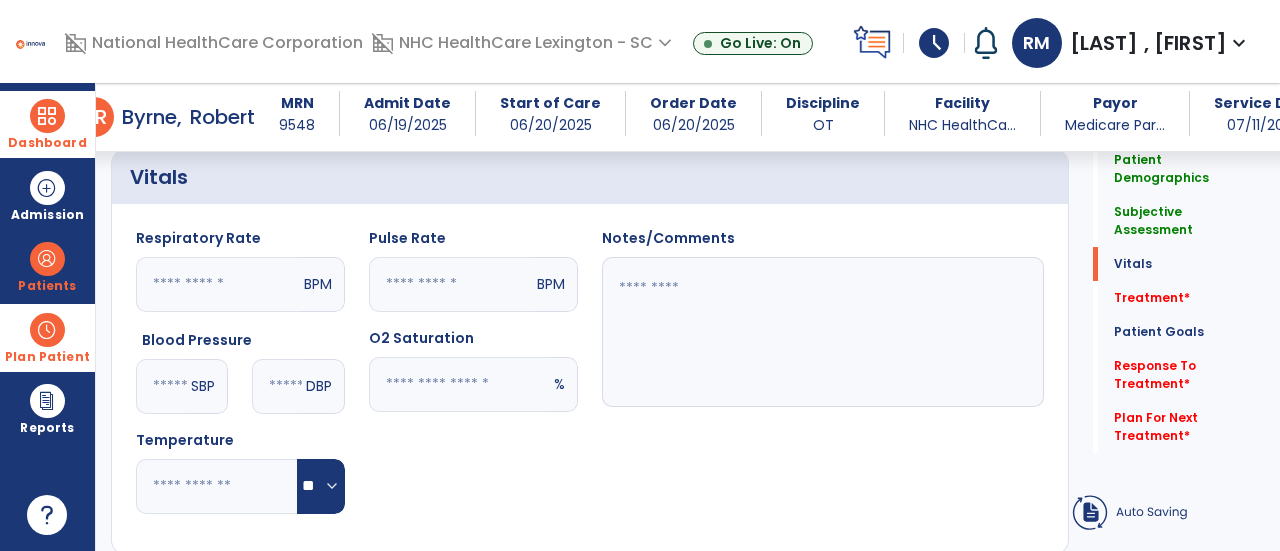 click 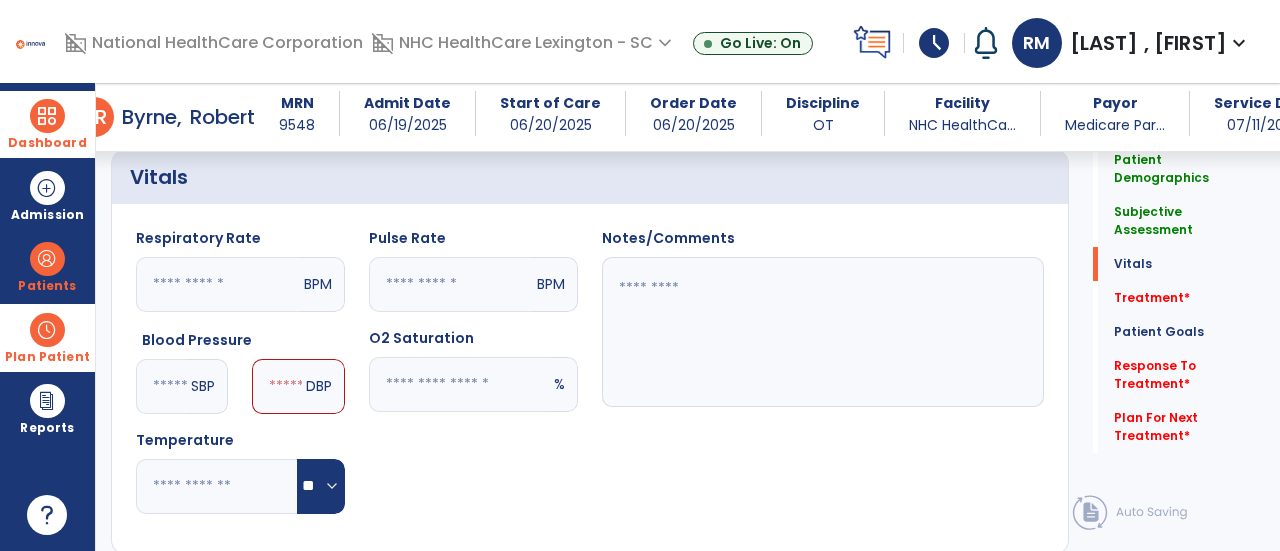 type on "***" 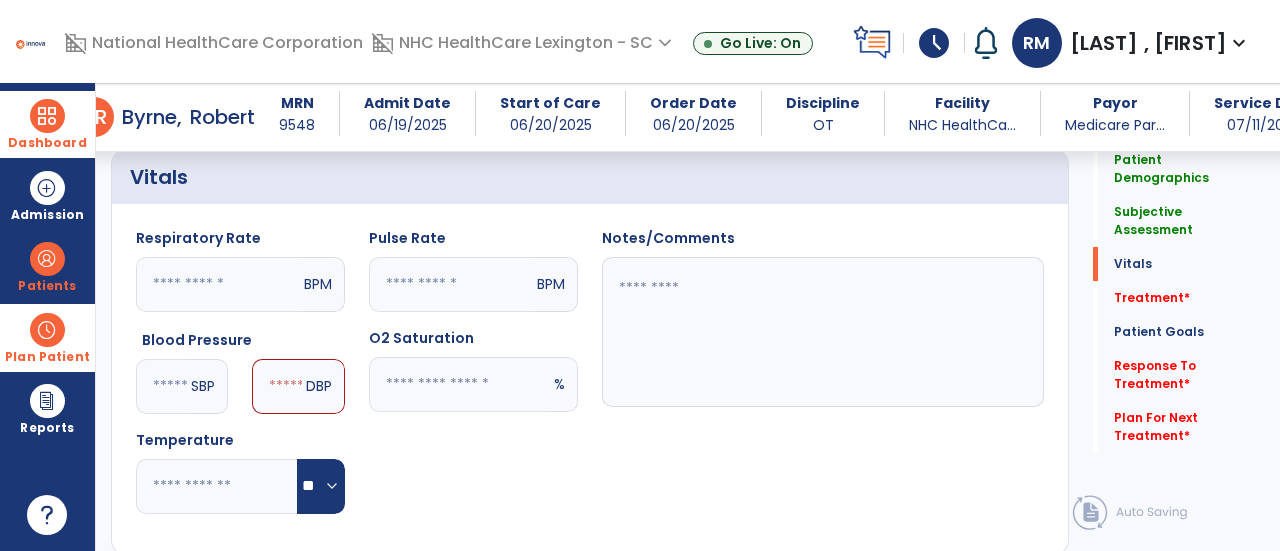 click 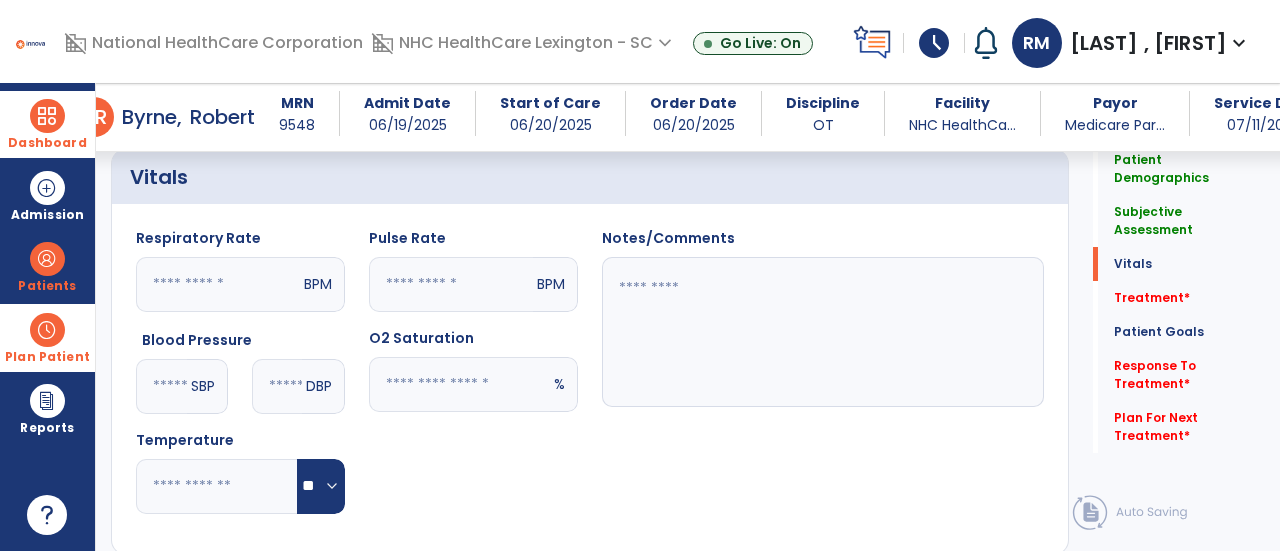 type on "**" 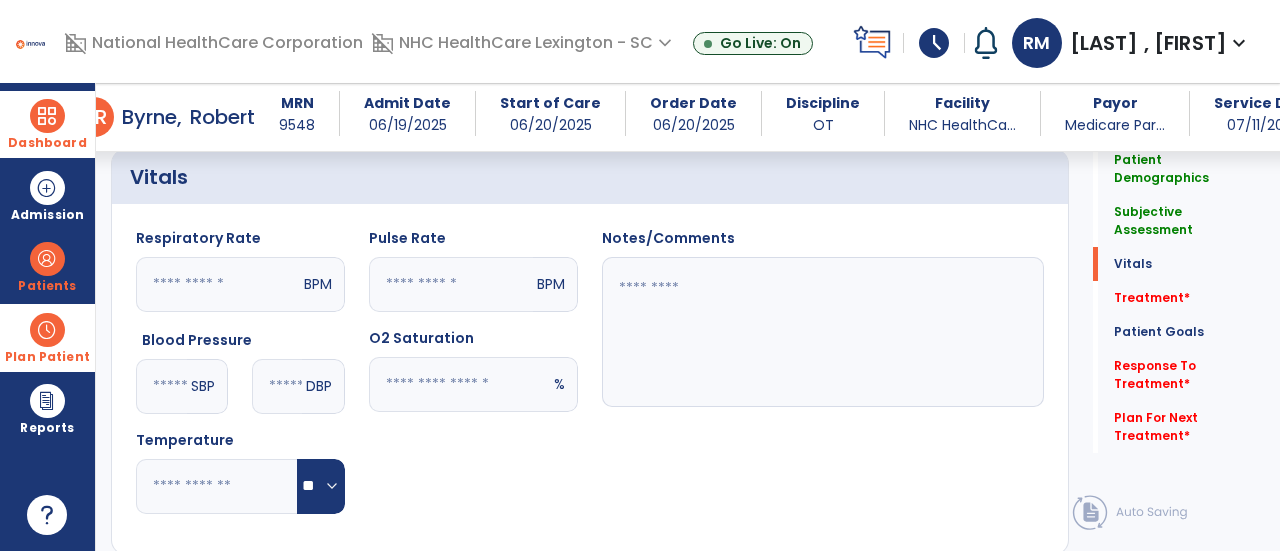 click 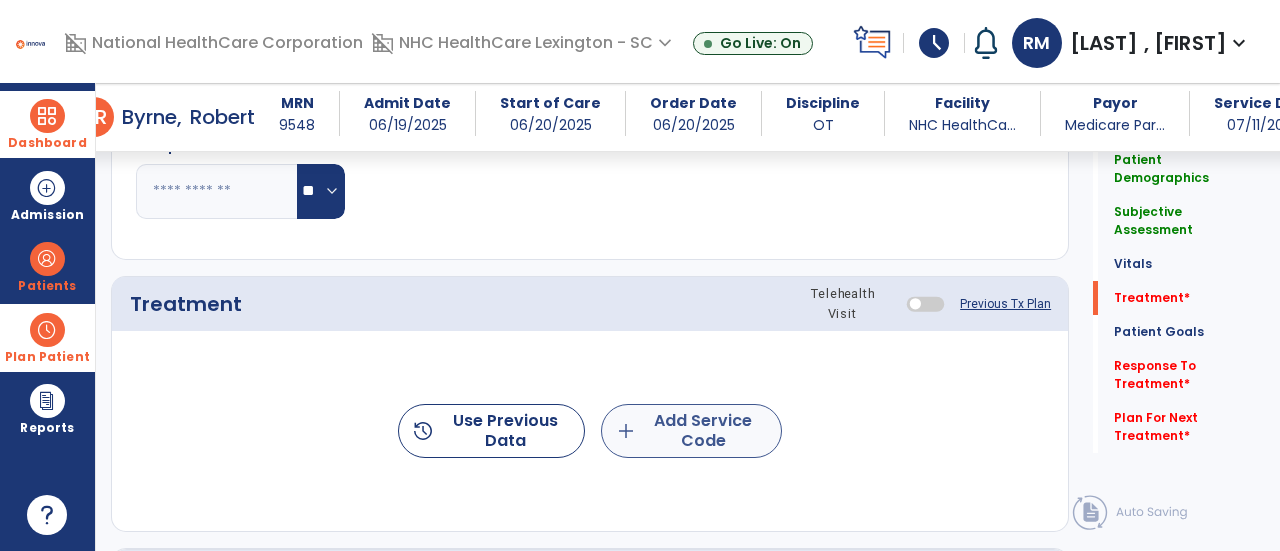 type on "**" 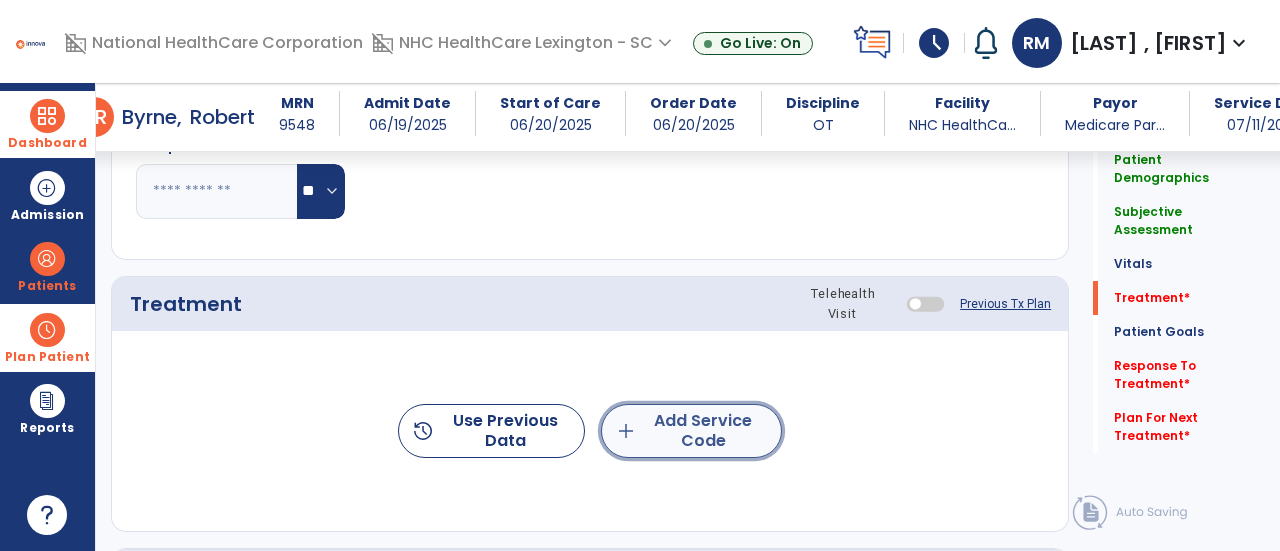 click on "add  Add Service Code" 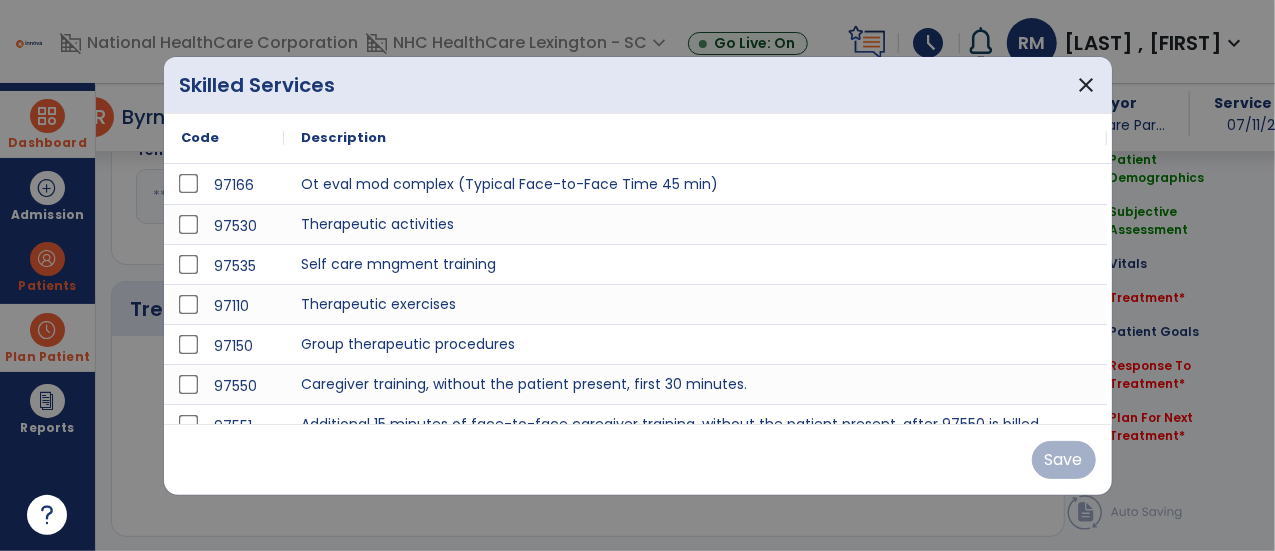 scroll, scrollTop: 1013, scrollLeft: 0, axis: vertical 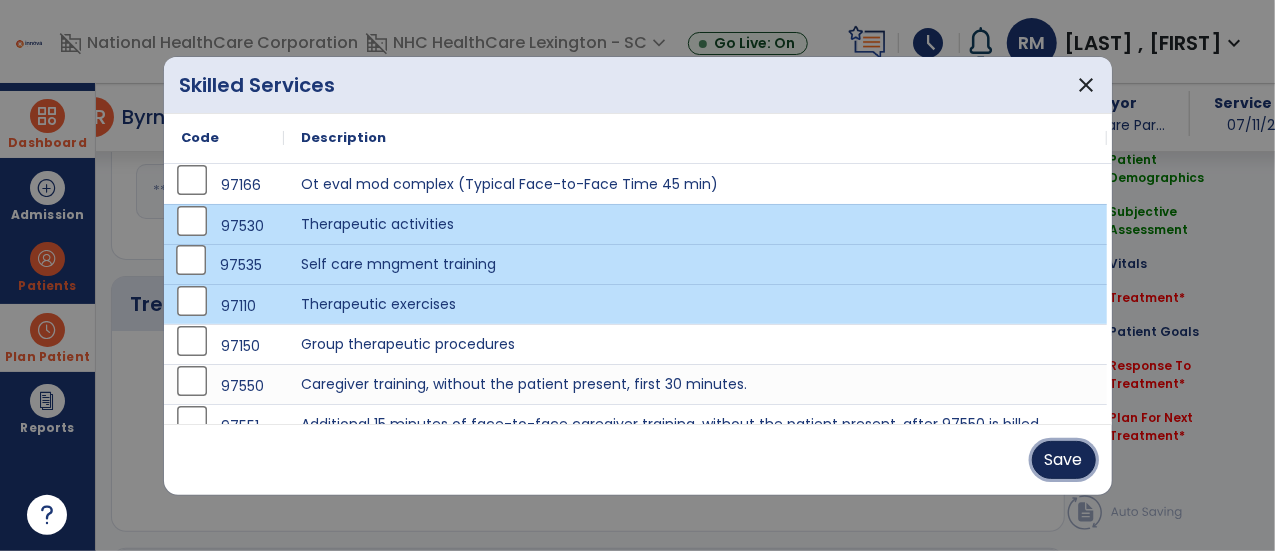 click on "Save" at bounding box center (1064, 460) 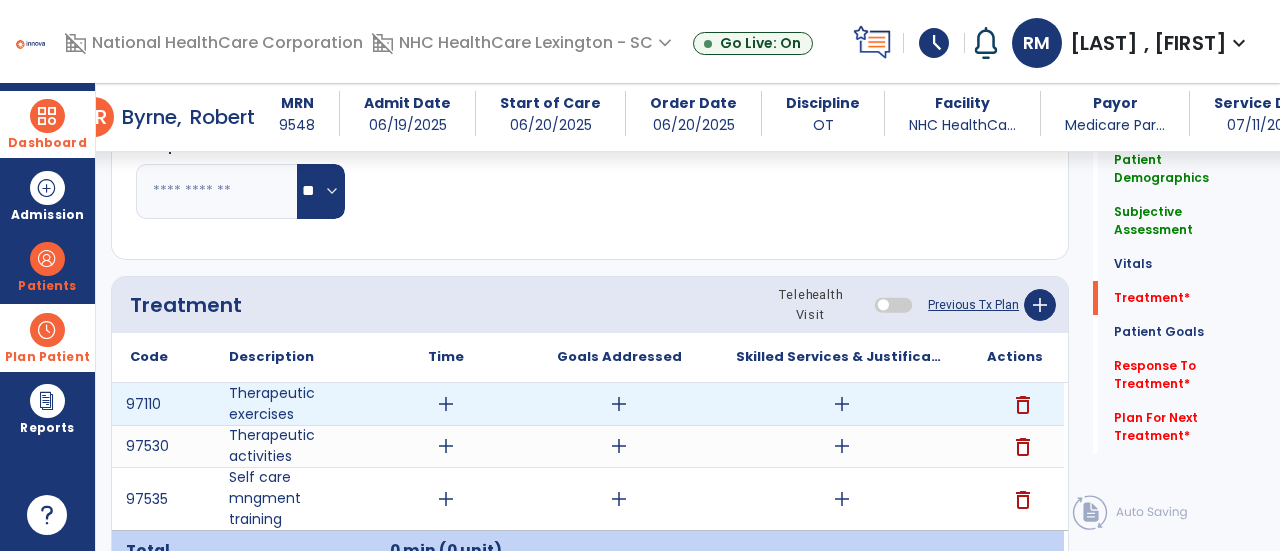 click on "add" at bounding box center (446, 404) 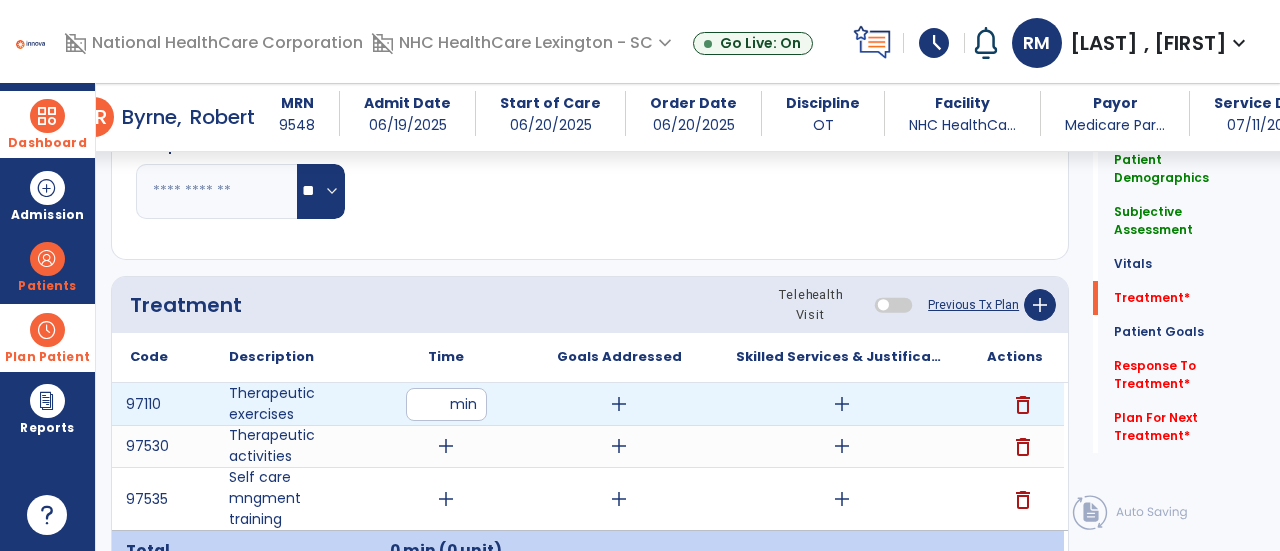 type on "**" 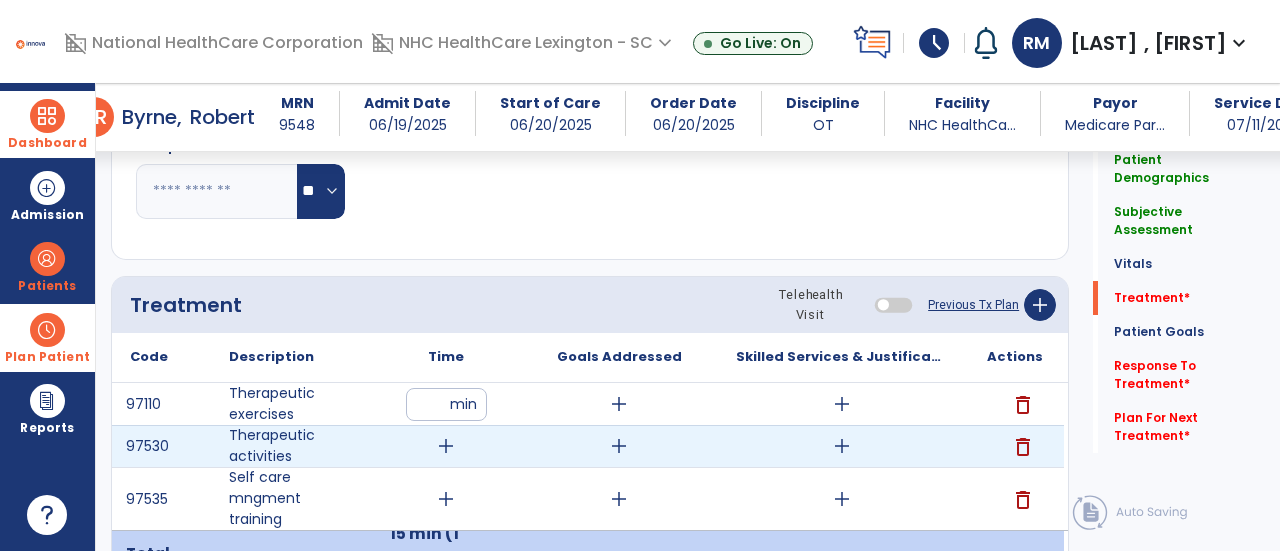 click on "add" at bounding box center (446, 446) 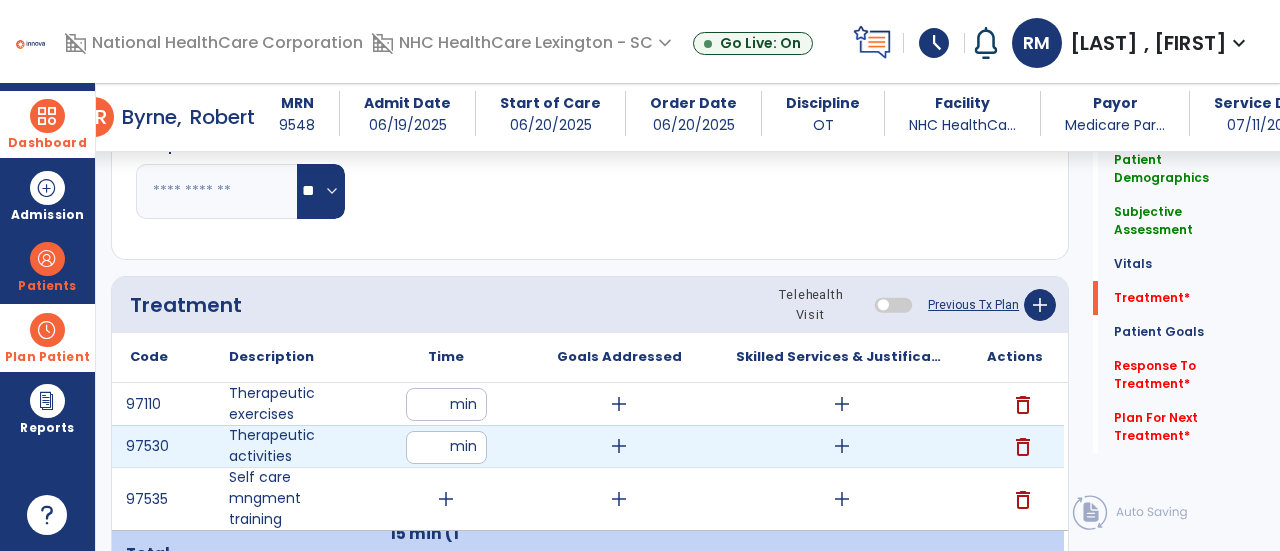 type on "**" 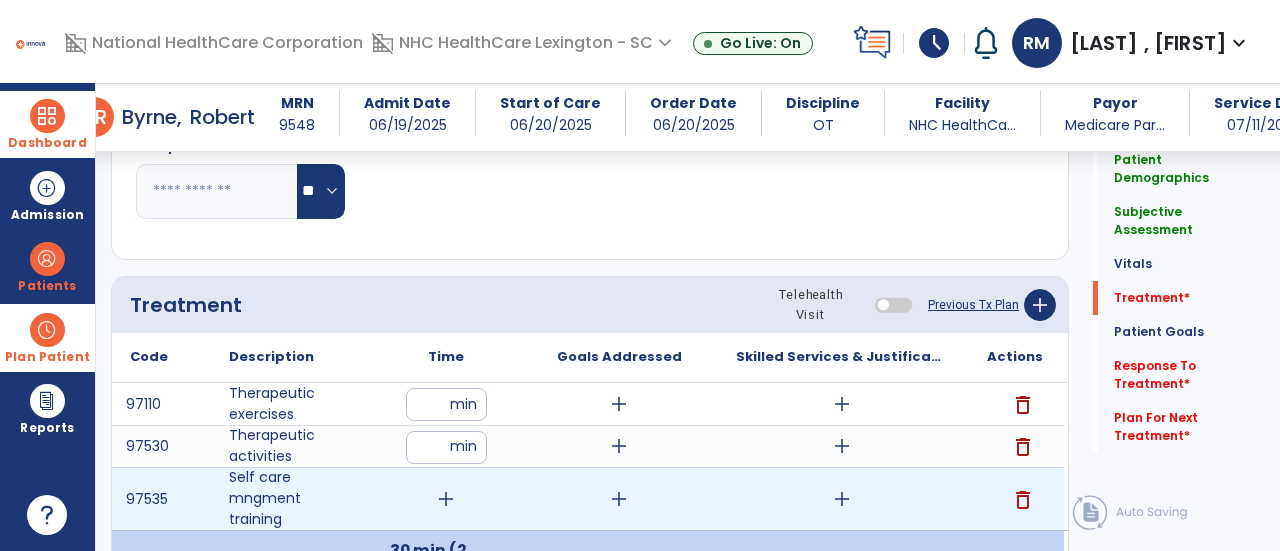 click on "add" at bounding box center [446, 499] 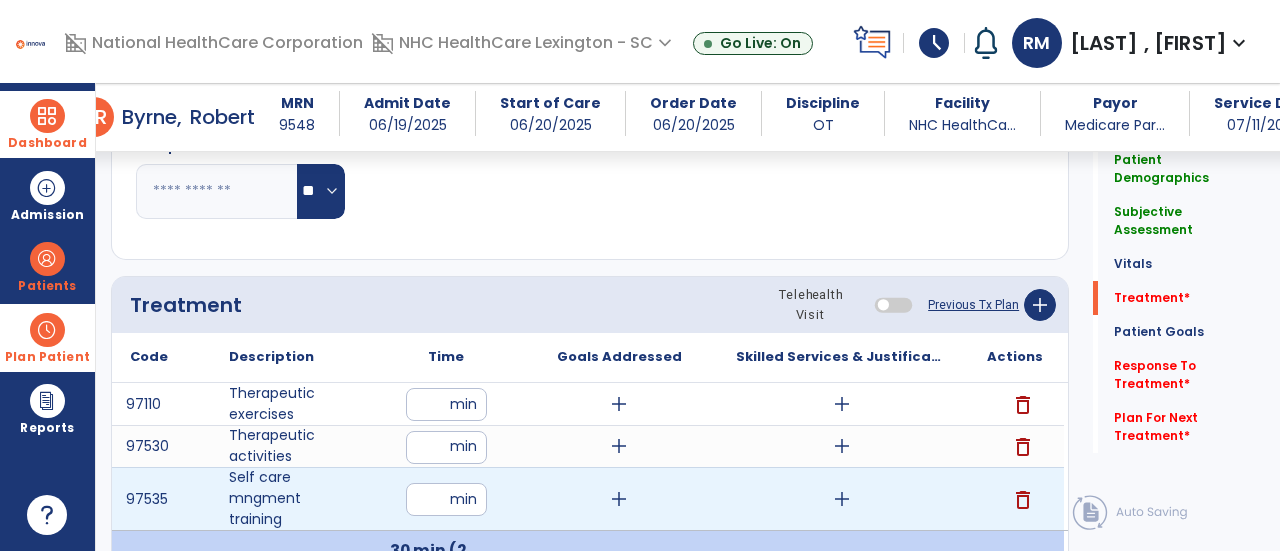 type on "**" 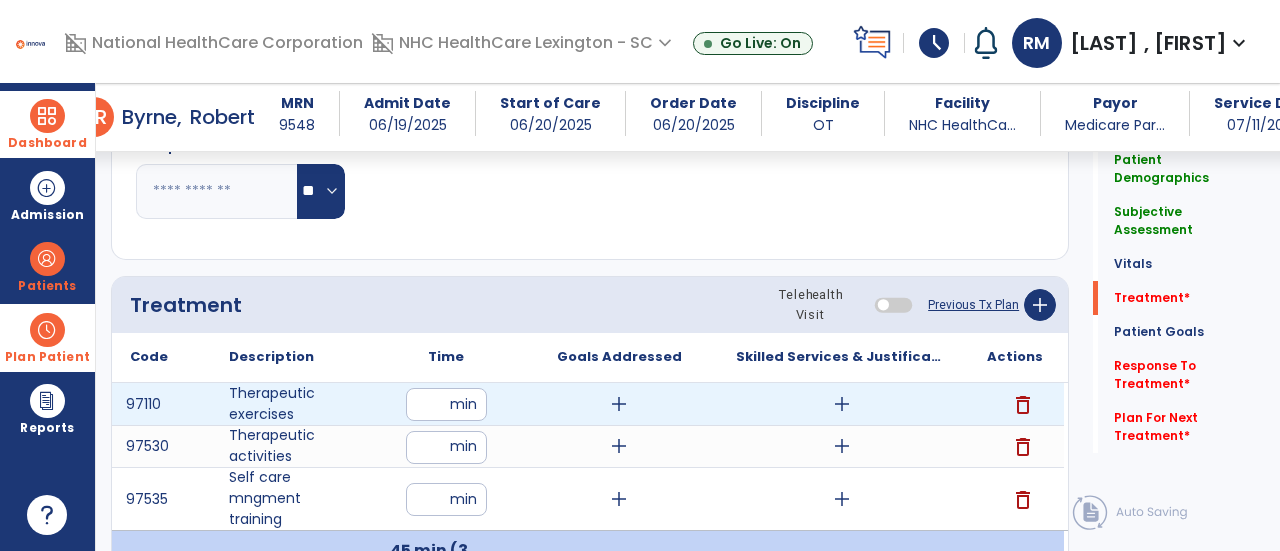 click on "add" at bounding box center (842, 404) 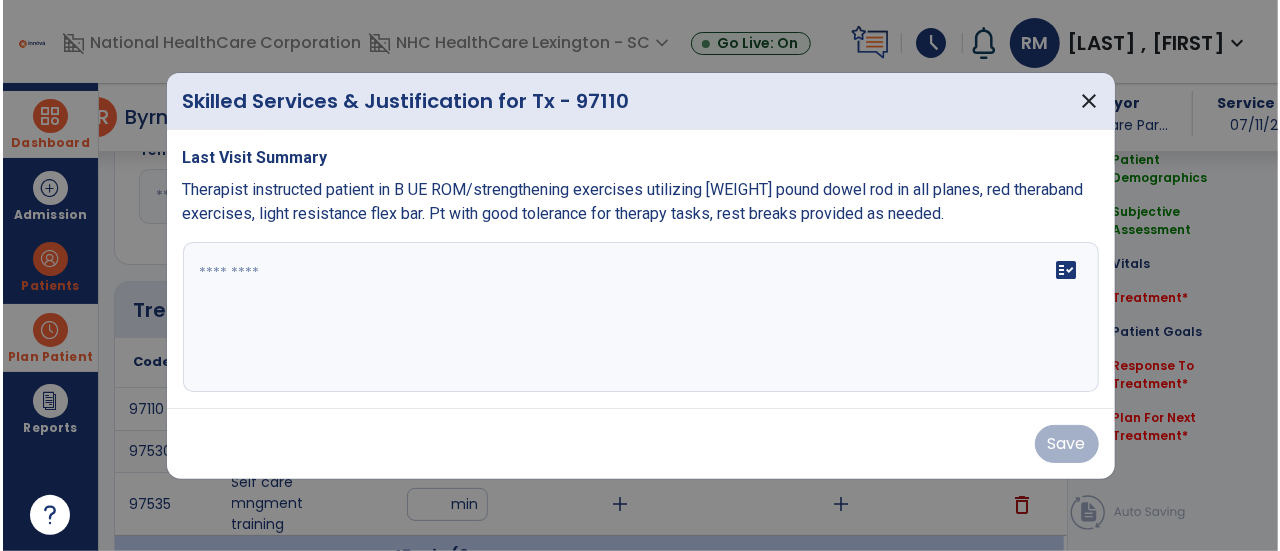 scroll, scrollTop: 1013, scrollLeft: 0, axis: vertical 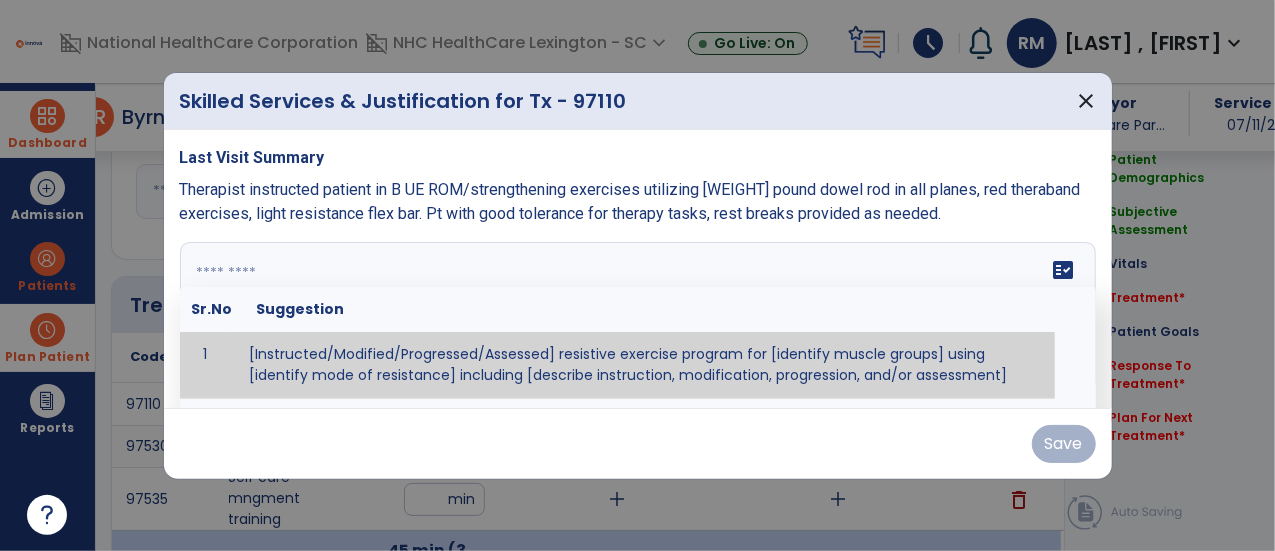 click at bounding box center (636, 317) 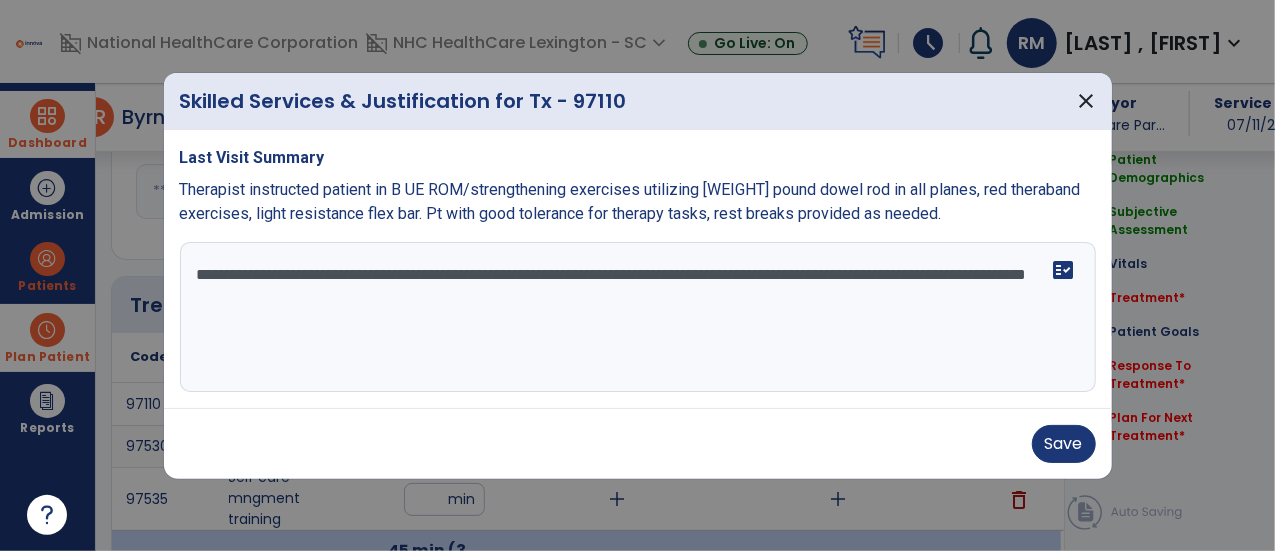 click on "**********" at bounding box center [638, 317] 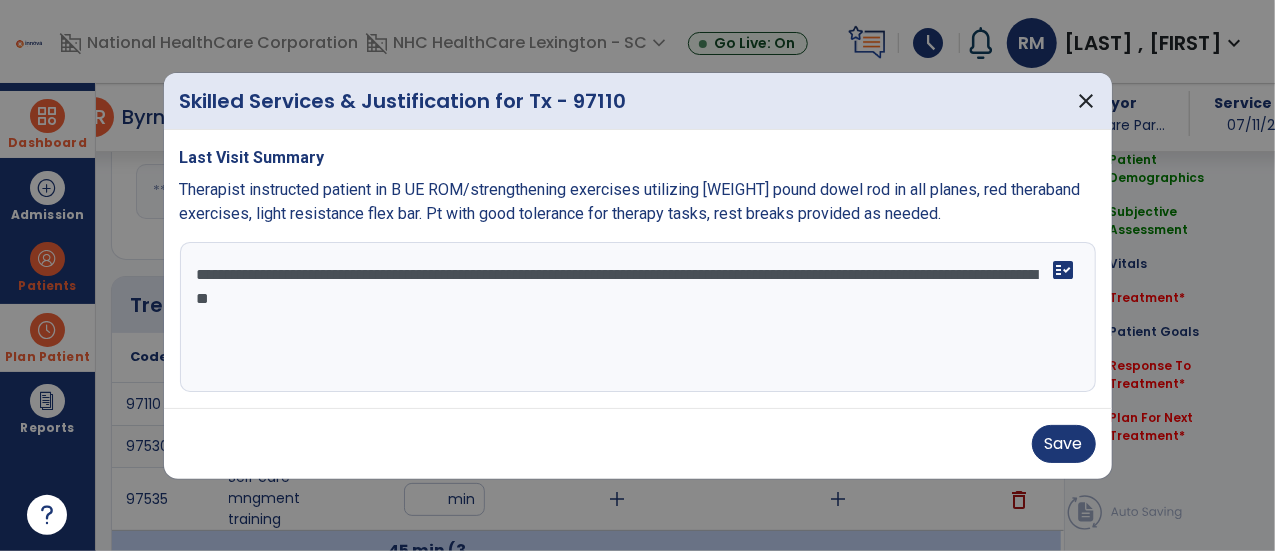 click on "**********" at bounding box center (638, 317) 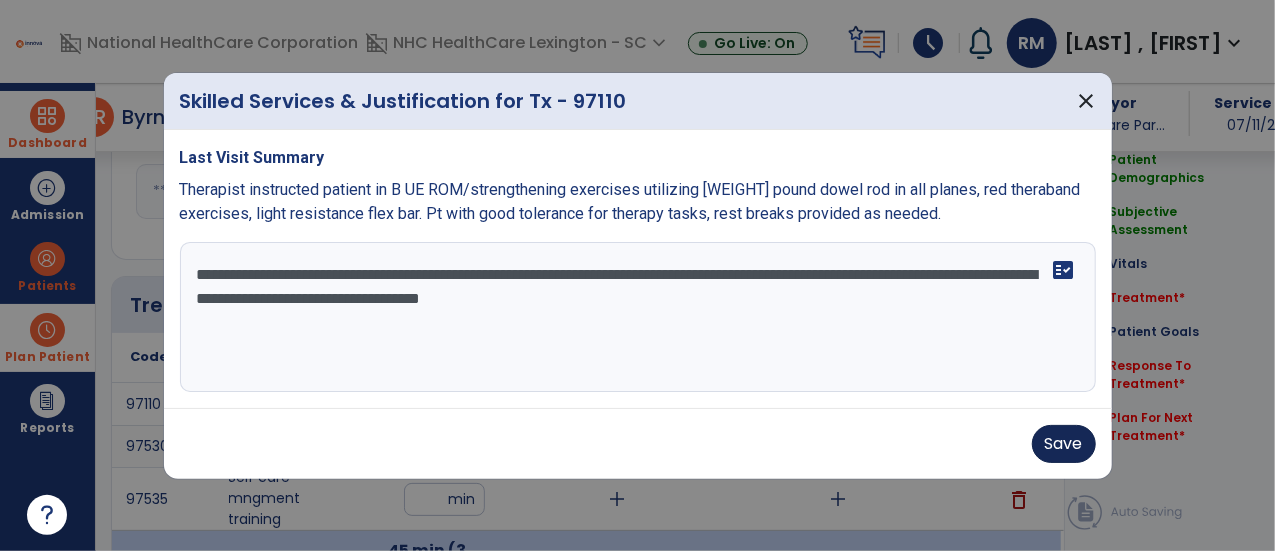 type on "**********" 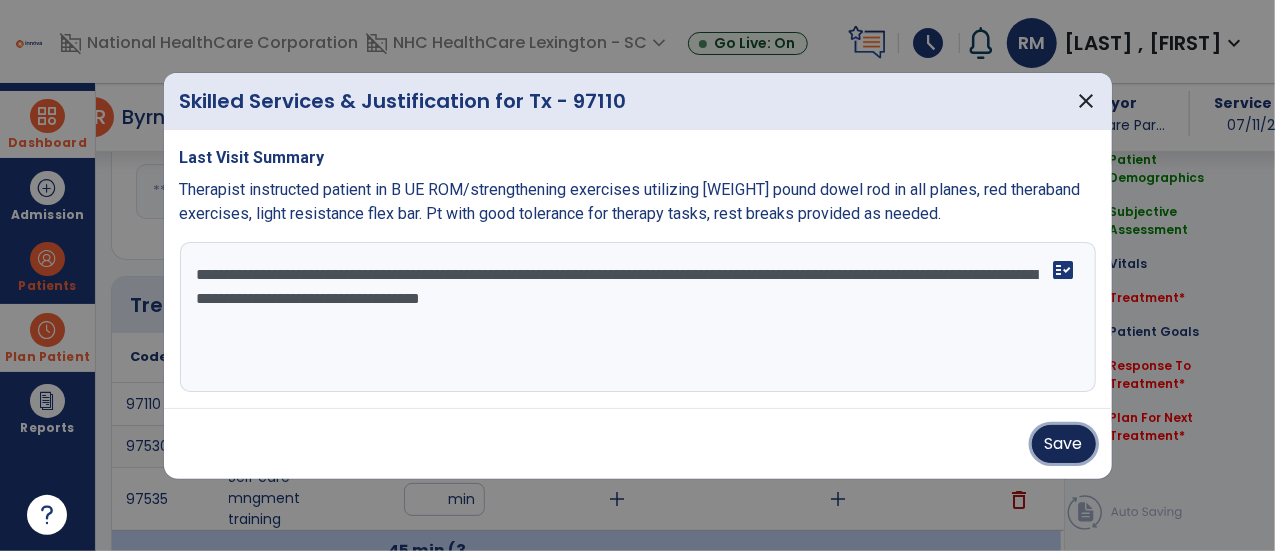 click on "Save" at bounding box center (1064, 444) 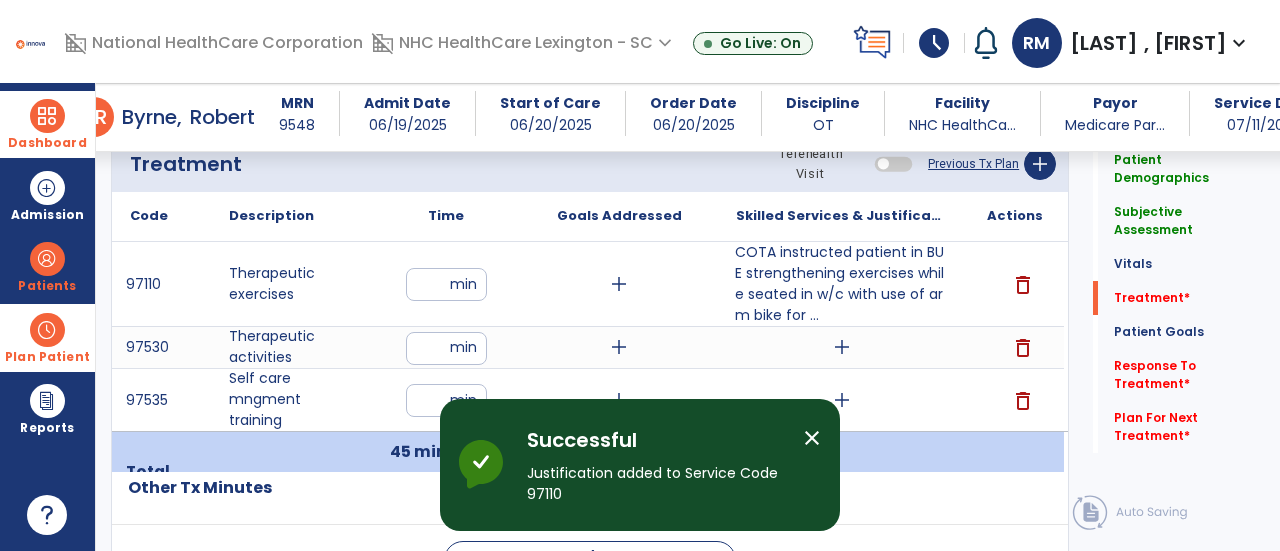 click on "add" at bounding box center [842, 347] 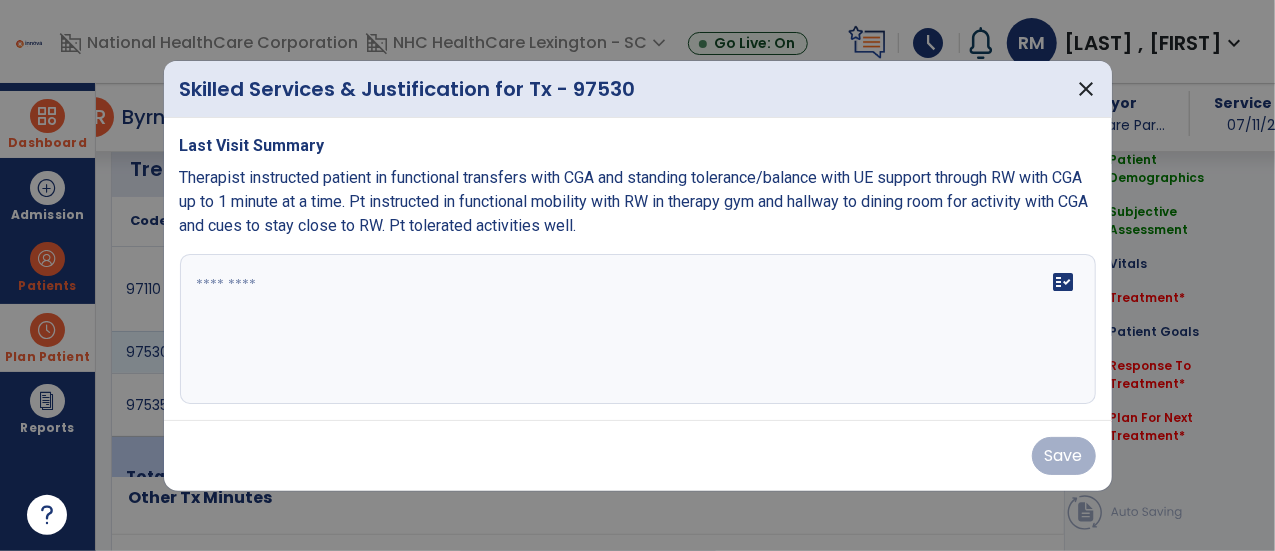 scroll, scrollTop: 1154, scrollLeft: 0, axis: vertical 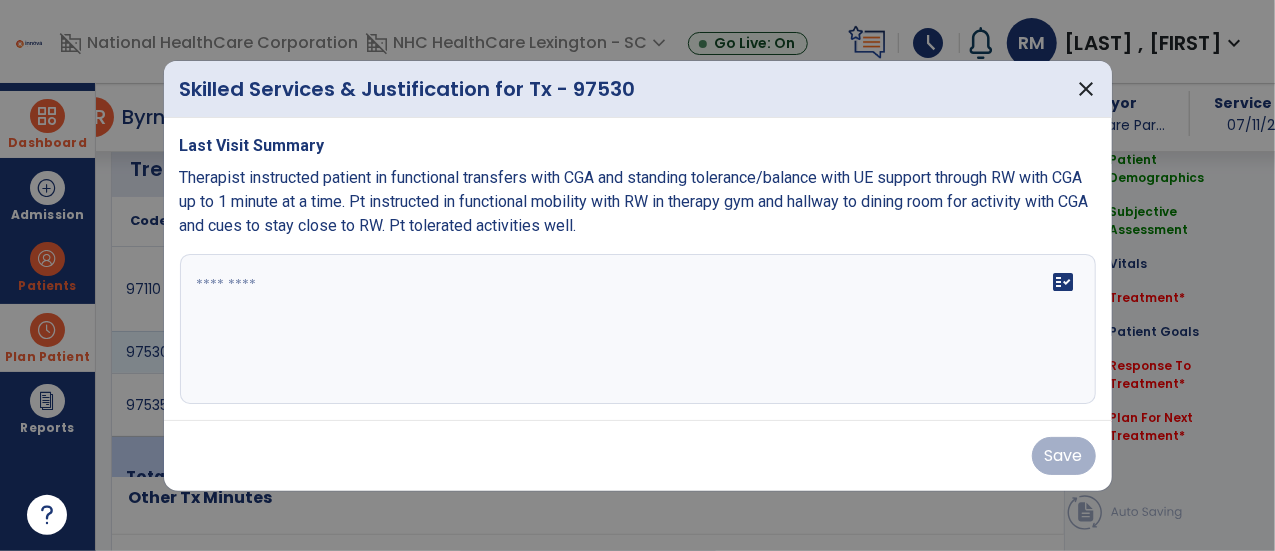 click on "fact_check" at bounding box center [638, 329] 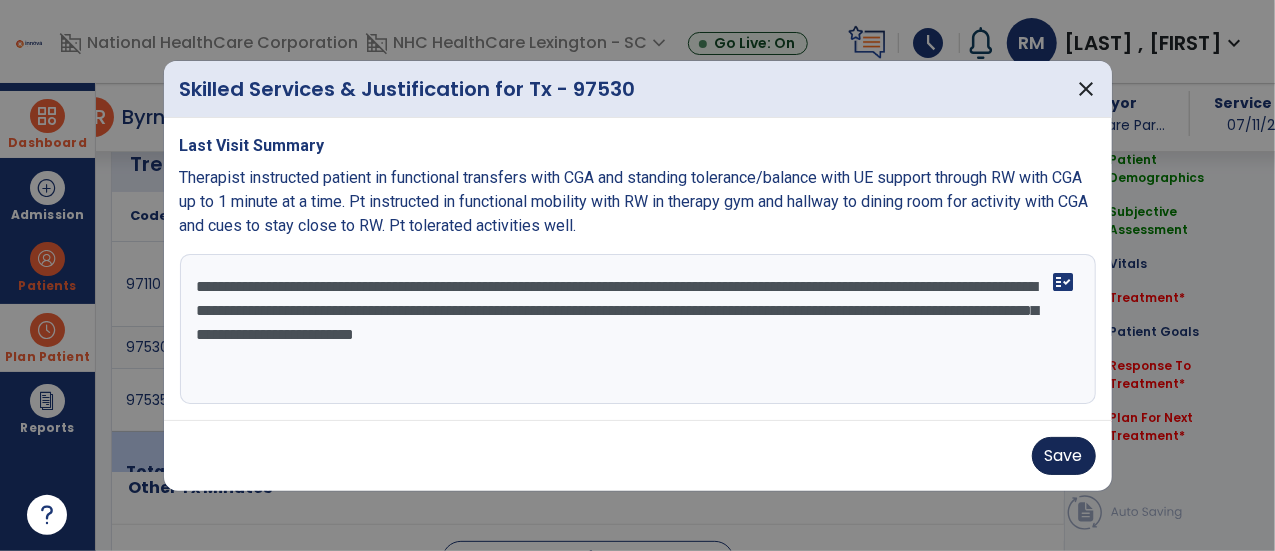 type on "**********" 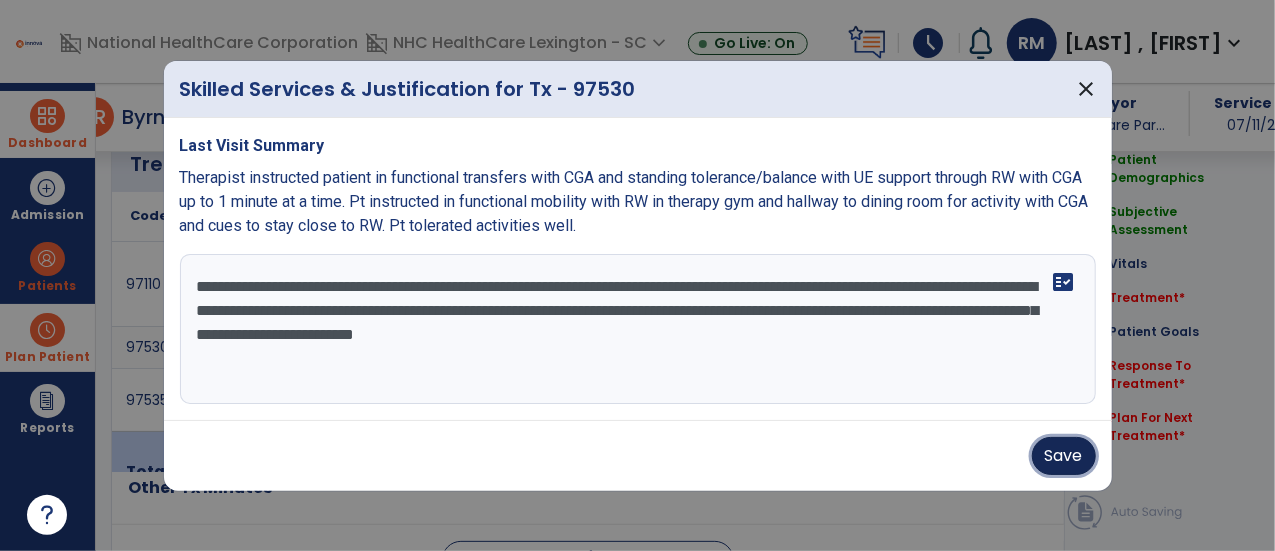 click on "Save" at bounding box center (1064, 456) 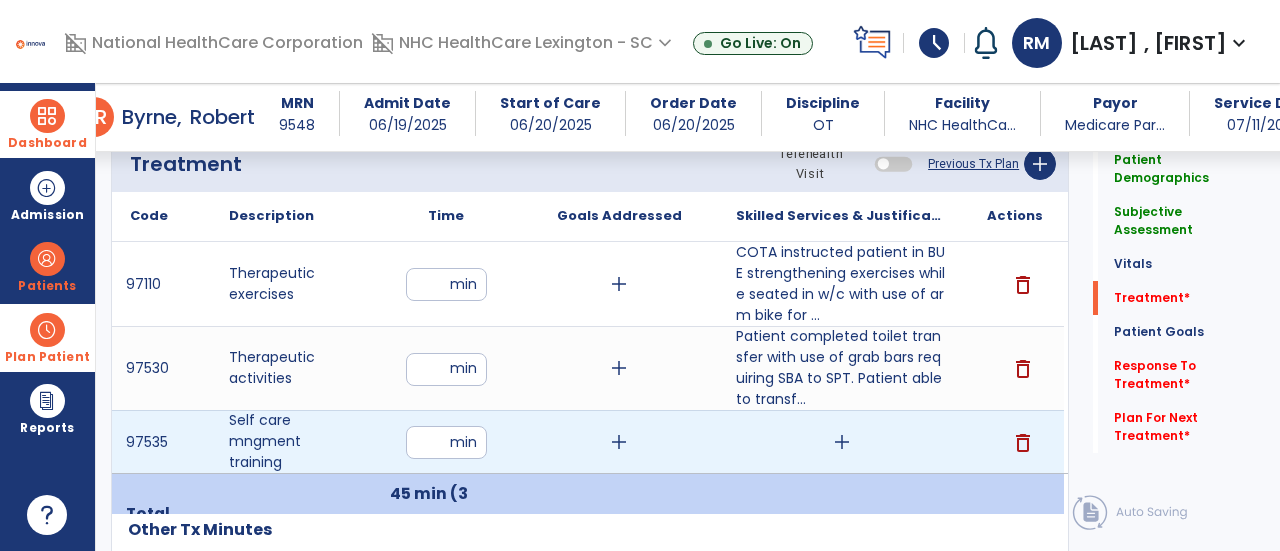 click on "add" at bounding box center (842, 442) 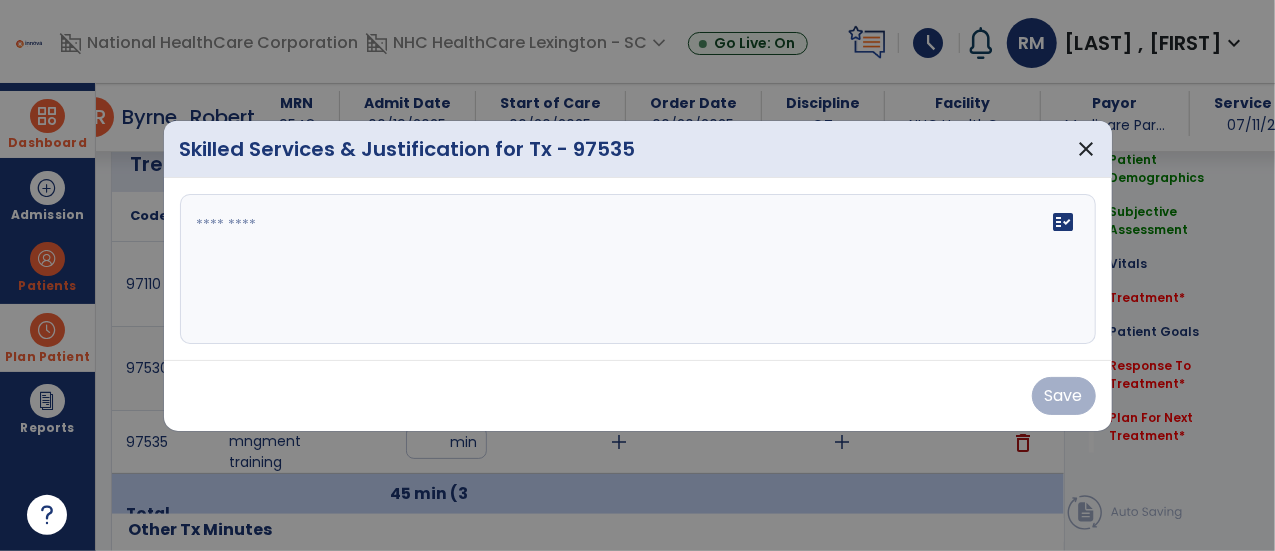 scroll, scrollTop: 1154, scrollLeft: 0, axis: vertical 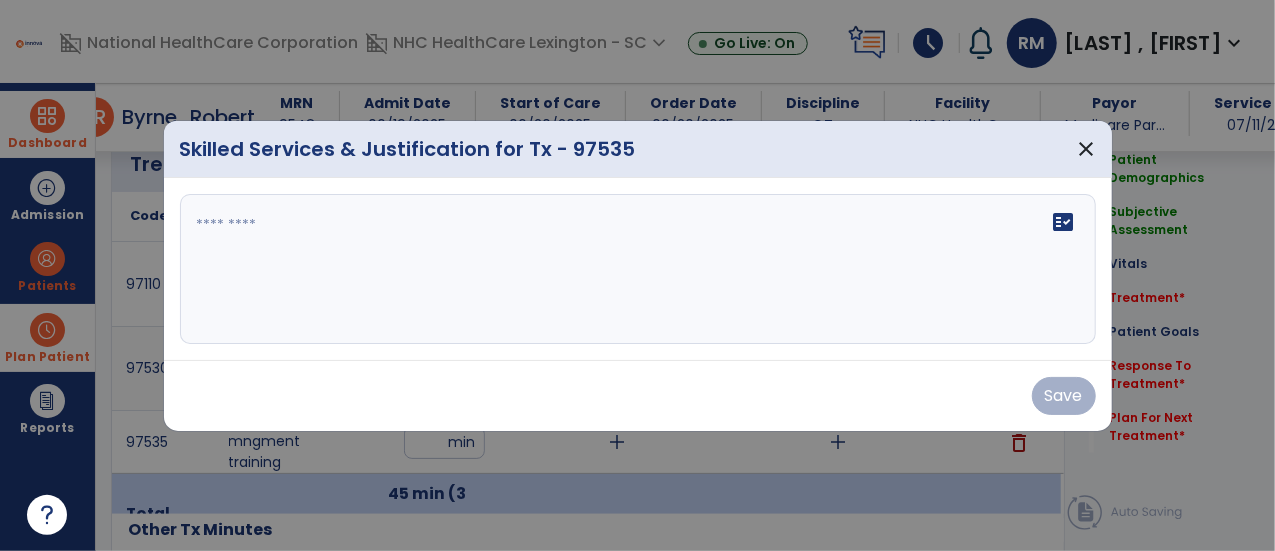 click on "fact_check" at bounding box center (638, 269) 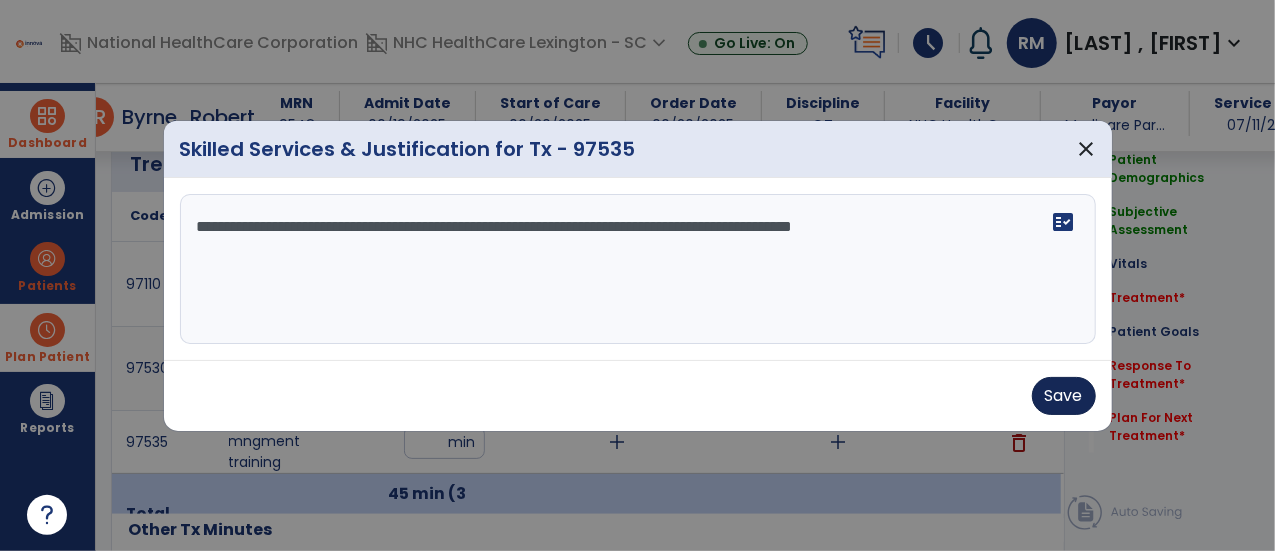 type on "**********" 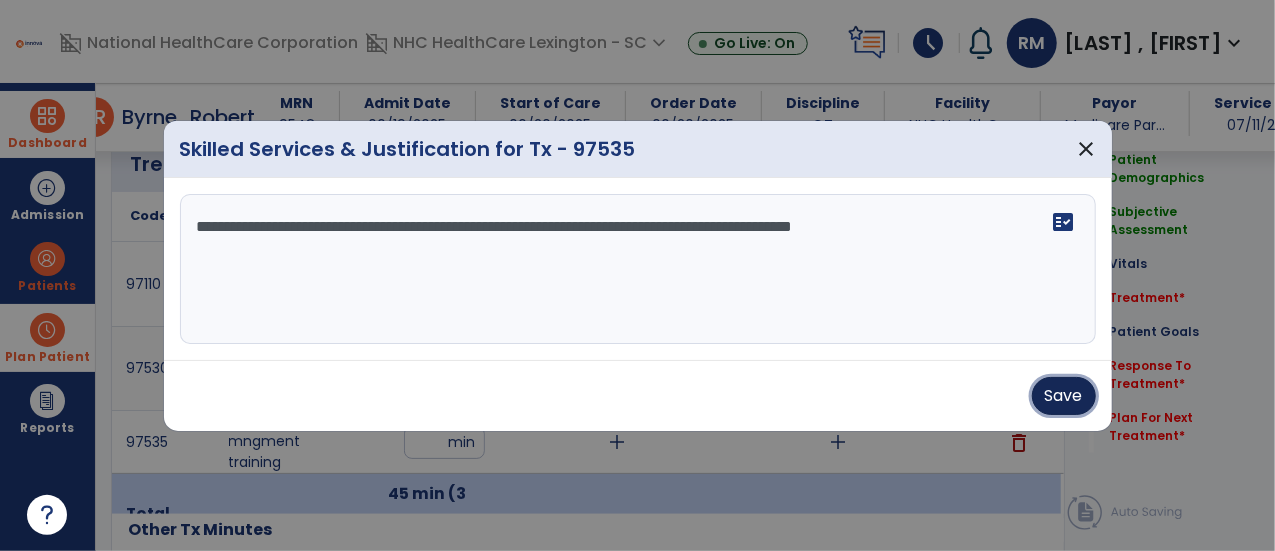 click on "Save" at bounding box center [1064, 396] 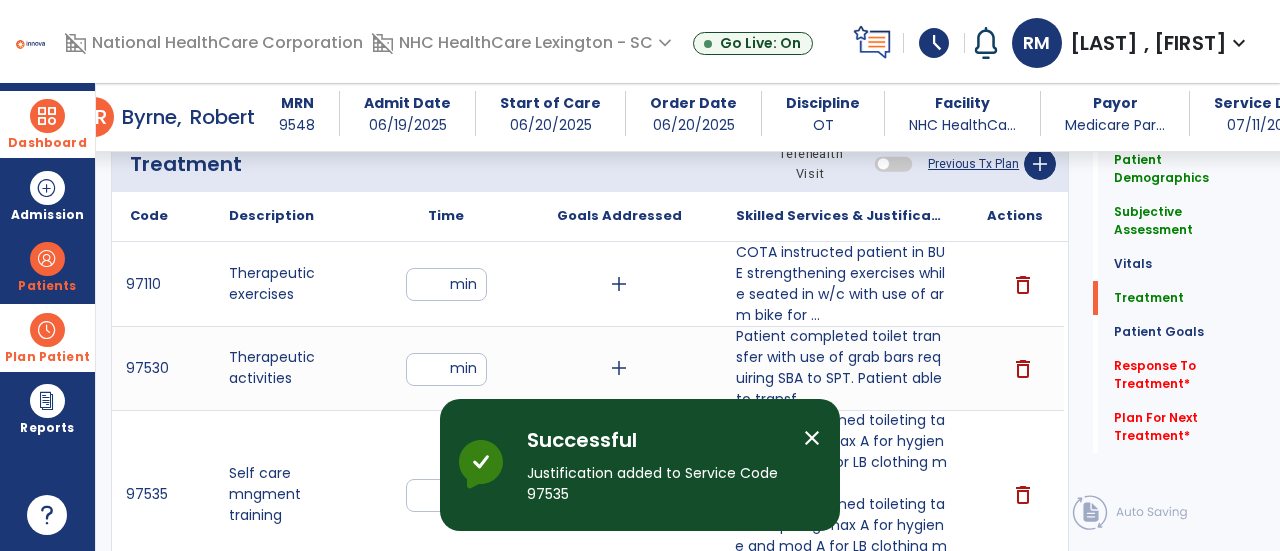 click on "close" at bounding box center [812, 438] 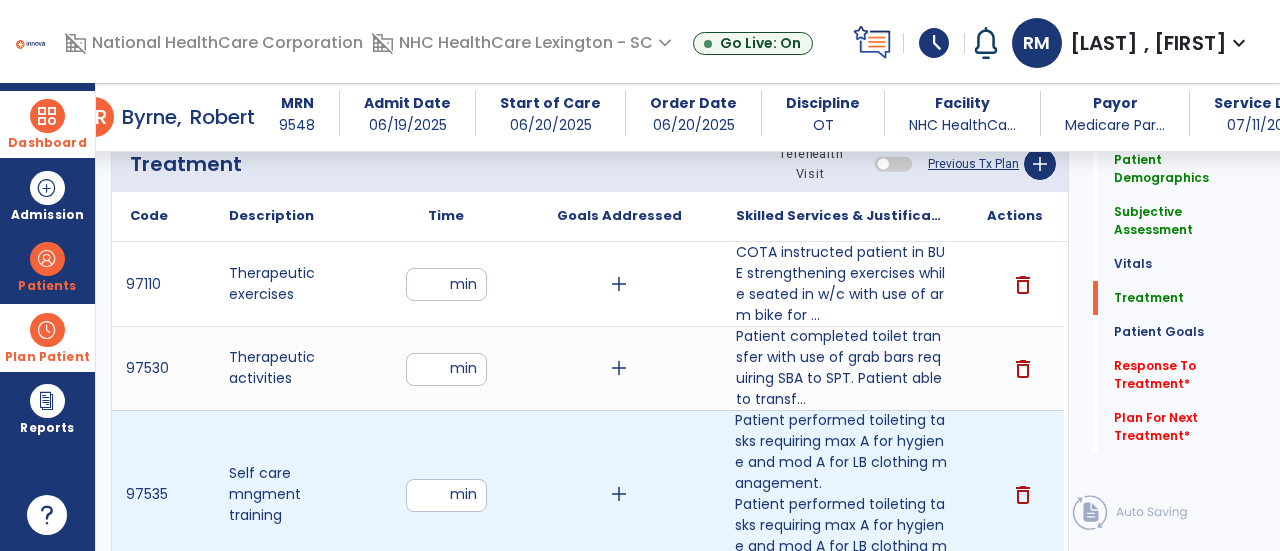 click on "add" at bounding box center (619, 494) 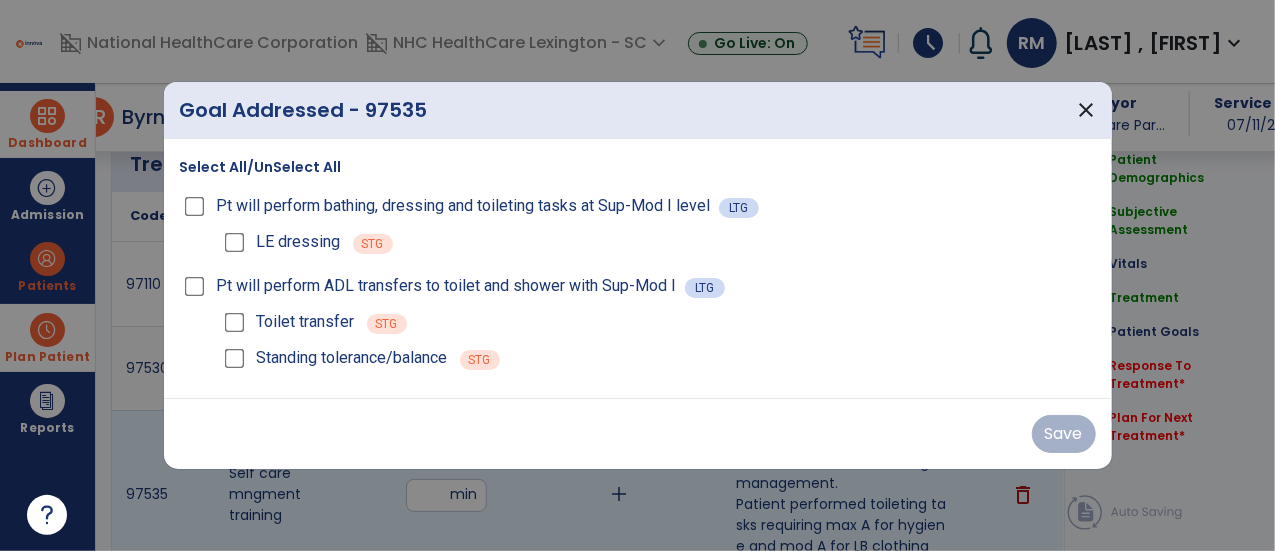scroll, scrollTop: 1154, scrollLeft: 0, axis: vertical 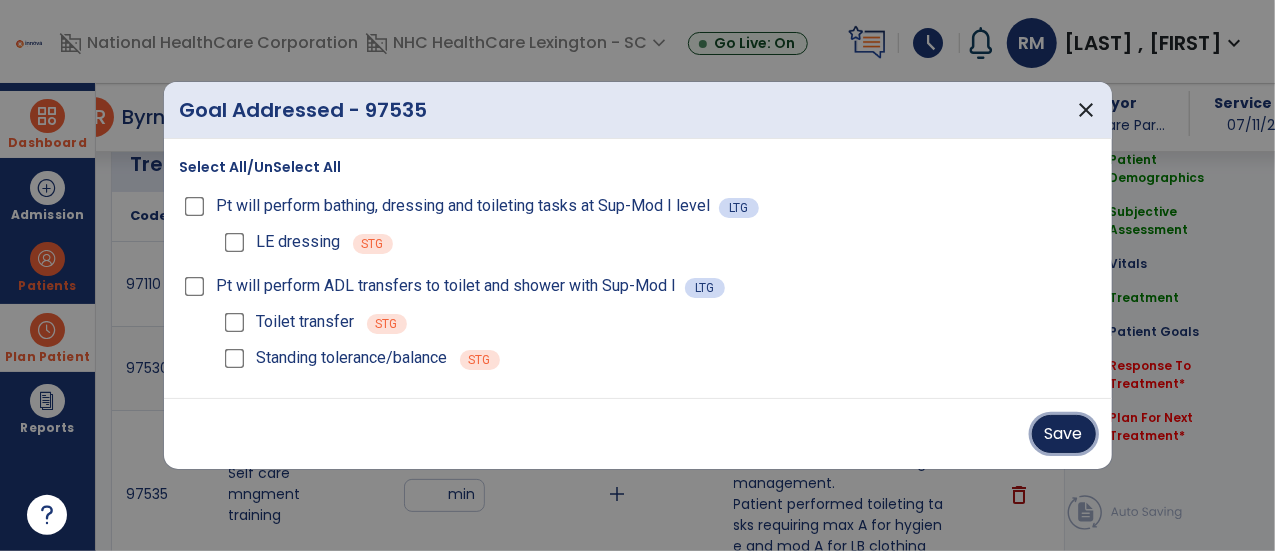click on "Save" at bounding box center [1064, 434] 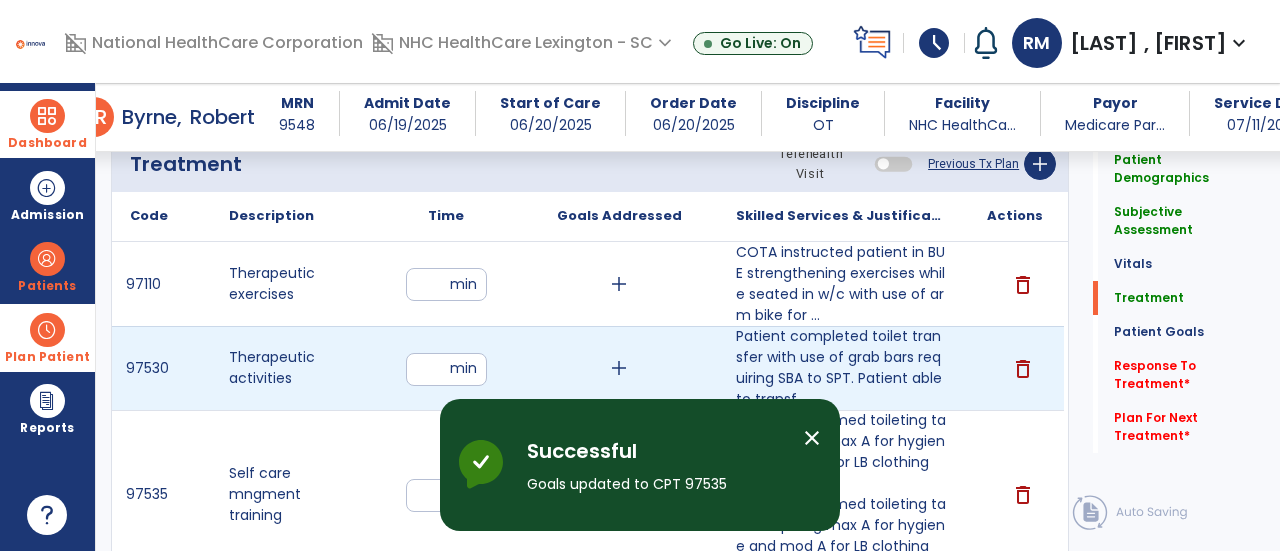 click on "add" at bounding box center (619, 368) 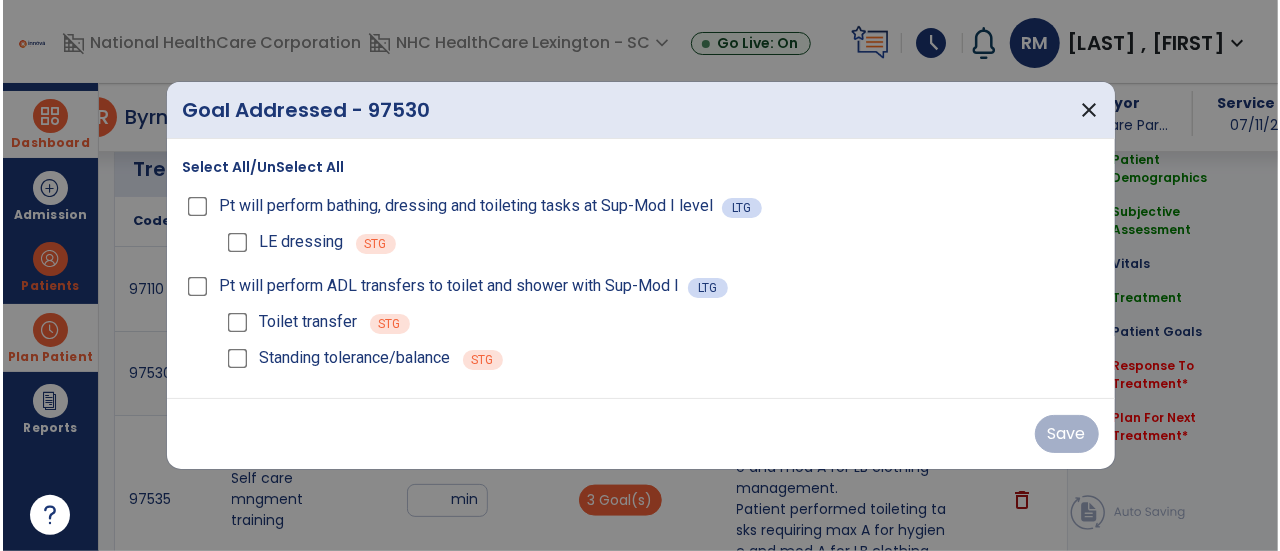 scroll, scrollTop: 1154, scrollLeft: 0, axis: vertical 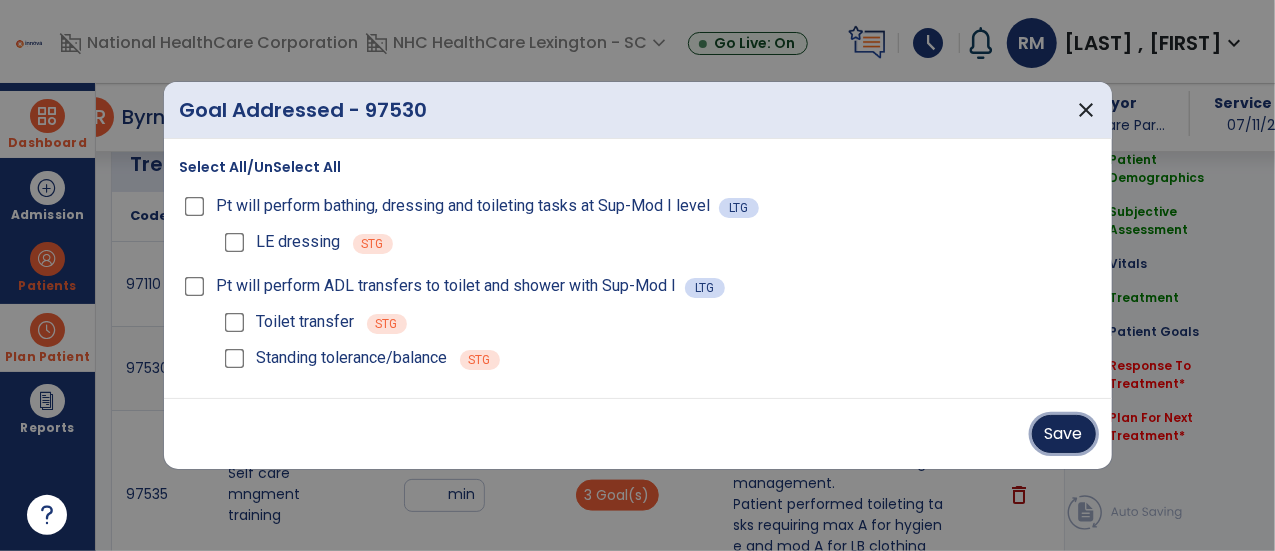 click on "Save" at bounding box center (1064, 434) 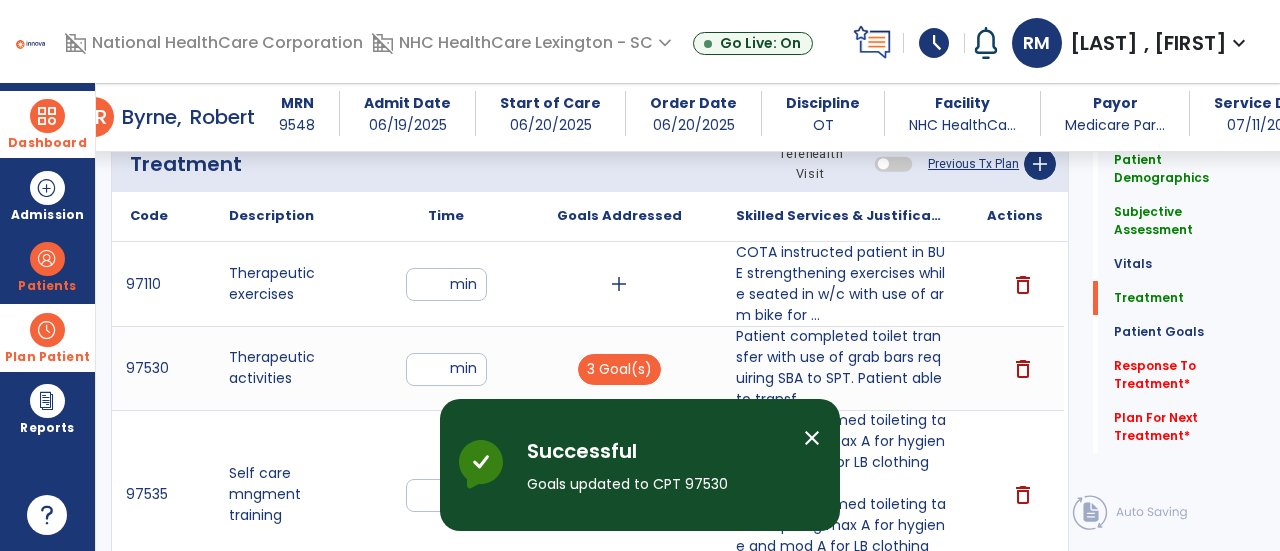 click on "Patient Demographics  Medical Diagnosis   Treatment Diagnosis   Precautions   Contraindications
Code
Description
Pdpm Clinical Category
W18.30XA" 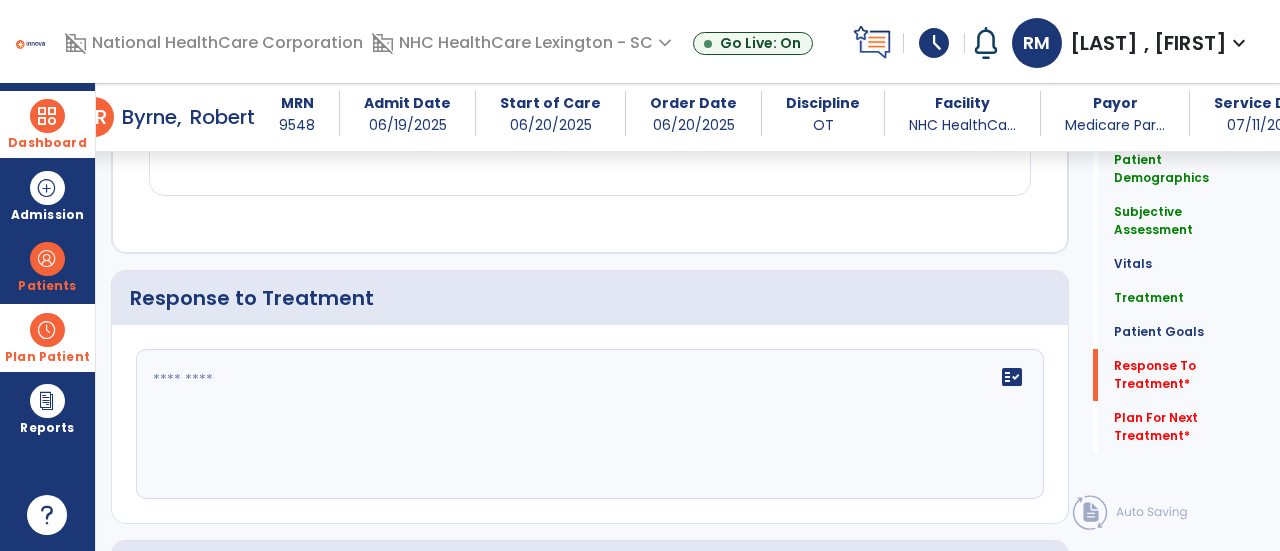 scroll, scrollTop: 2594, scrollLeft: 0, axis: vertical 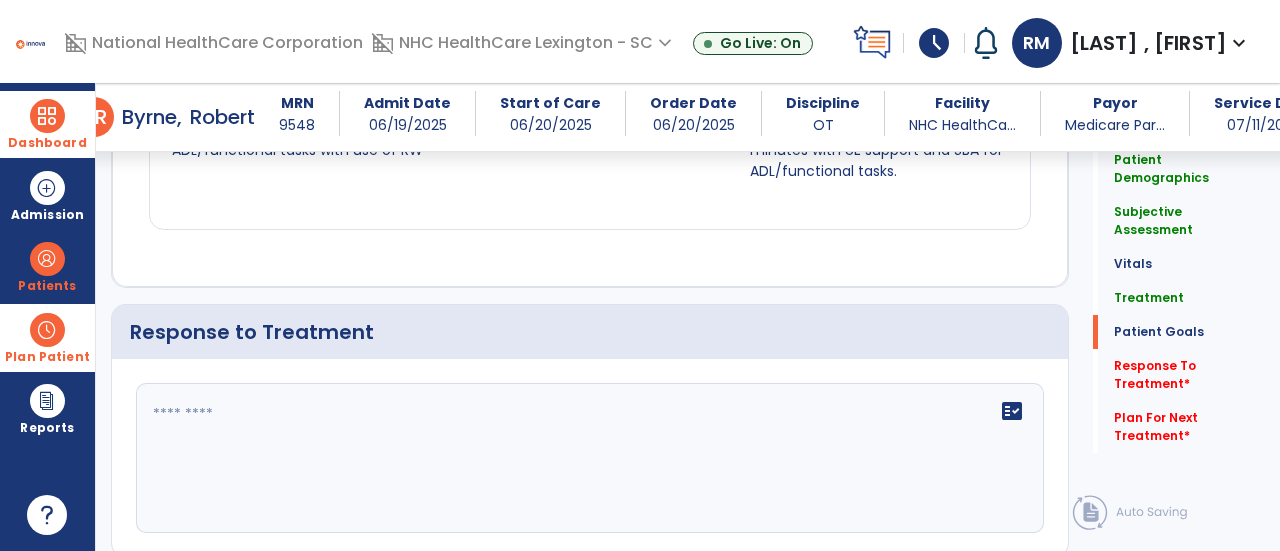 click on "fact_check" 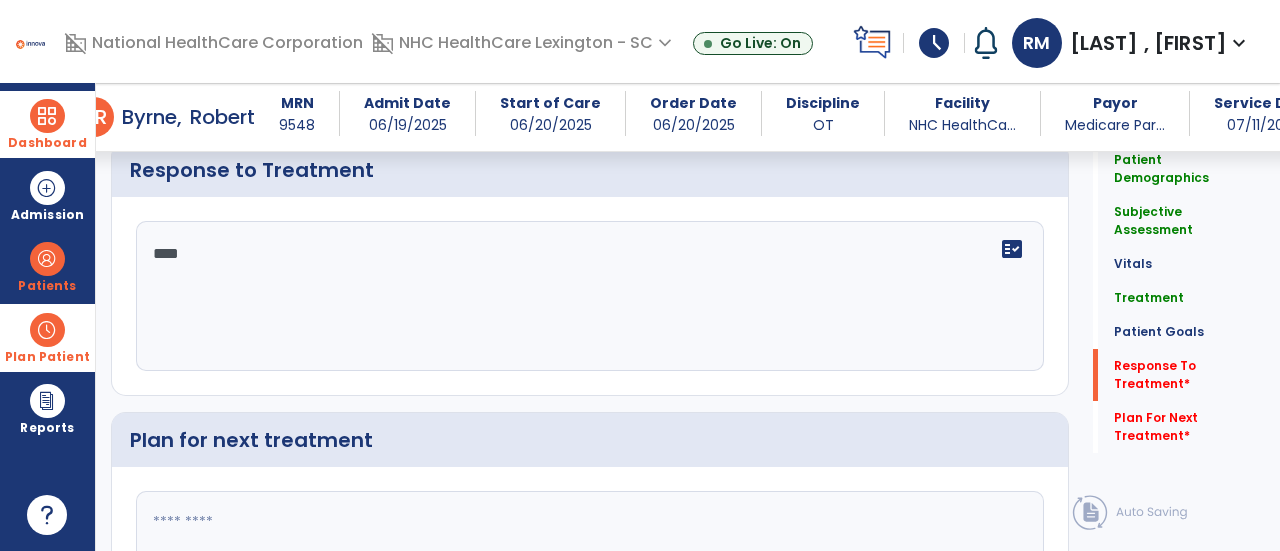 scroll, scrollTop: 2757, scrollLeft: 0, axis: vertical 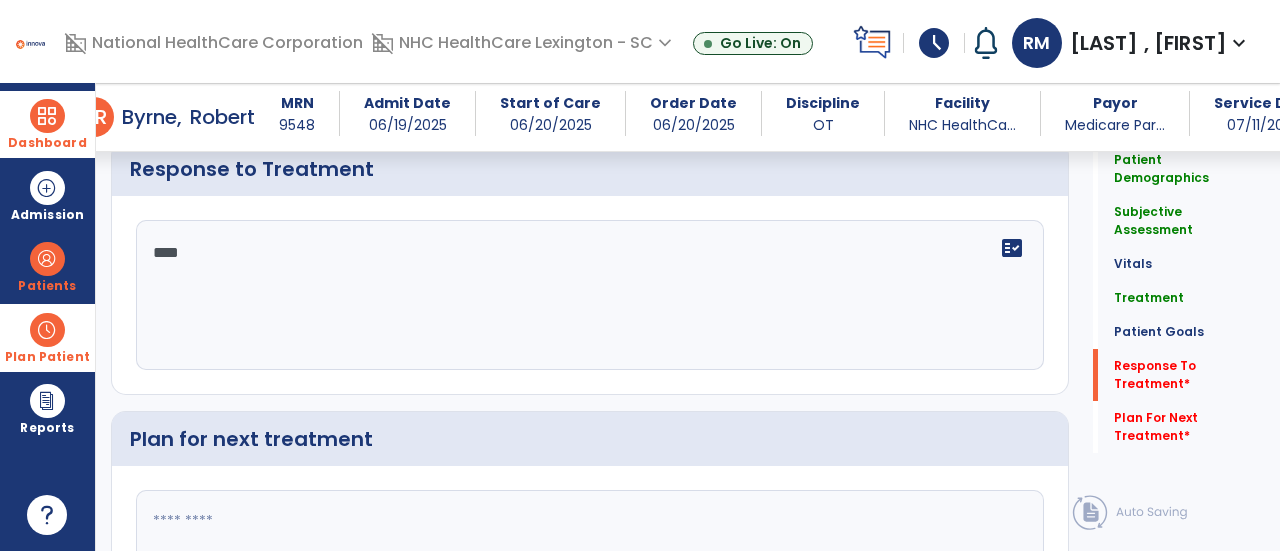 type on "****" 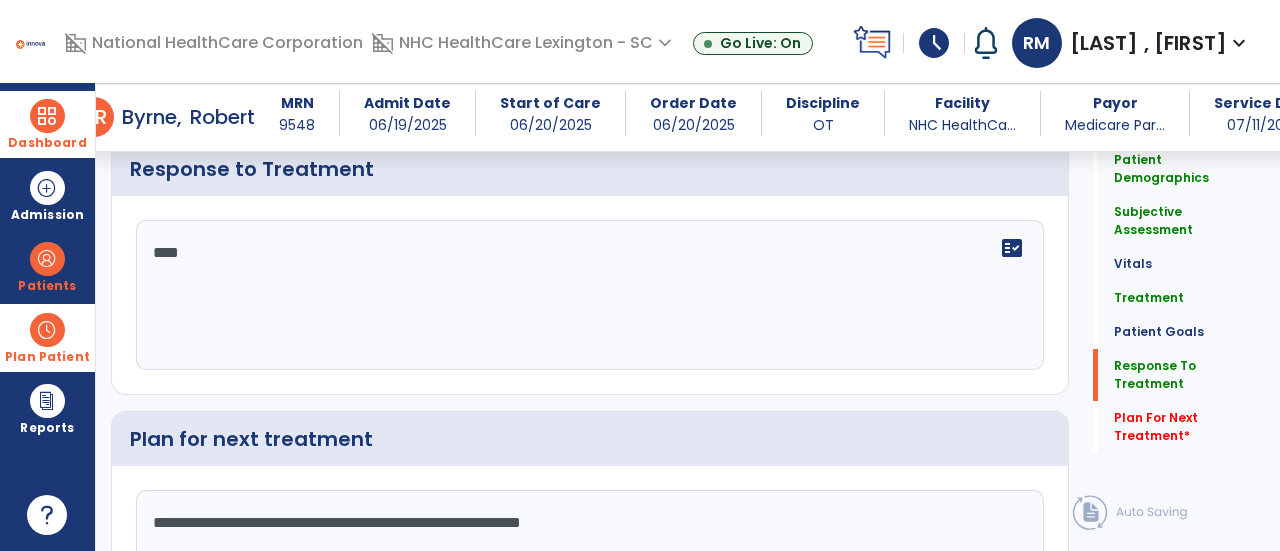 scroll, scrollTop: 2926, scrollLeft: 0, axis: vertical 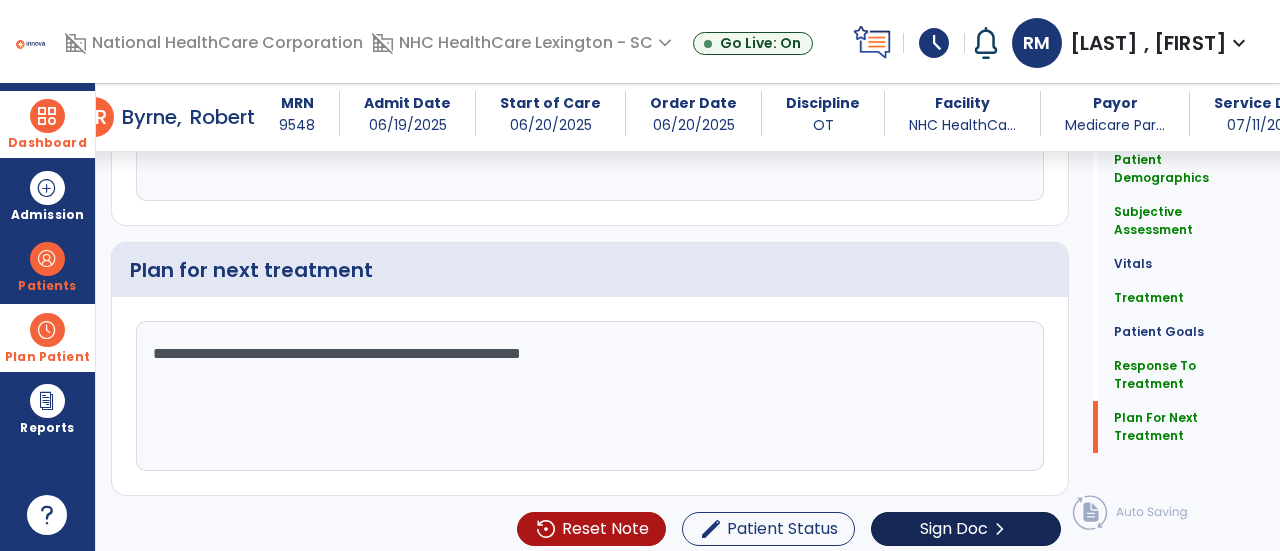 type on "**********" 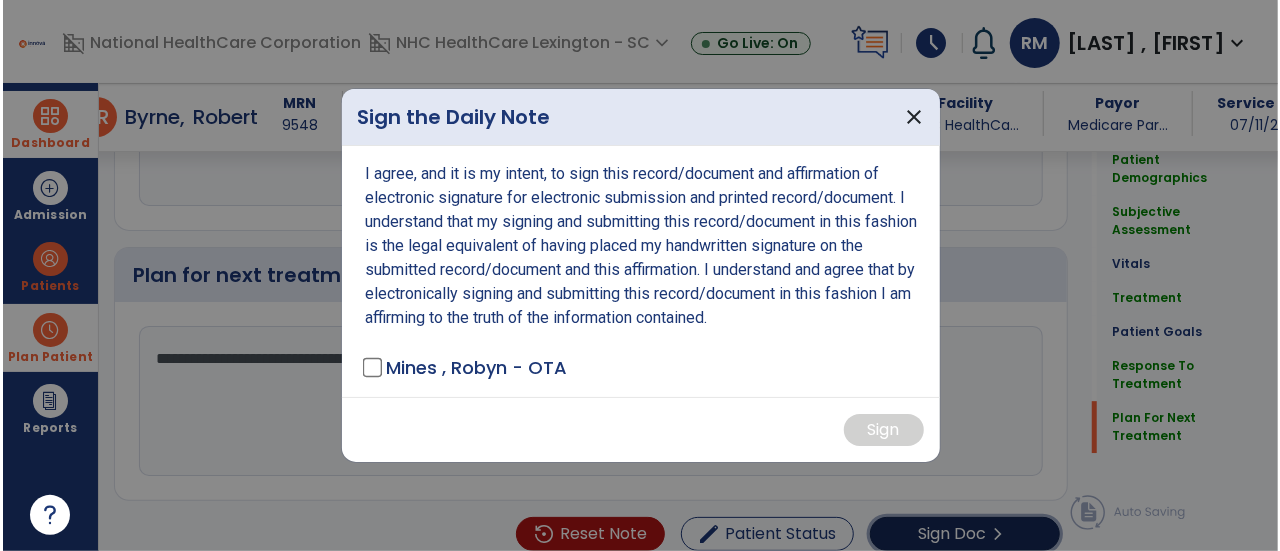 scroll, scrollTop: 2926, scrollLeft: 0, axis: vertical 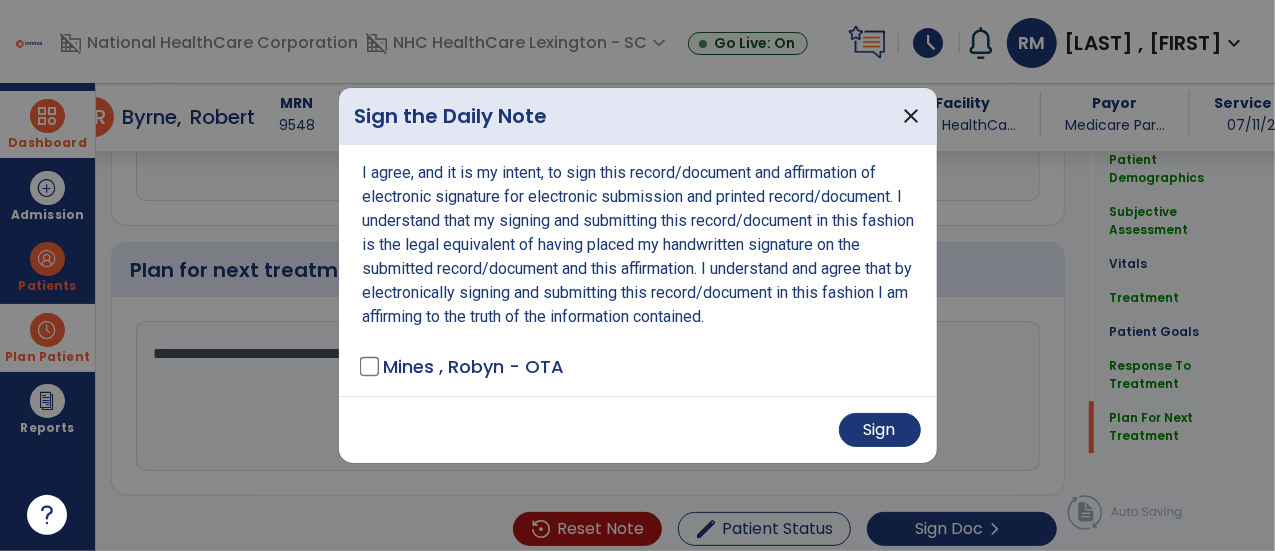click on "Sign" at bounding box center (638, 429) 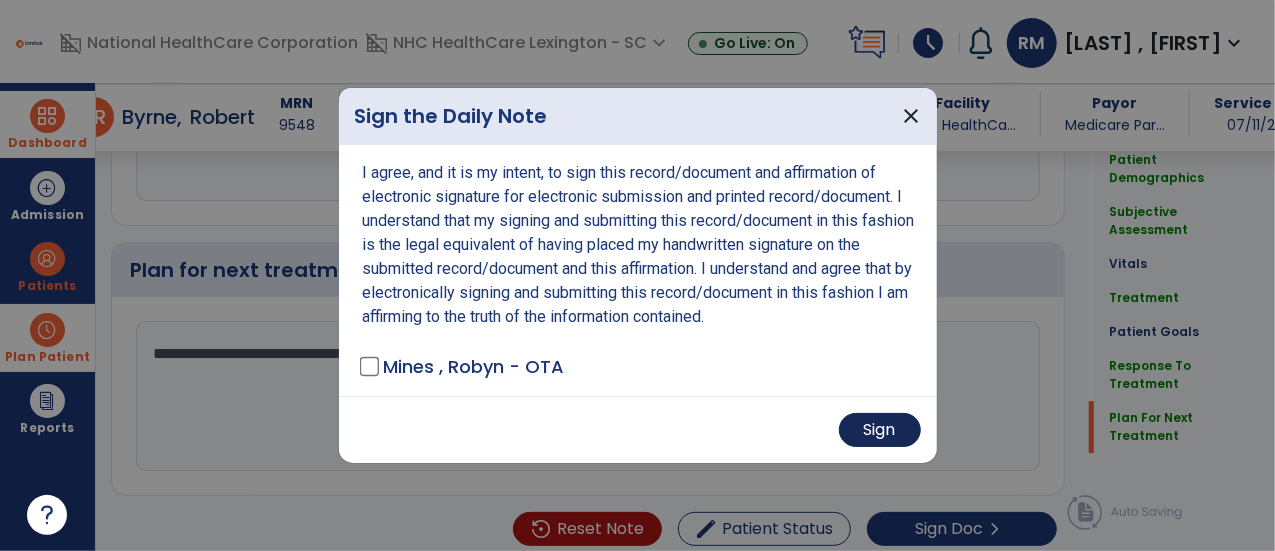 click on "Sign" at bounding box center [880, 430] 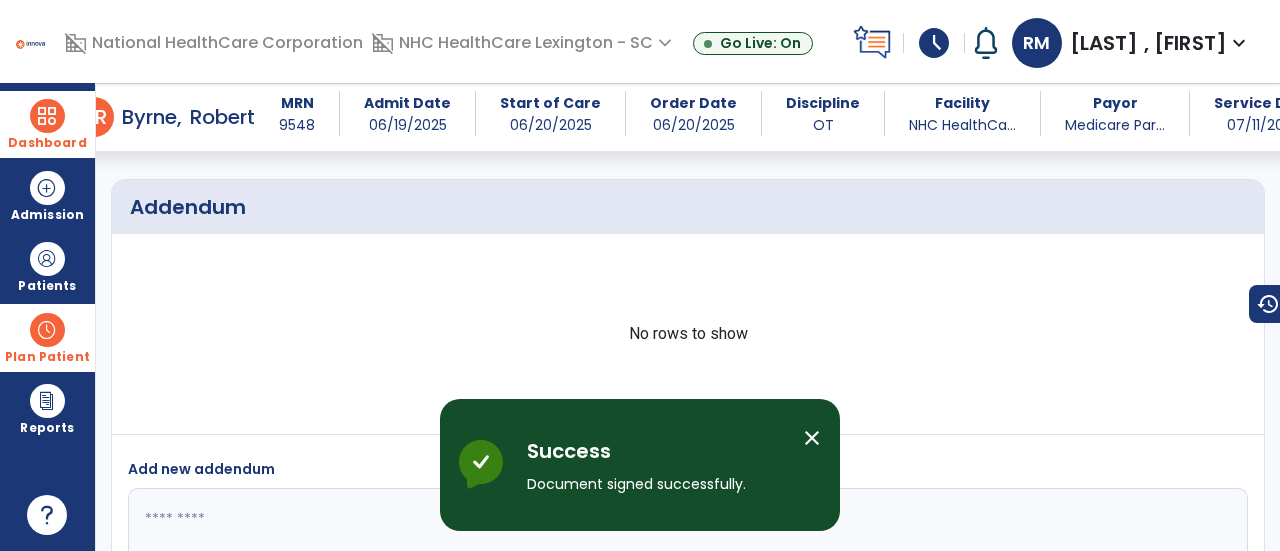 click at bounding box center (47, 116) 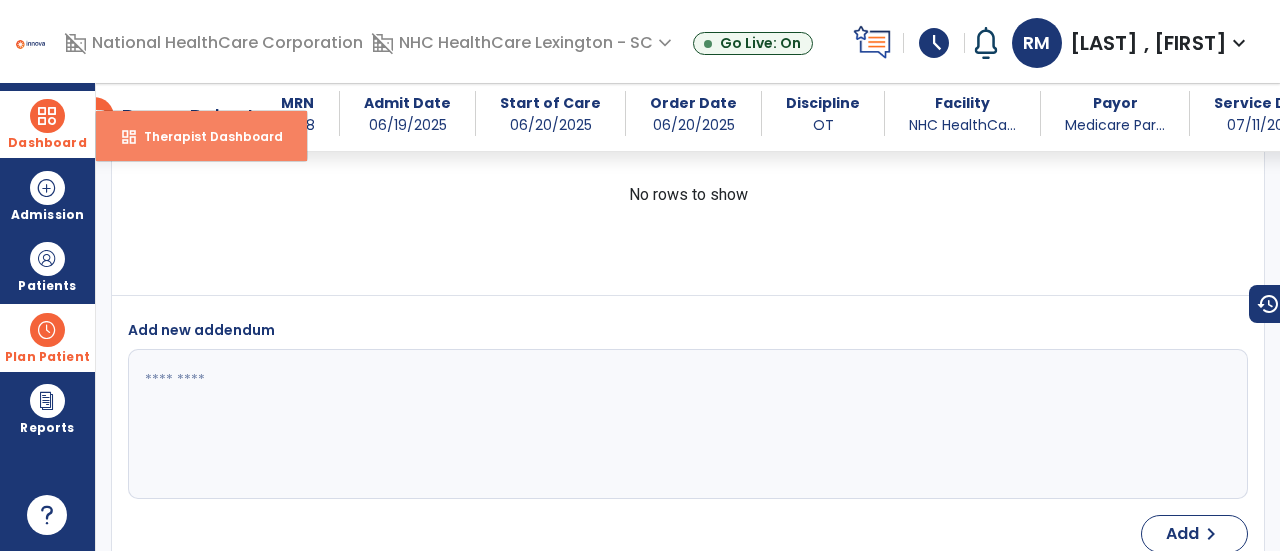 click on "dashboard  Therapist Dashboard" at bounding box center (201, 136) 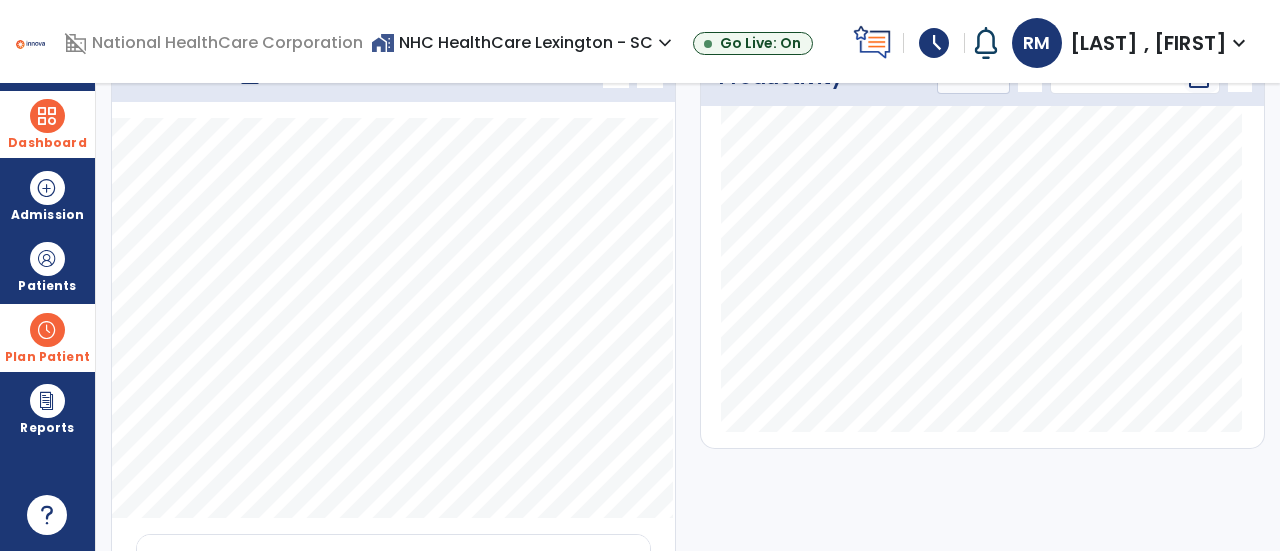 scroll, scrollTop: 169, scrollLeft: 0, axis: vertical 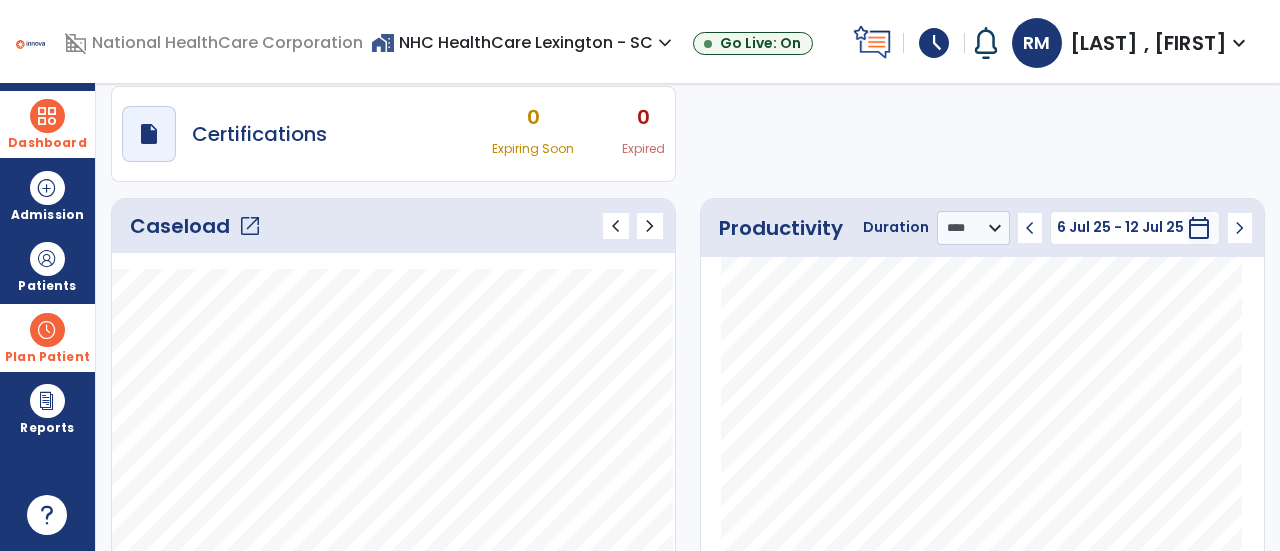 click on "open_in_new" 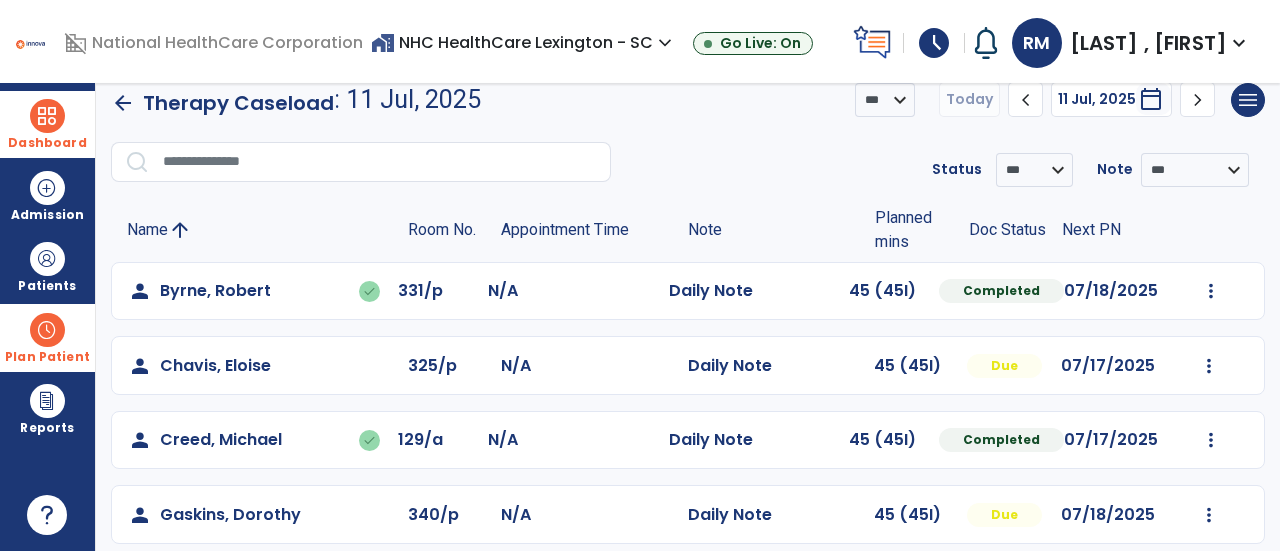 scroll, scrollTop: 0, scrollLeft: 0, axis: both 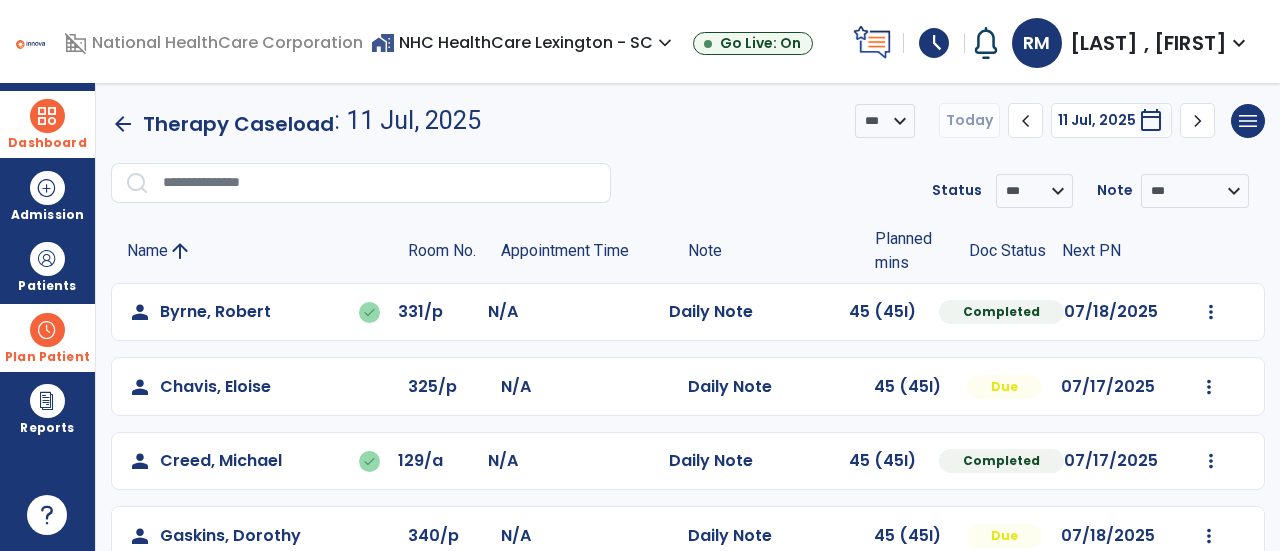 click on "arrow_back   Therapy Caseload  : 11 Jul, 2025 *** ****  Today  chevron_left 11 Jul, 2025  *********  calendar_today  chevron_right  menu   Export List   Print List" 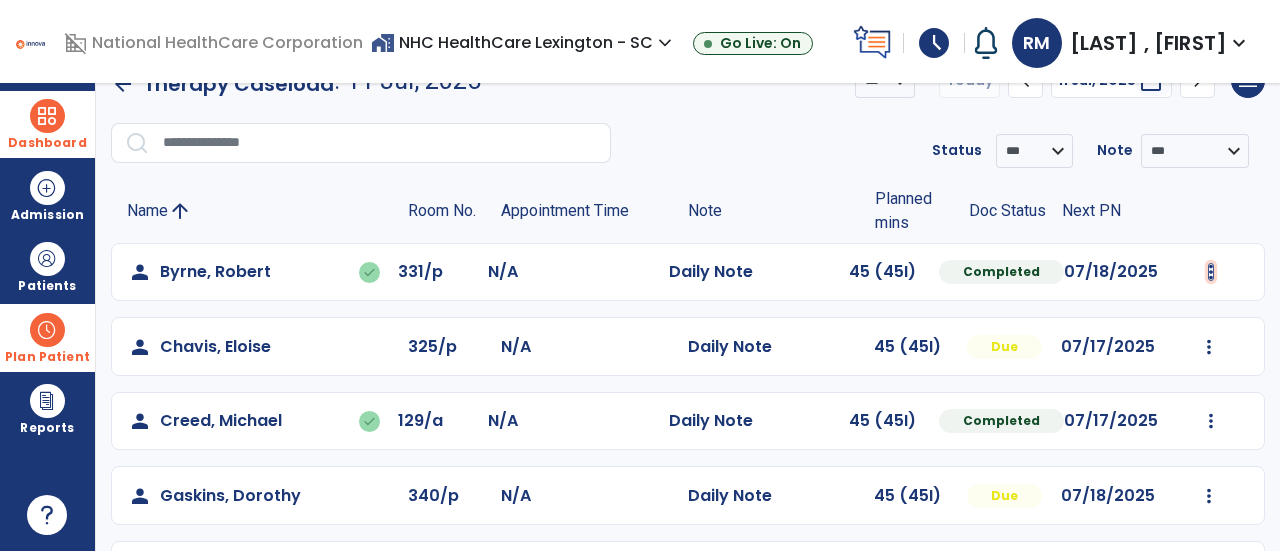 click at bounding box center [1211, 272] 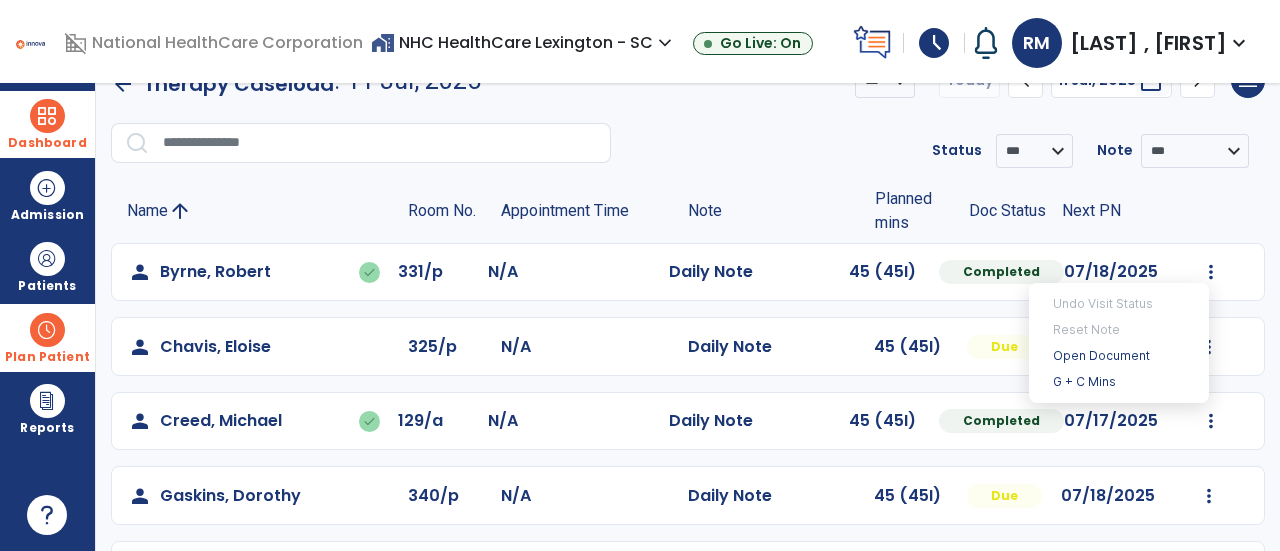 click on "**********" 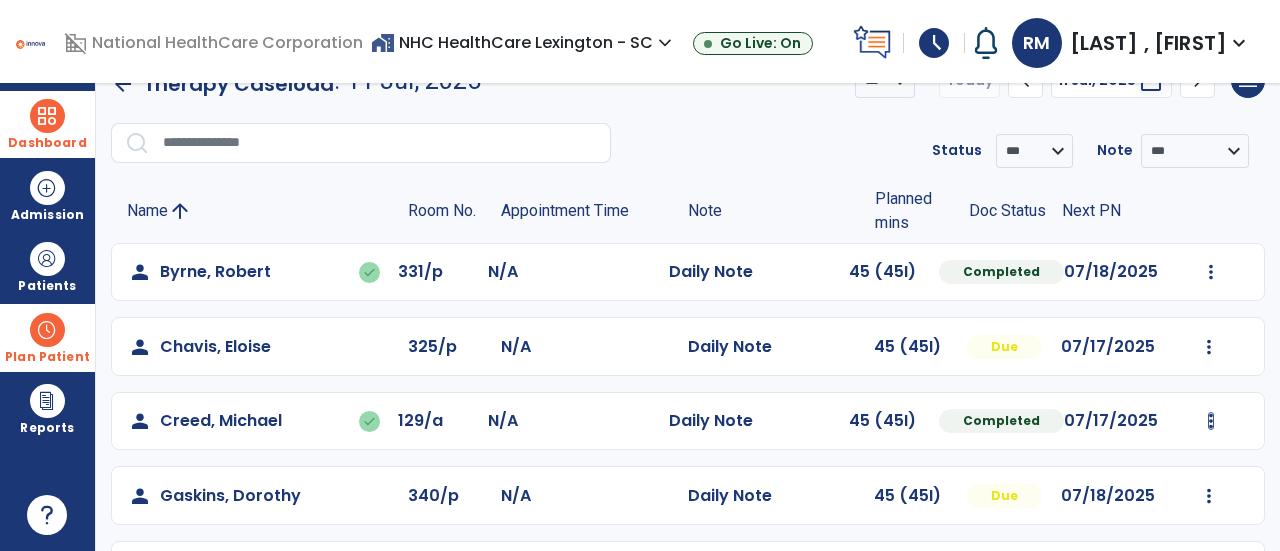 click on "Undo Visit Status   Reset Note   Open Document   G + C Mins" 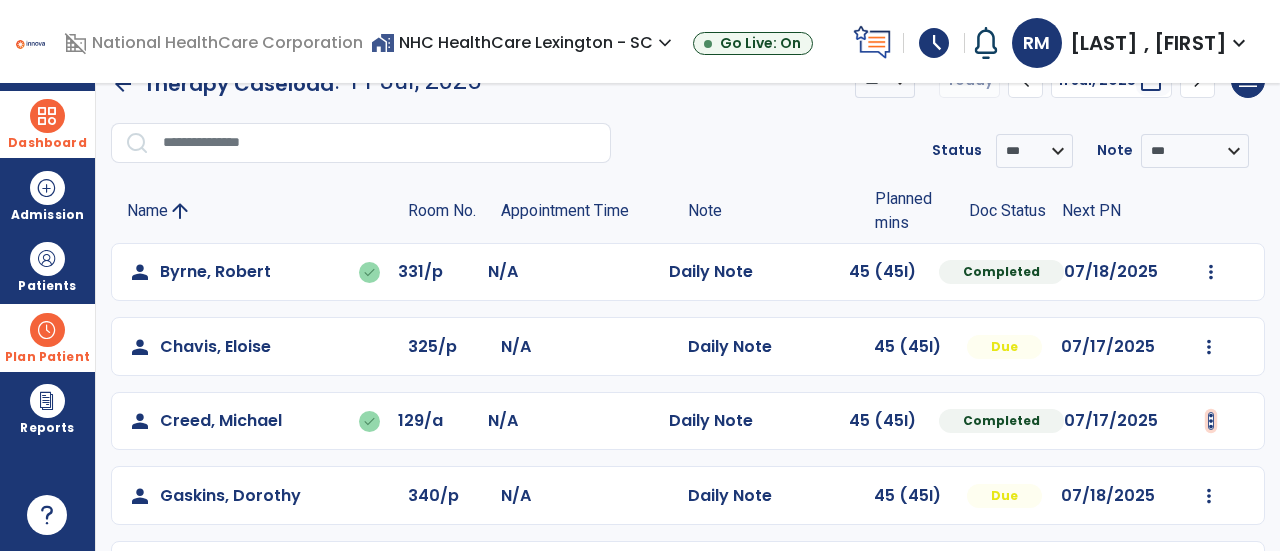 click at bounding box center [1211, 272] 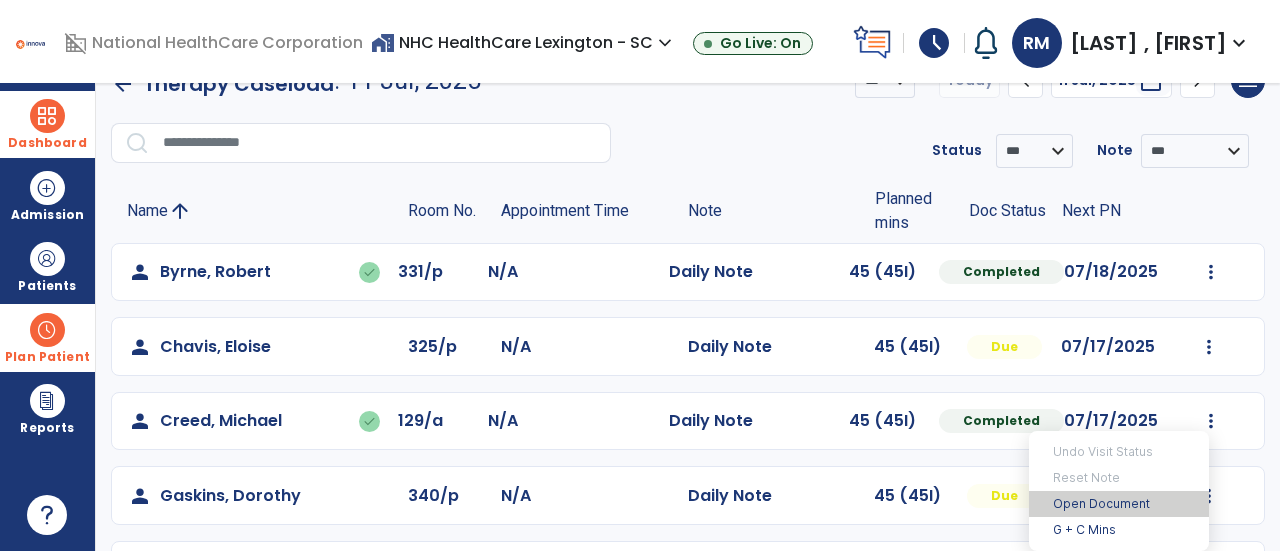 click on "Open Document" at bounding box center (1119, 504) 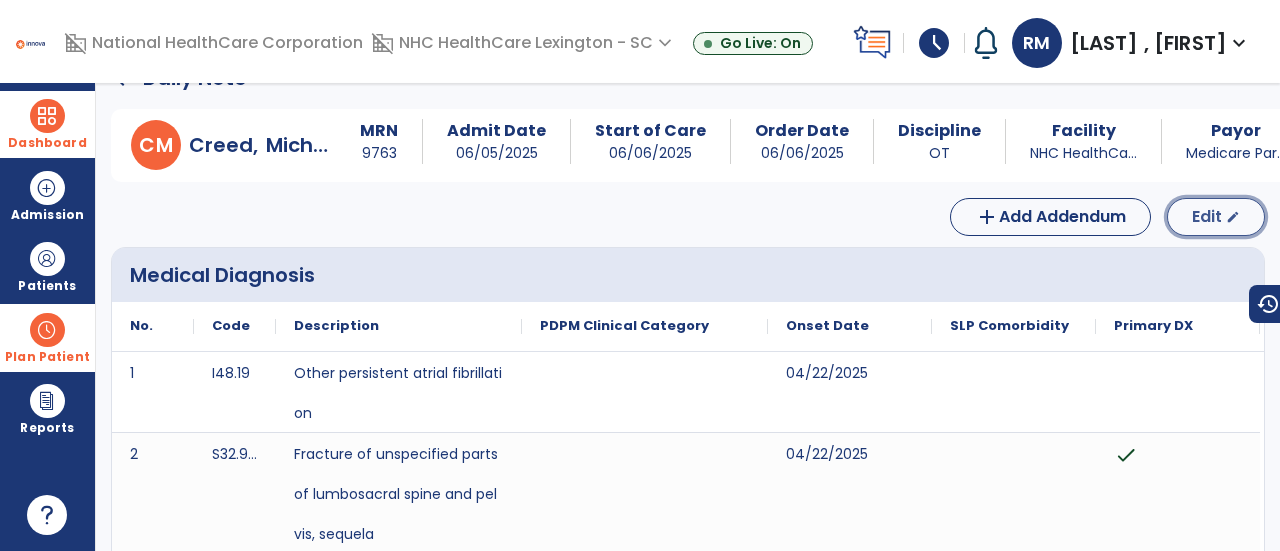 click on "Edit" 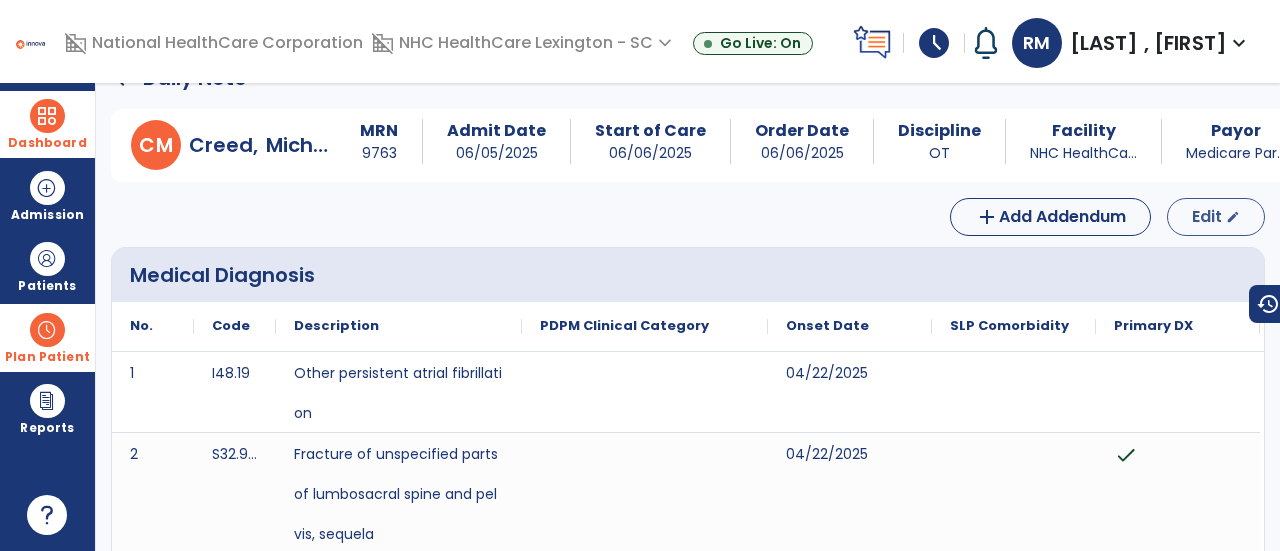select on "*" 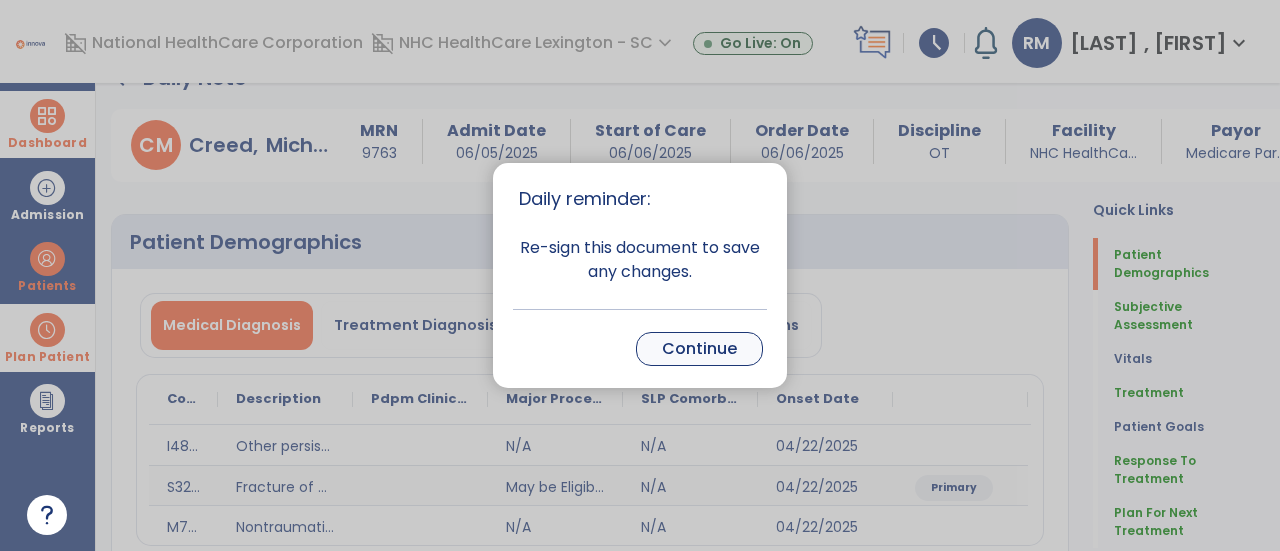 click on "Continue" at bounding box center (699, 349) 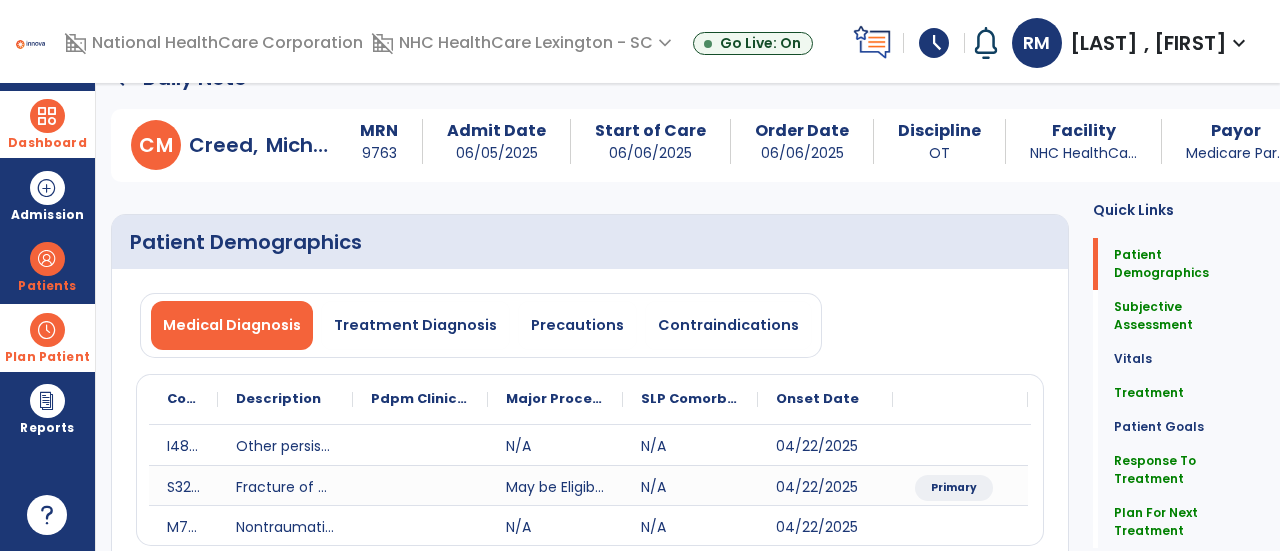 click on "Patient Demographics  Medical Diagnosis   Treatment Diagnosis   Precautions   Contraindications
Code
Description
Pdpm Clinical Category
I48.19" 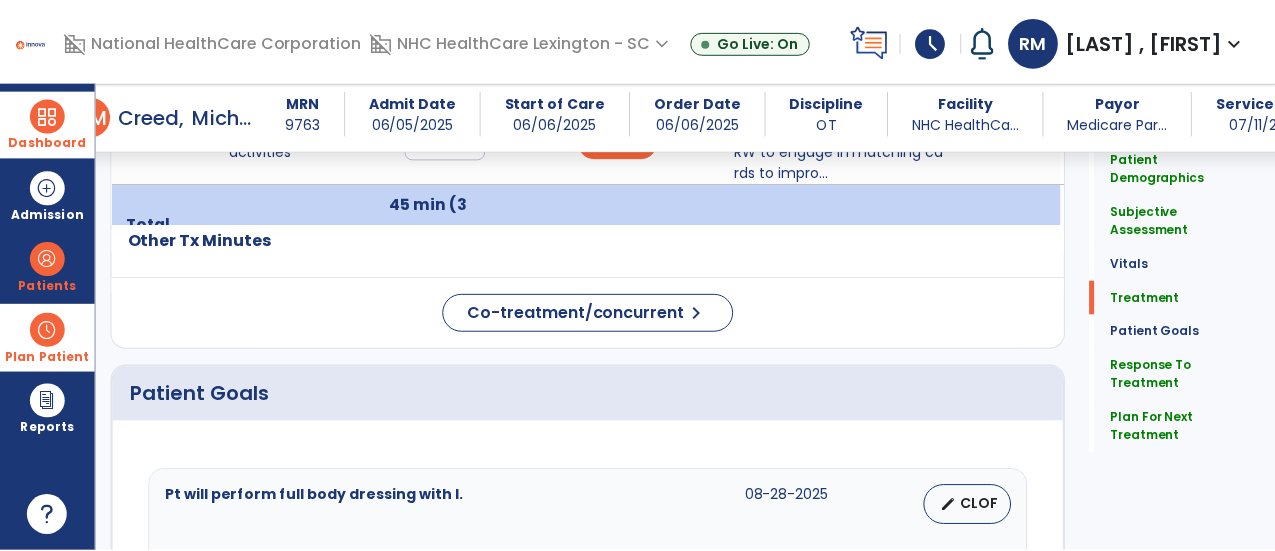 scroll, scrollTop: 1520, scrollLeft: 0, axis: vertical 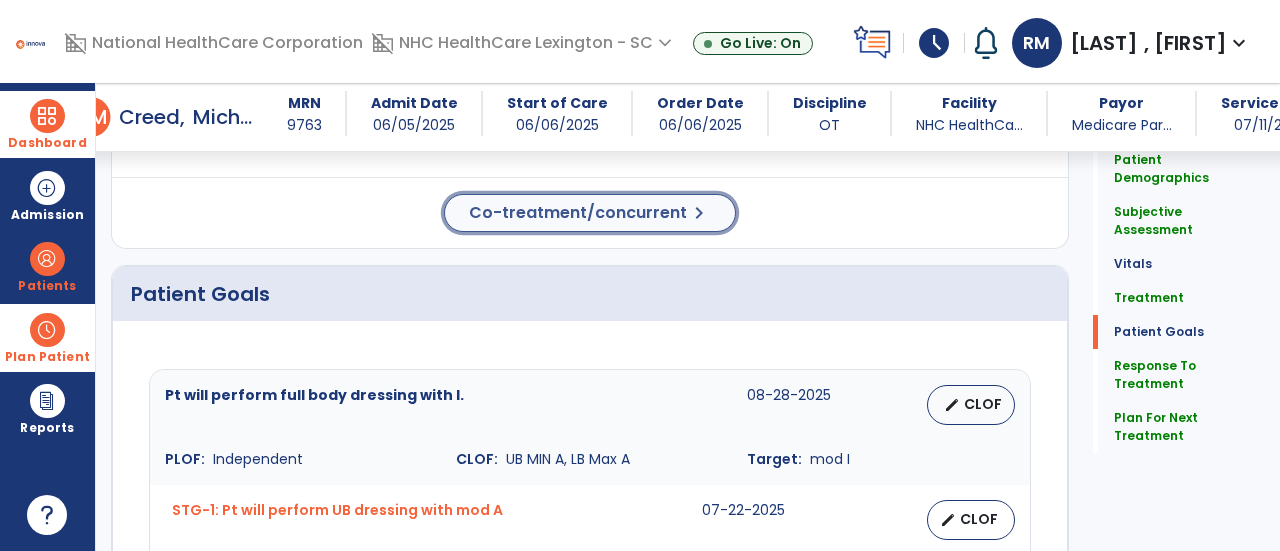 click on "Co-treatment/concurrent" 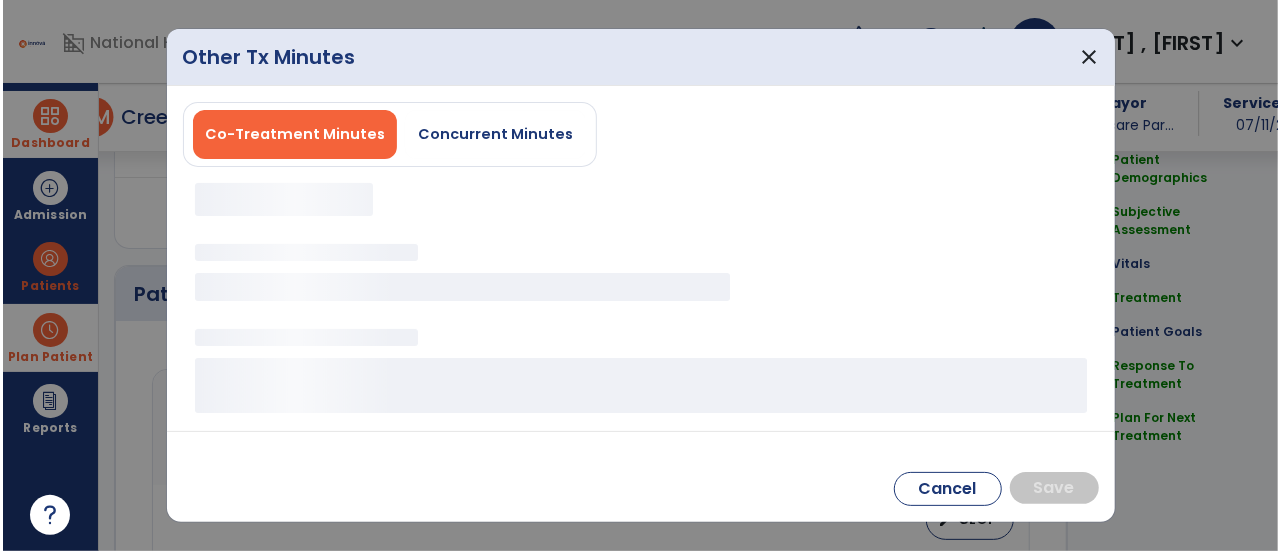 scroll, scrollTop: 1520, scrollLeft: 0, axis: vertical 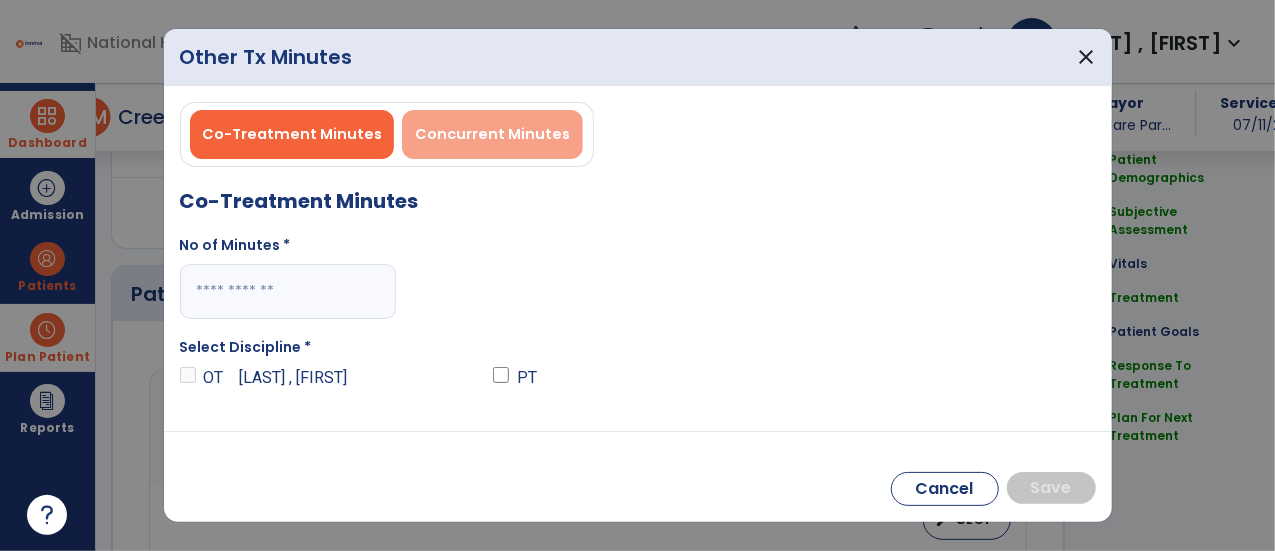 click on "Concurrent Minutes" at bounding box center [492, 134] 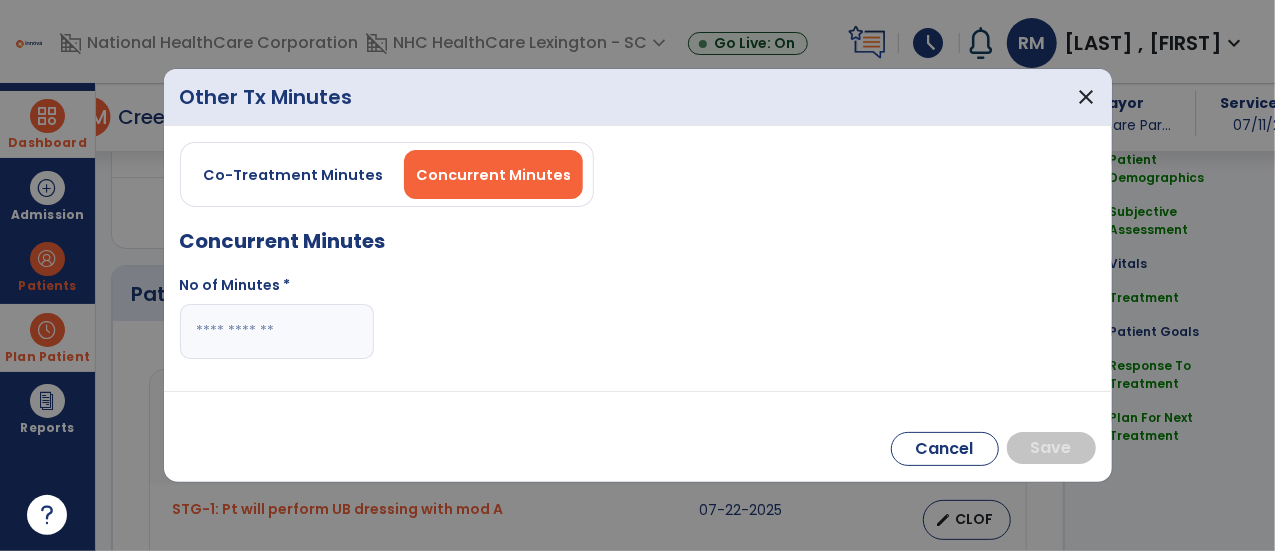 click at bounding box center [277, 331] 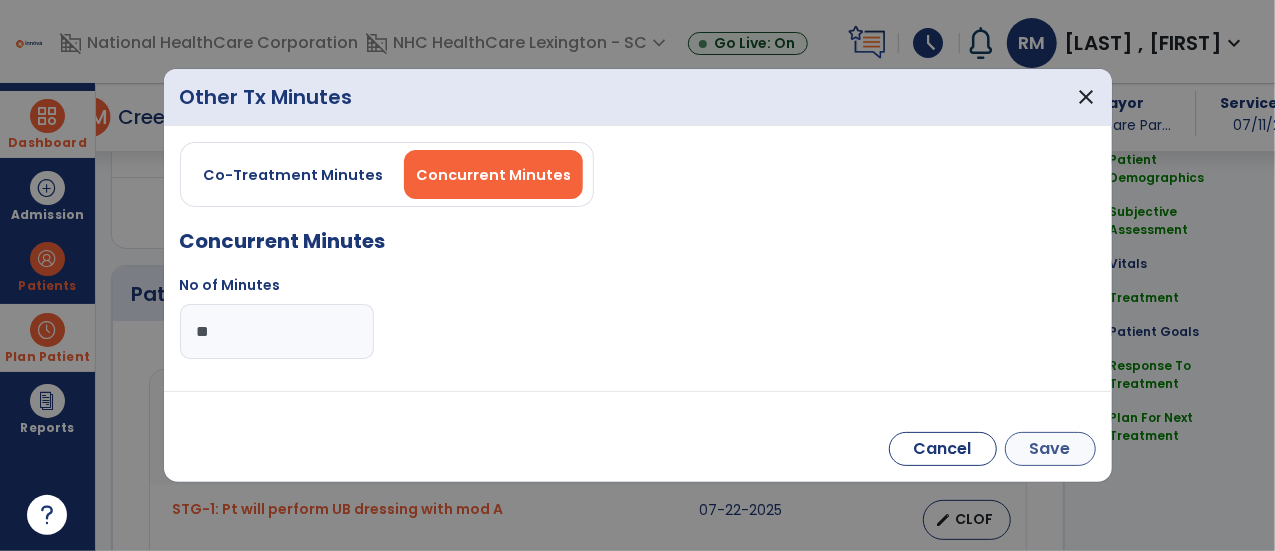 type on "**" 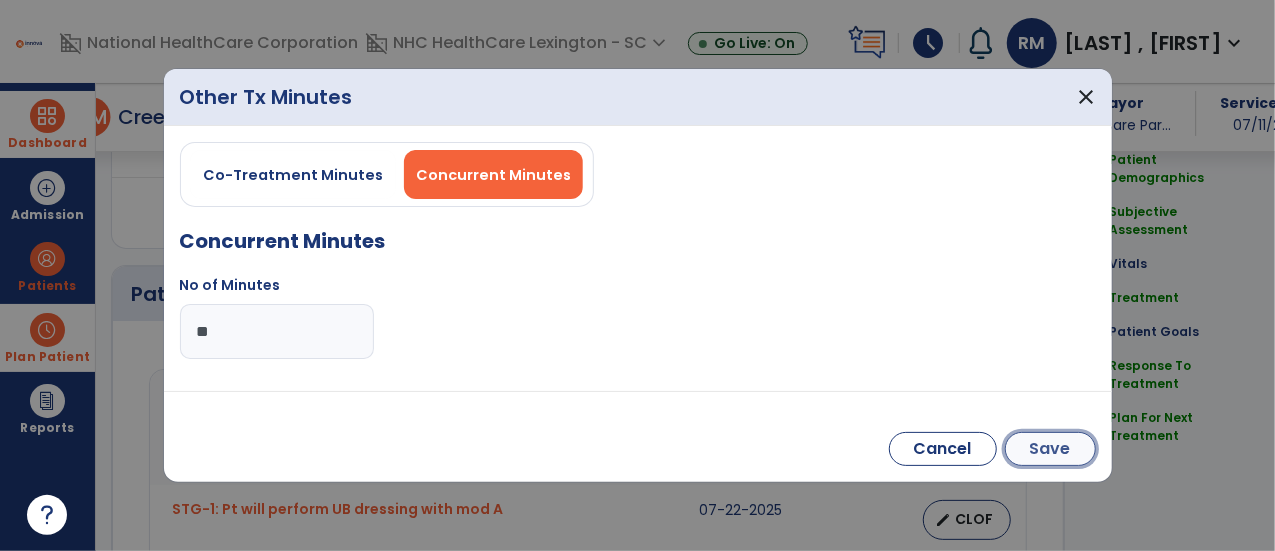 click on "Save" at bounding box center (1050, 449) 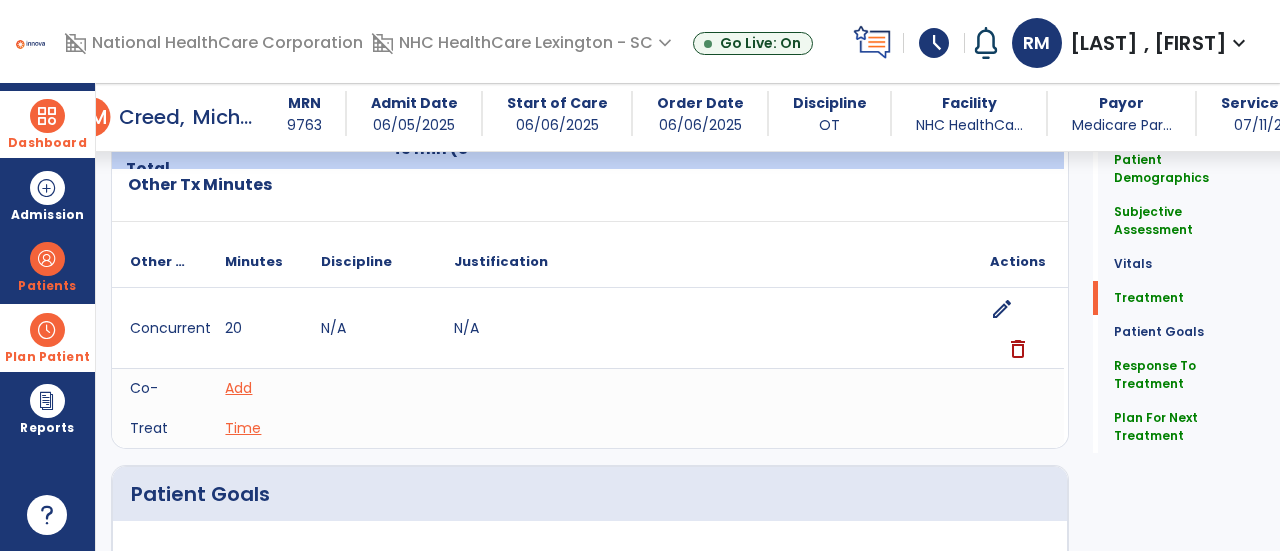 scroll, scrollTop: 1520, scrollLeft: 0, axis: vertical 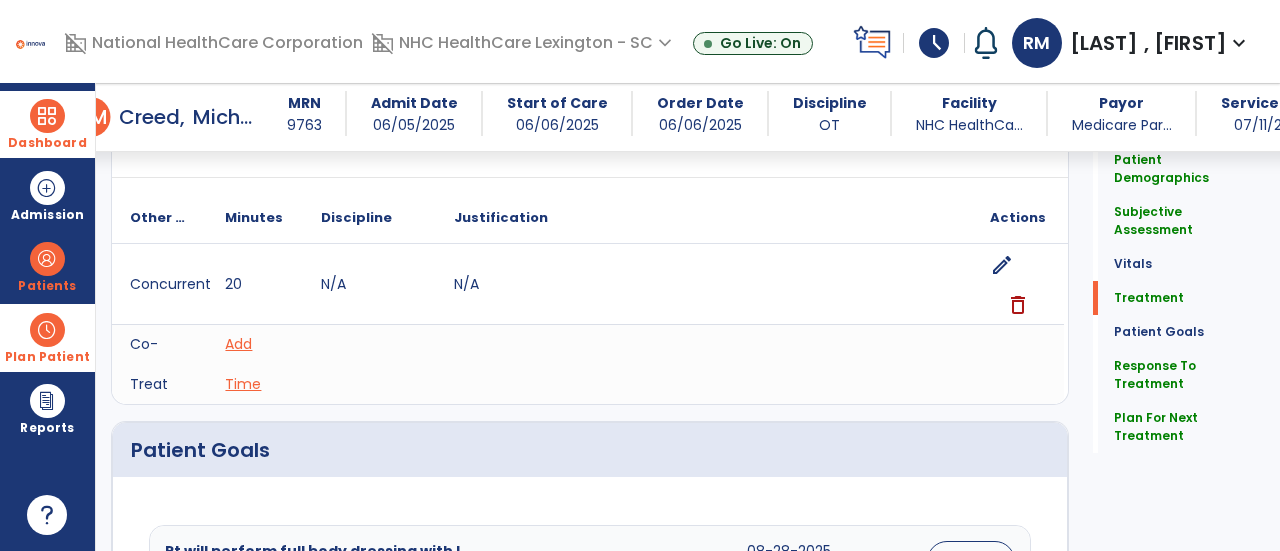 click on "Patient Demographics  Medical Diagnosis   Treatment Diagnosis   Precautions   Contraindications
Code
Description
Pdpm Clinical Category
I48.19" 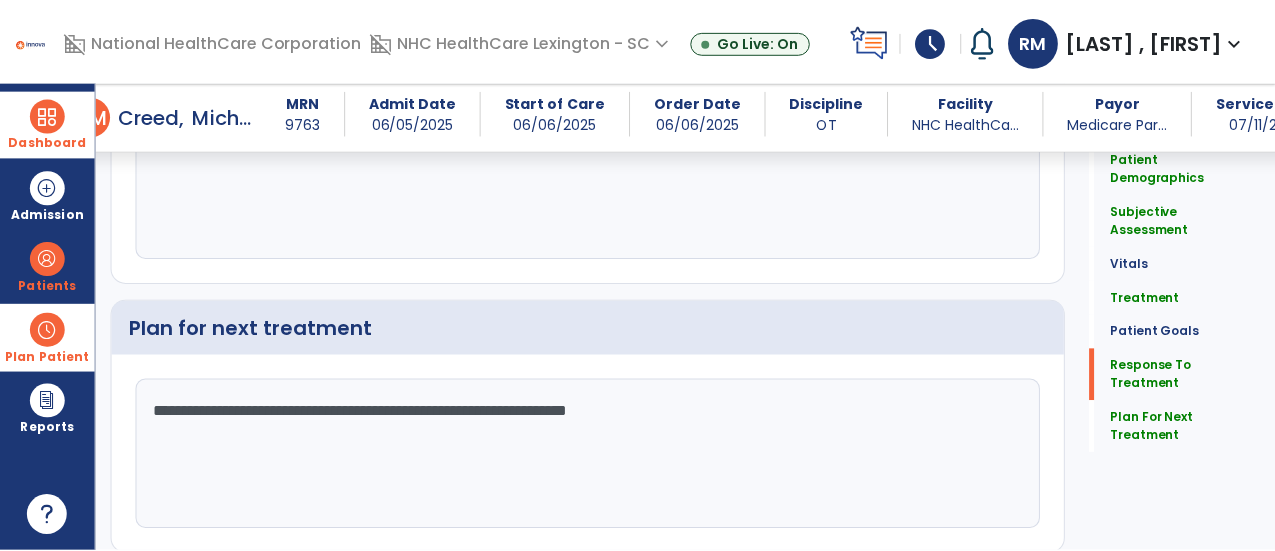 scroll, scrollTop: 3536, scrollLeft: 0, axis: vertical 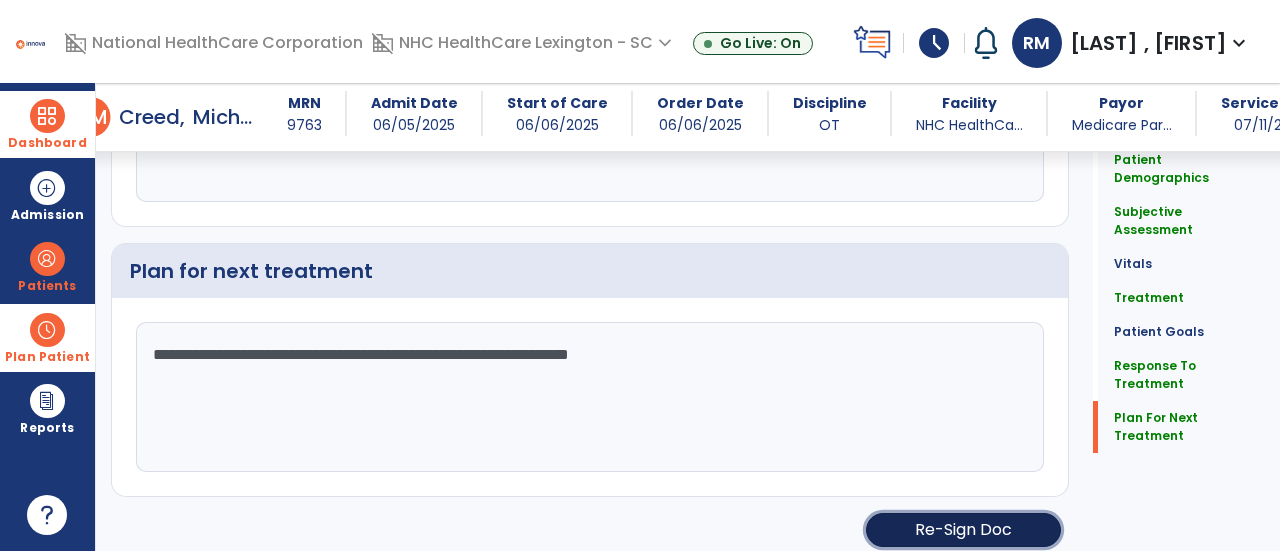 click on "Re-Sign Doc" 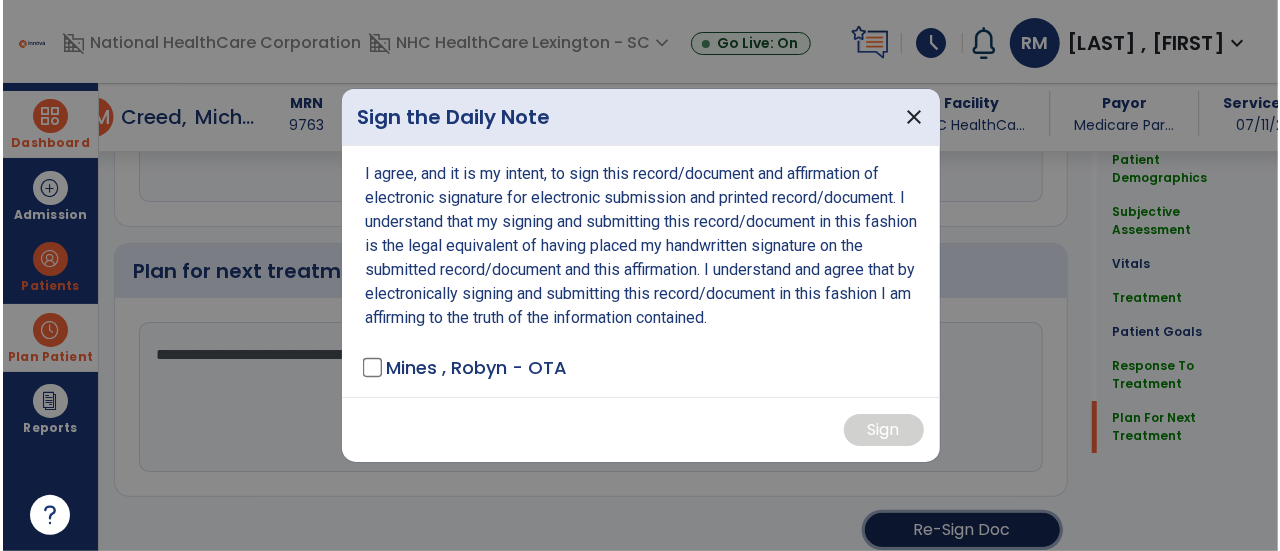 scroll, scrollTop: 3536, scrollLeft: 0, axis: vertical 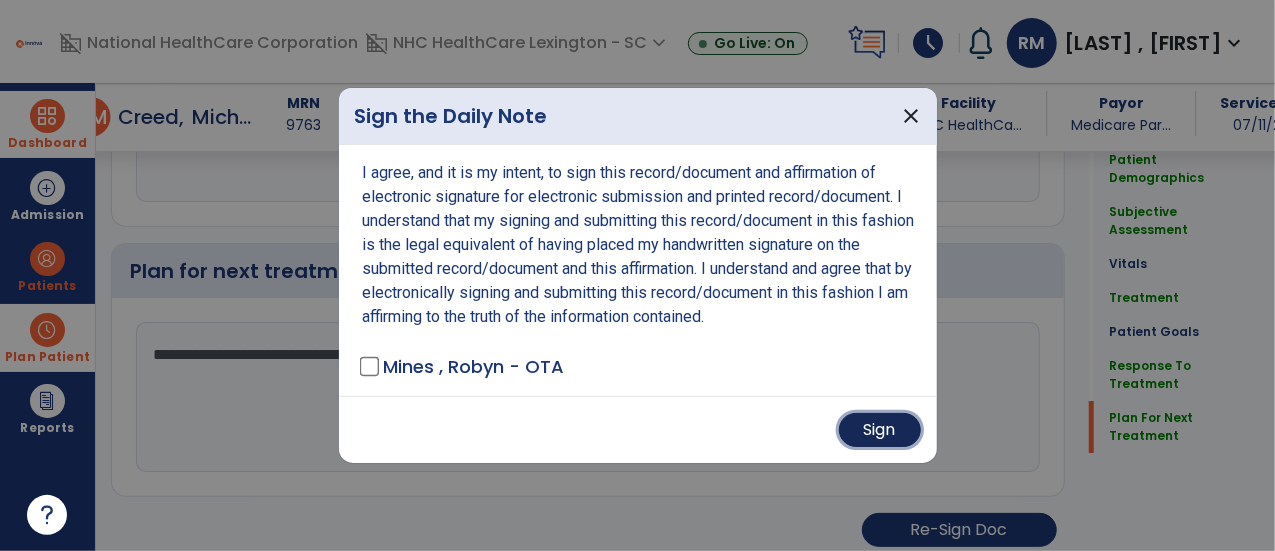 click on "Sign" at bounding box center [880, 430] 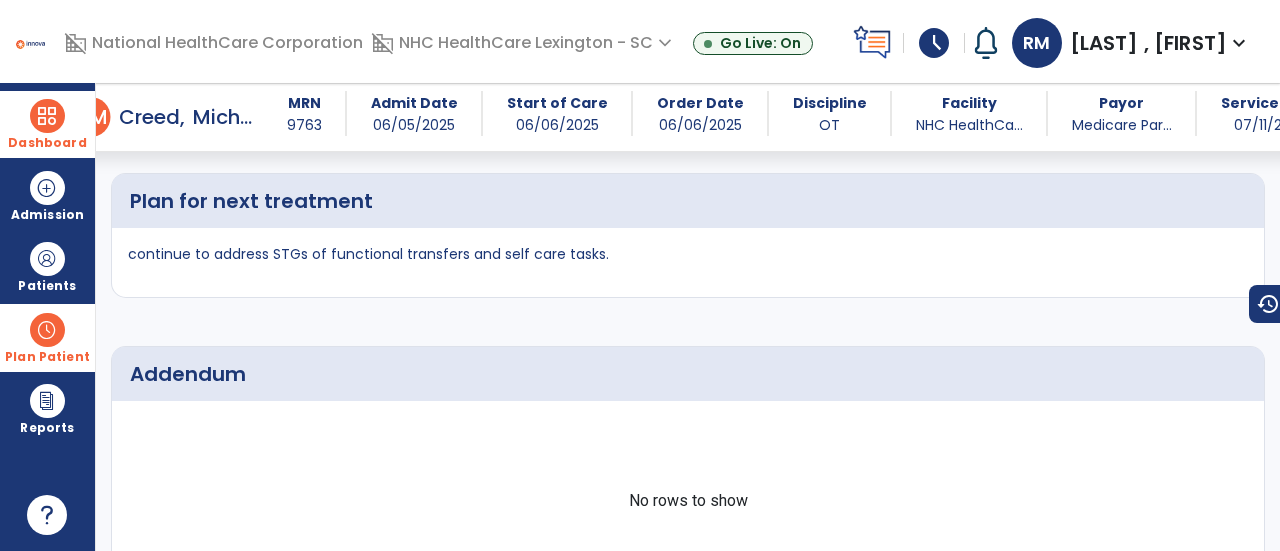 scroll, scrollTop: 4719, scrollLeft: 0, axis: vertical 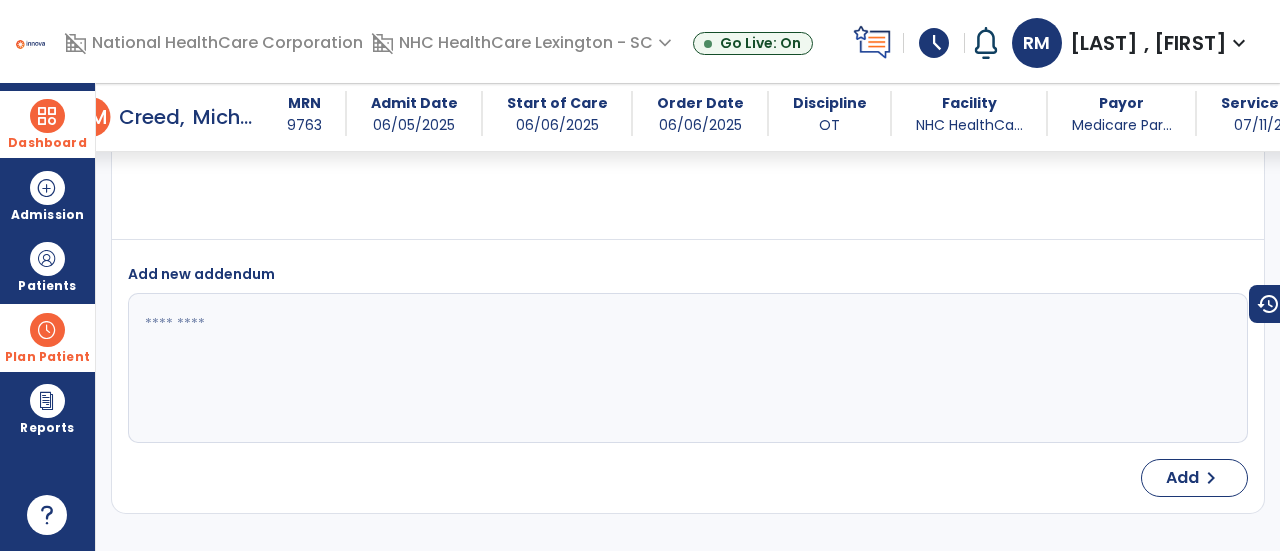 click at bounding box center (47, 116) 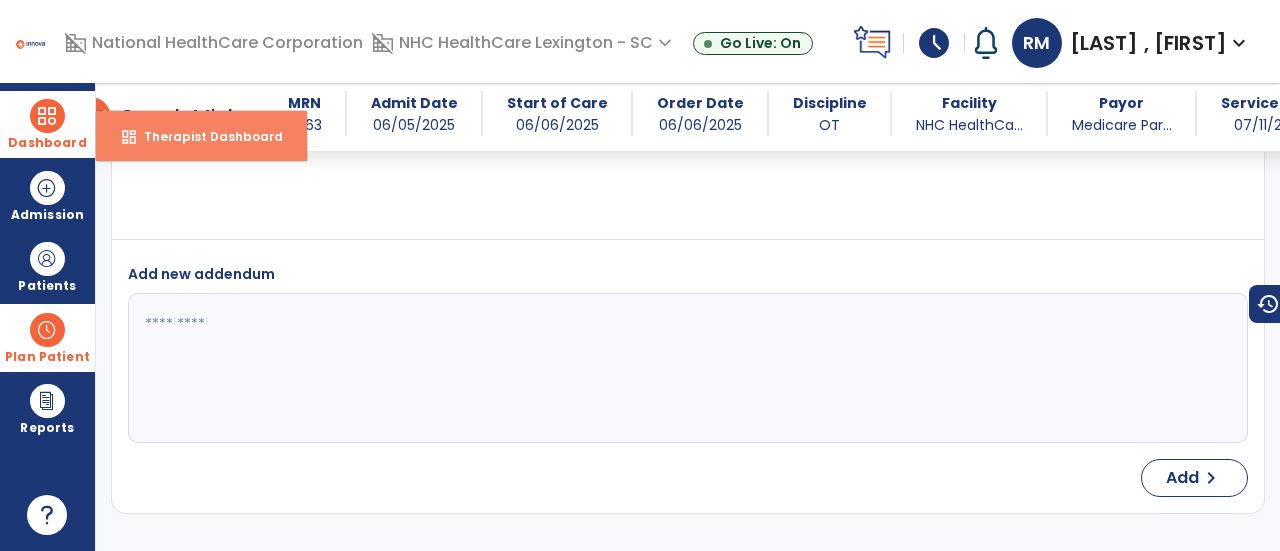 click on "Therapist Dashboard" at bounding box center (205, 136) 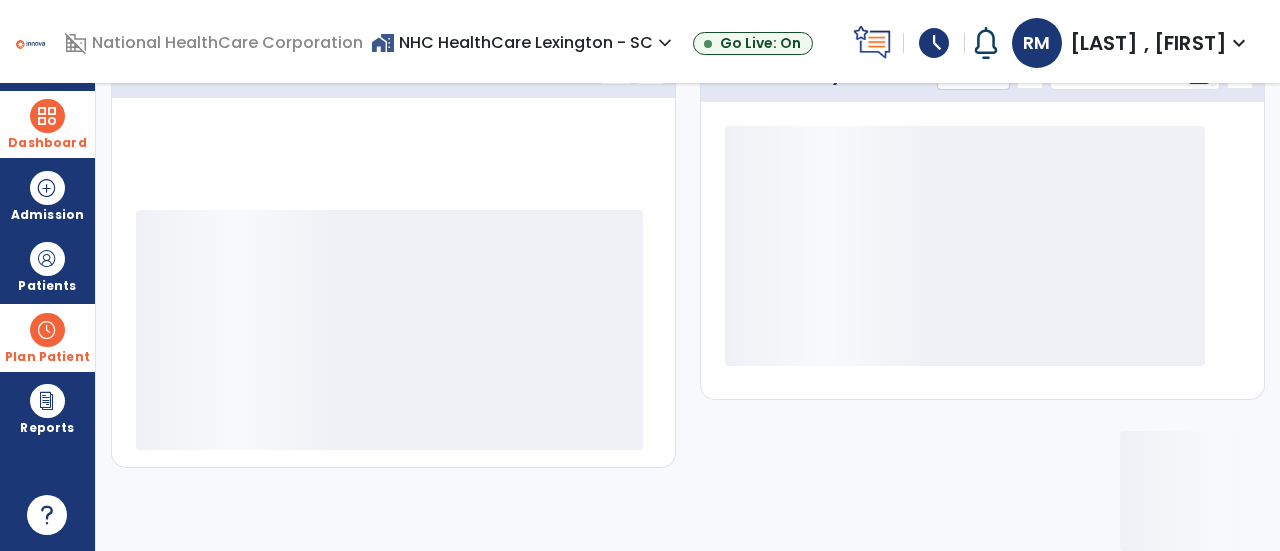 scroll, scrollTop: 320, scrollLeft: 0, axis: vertical 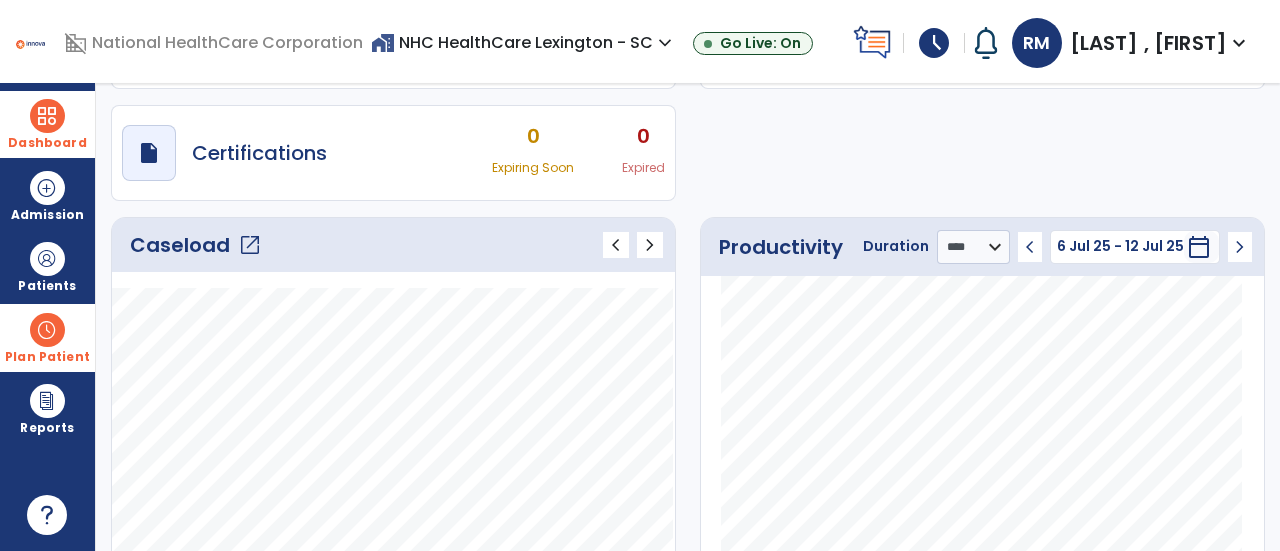 click on "open_in_new" 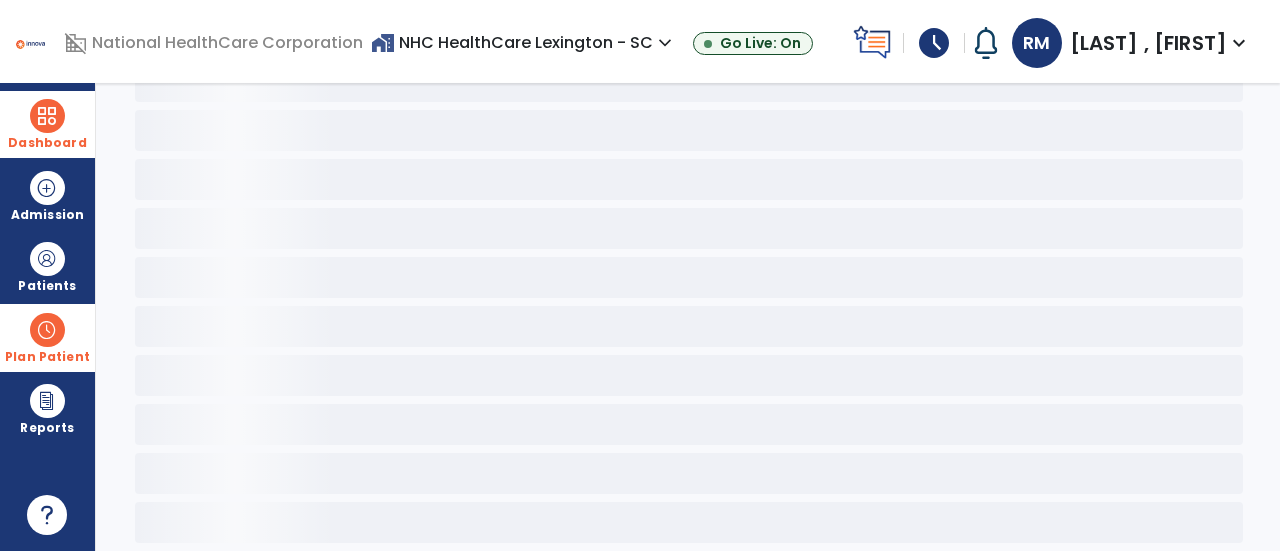 scroll, scrollTop: 108, scrollLeft: 0, axis: vertical 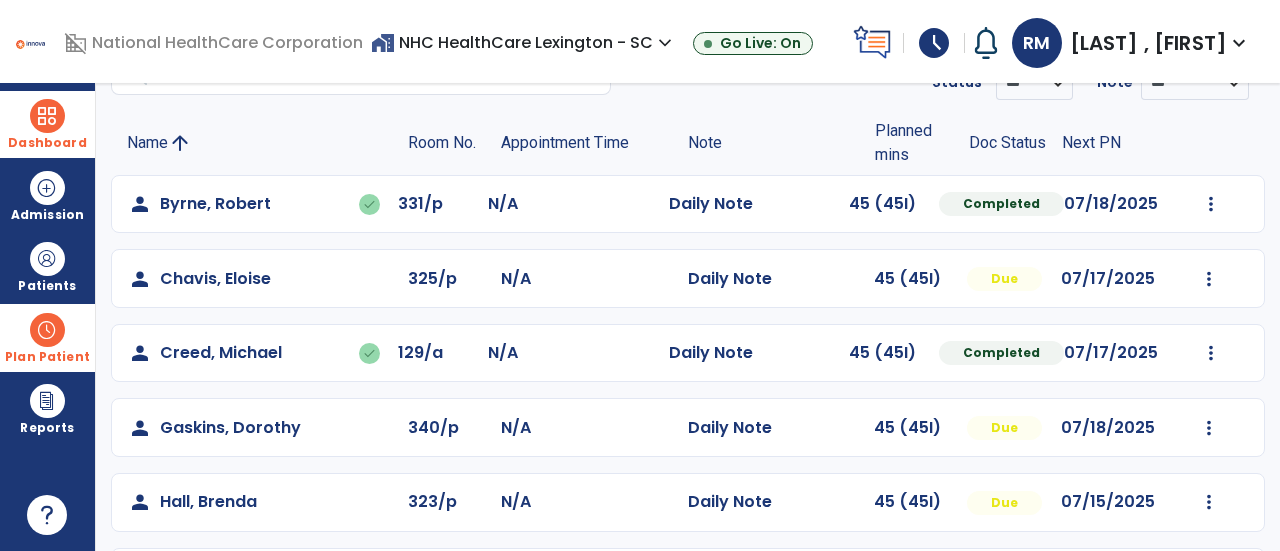 click on "**********" at bounding box center [688, 317] 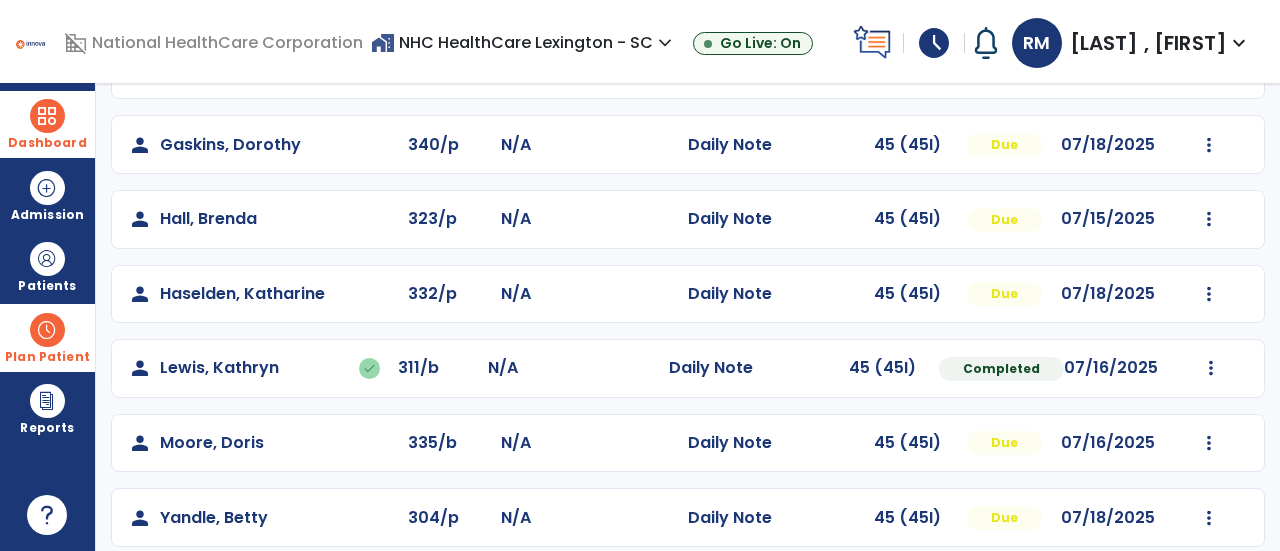 scroll, scrollTop: 407, scrollLeft: 0, axis: vertical 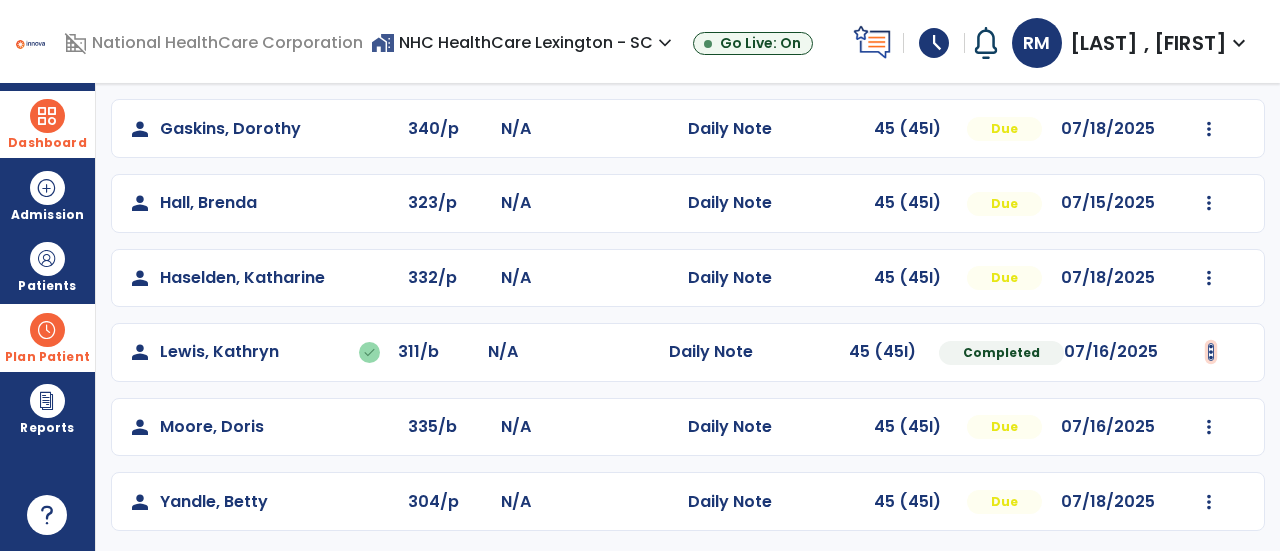 click at bounding box center [1211, -95] 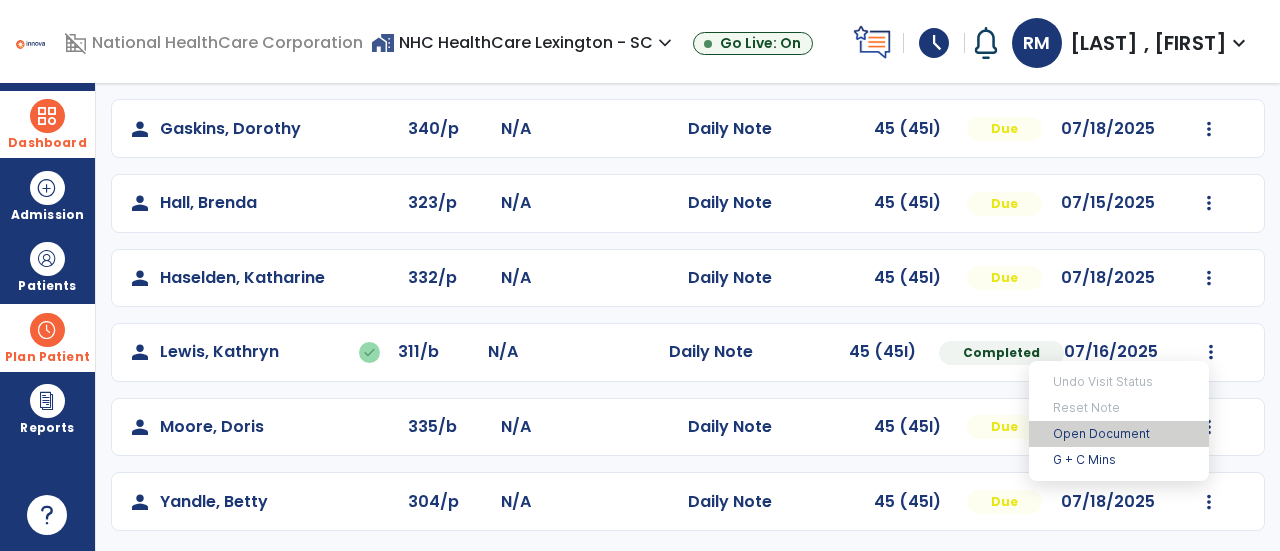 click on "Open Document" at bounding box center [1119, 434] 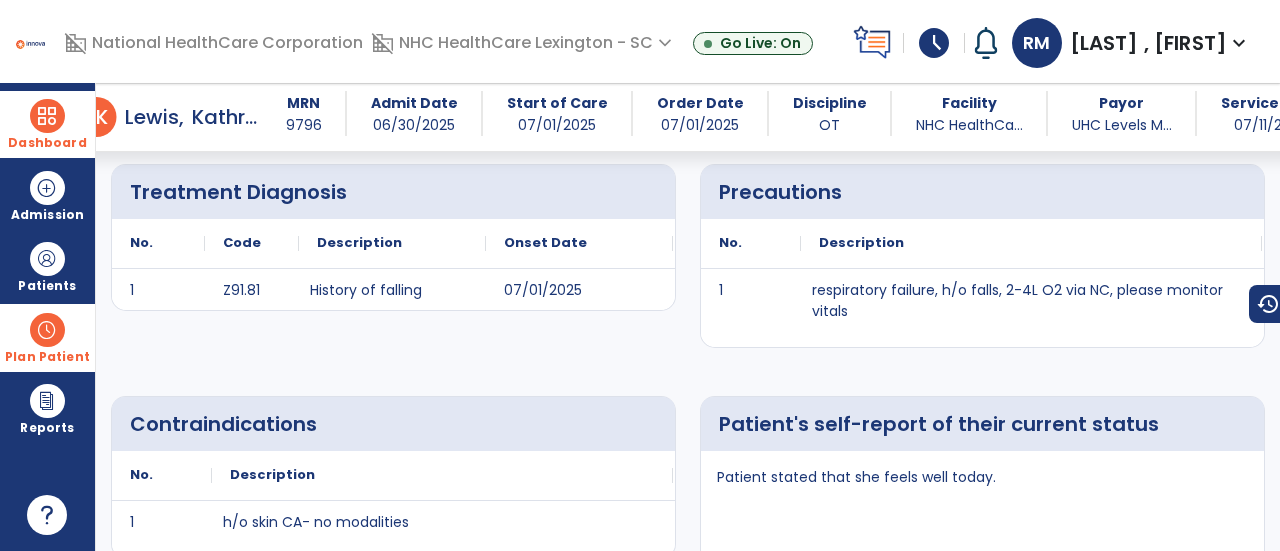 scroll, scrollTop: 458, scrollLeft: 0, axis: vertical 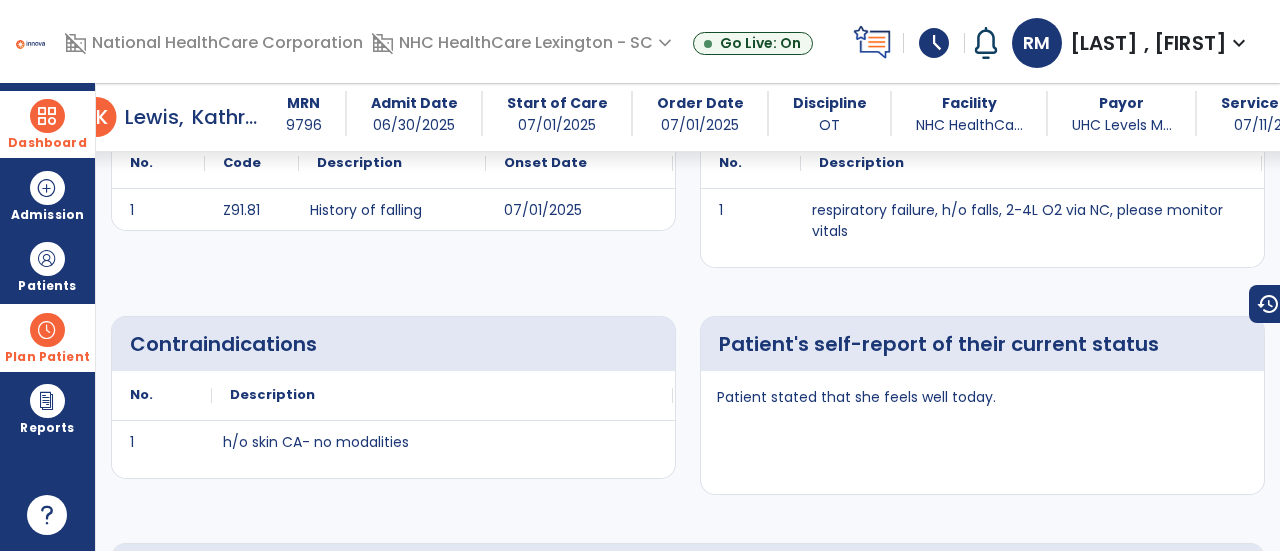 click on "Contraindications
No.
Description
1 h/o skin CA- no modalities" 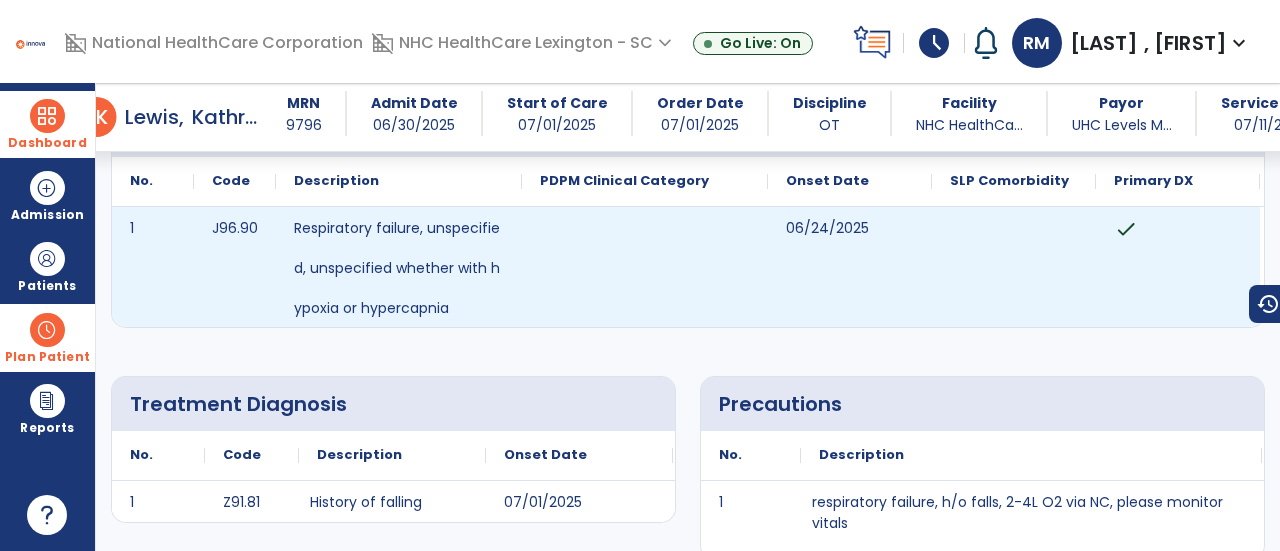 scroll, scrollTop: 0, scrollLeft: 0, axis: both 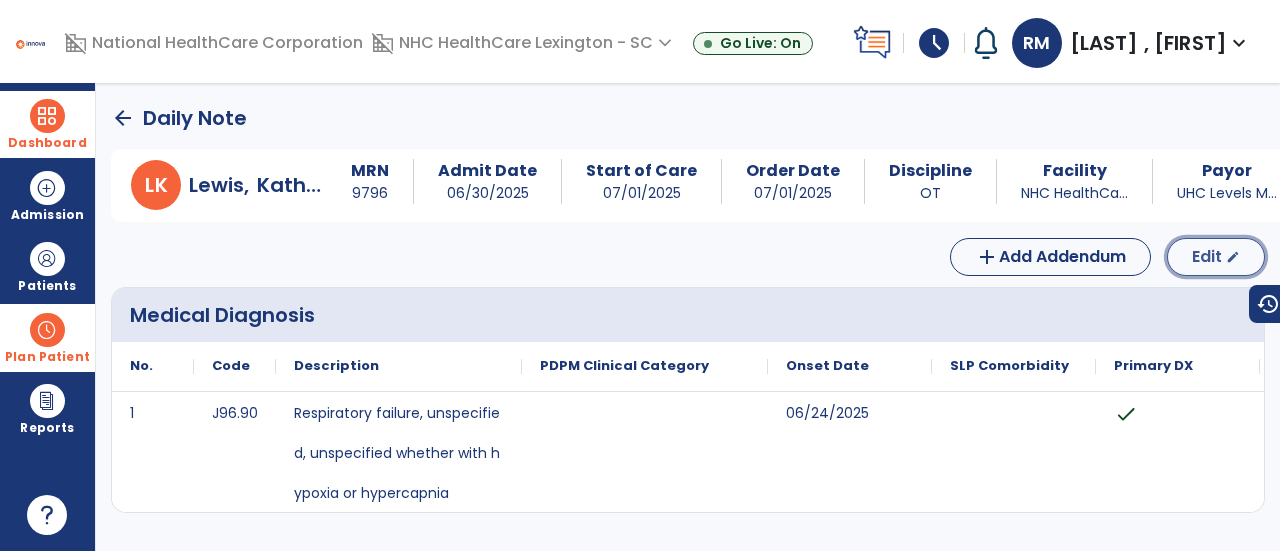 click on "Edit" 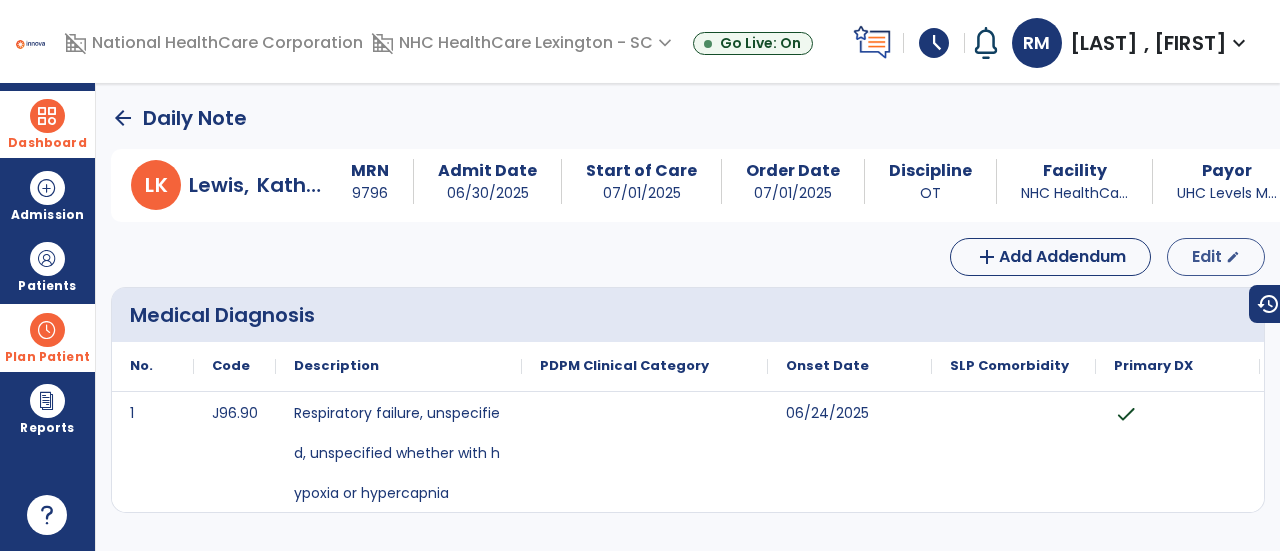 select on "*" 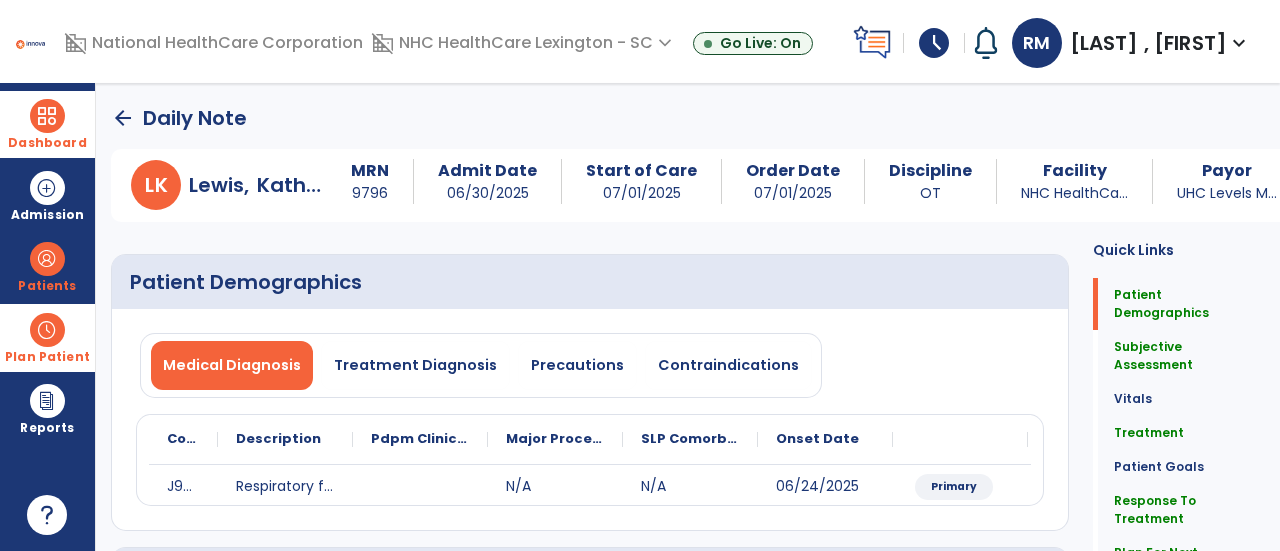 click on "Patient Demographics  Medical Diagnosis   Treatment Diagnosis   Precautions   Contraindications
Code
Description
Pdpm Clinical Category
J96.90" 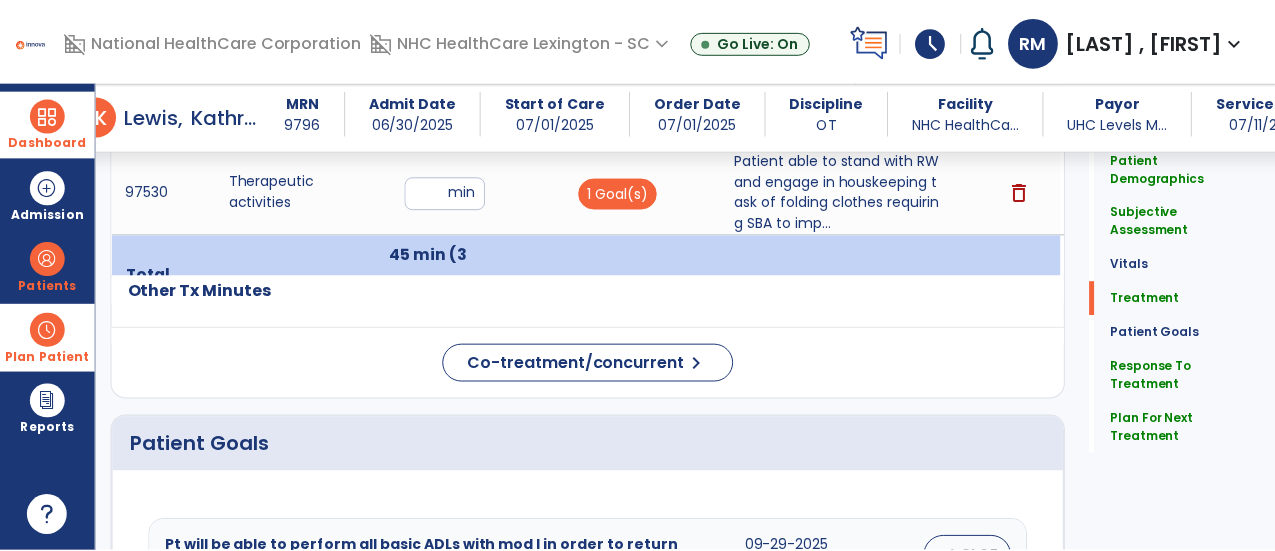 scroll, scrollTop: 1254, scrollLeft: 0, axis: vertical 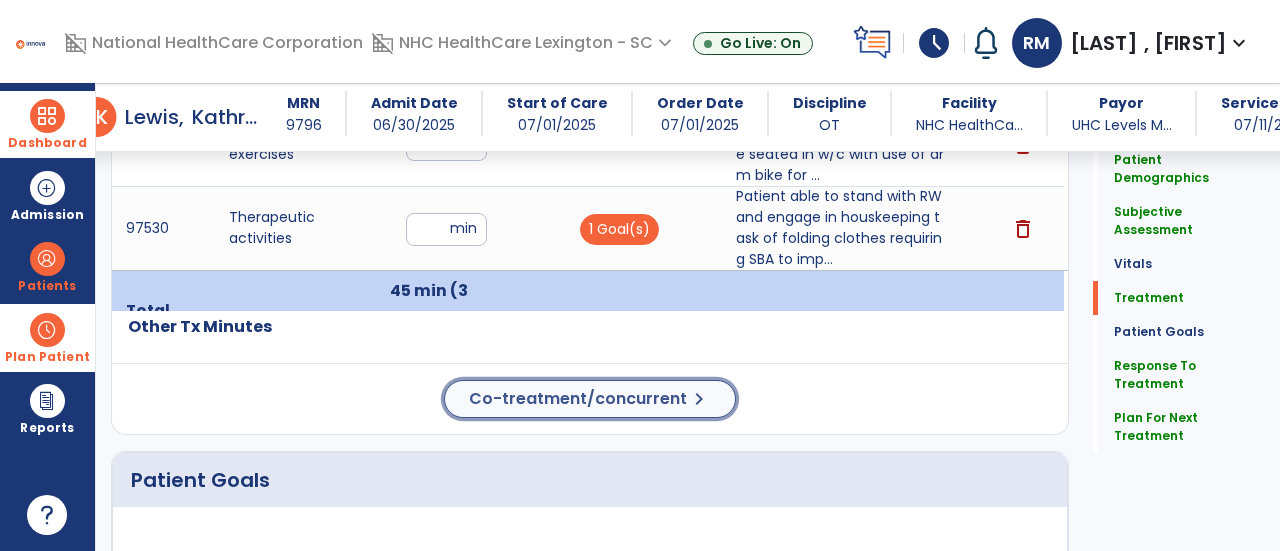 click on "chevron_right" 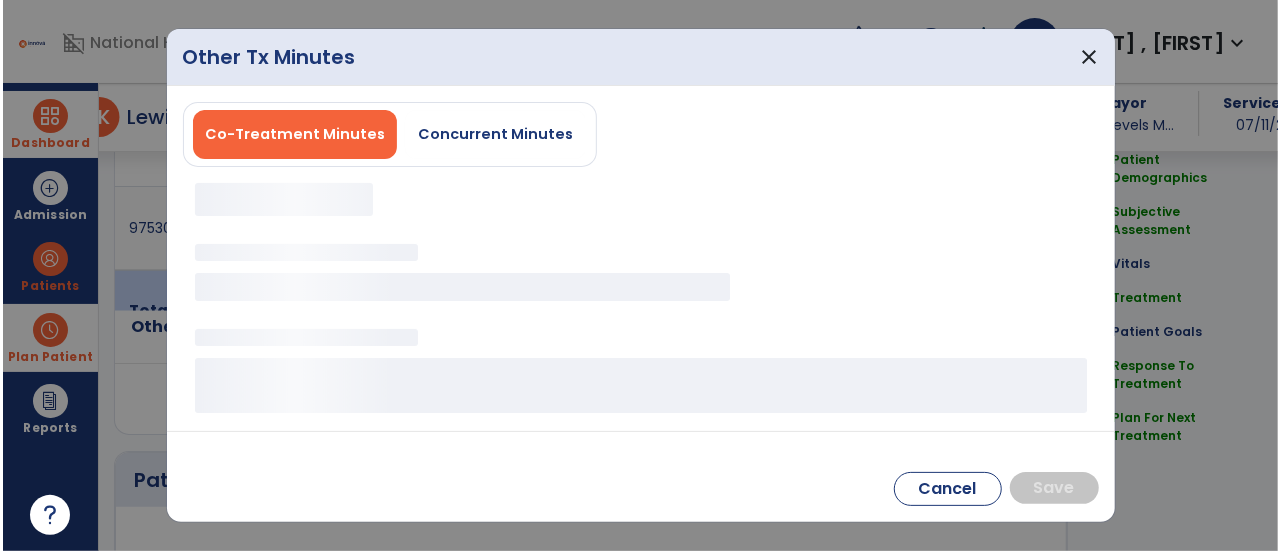 scroll, scrollTop: 1254, scrollLeft: 0, axis: vertical 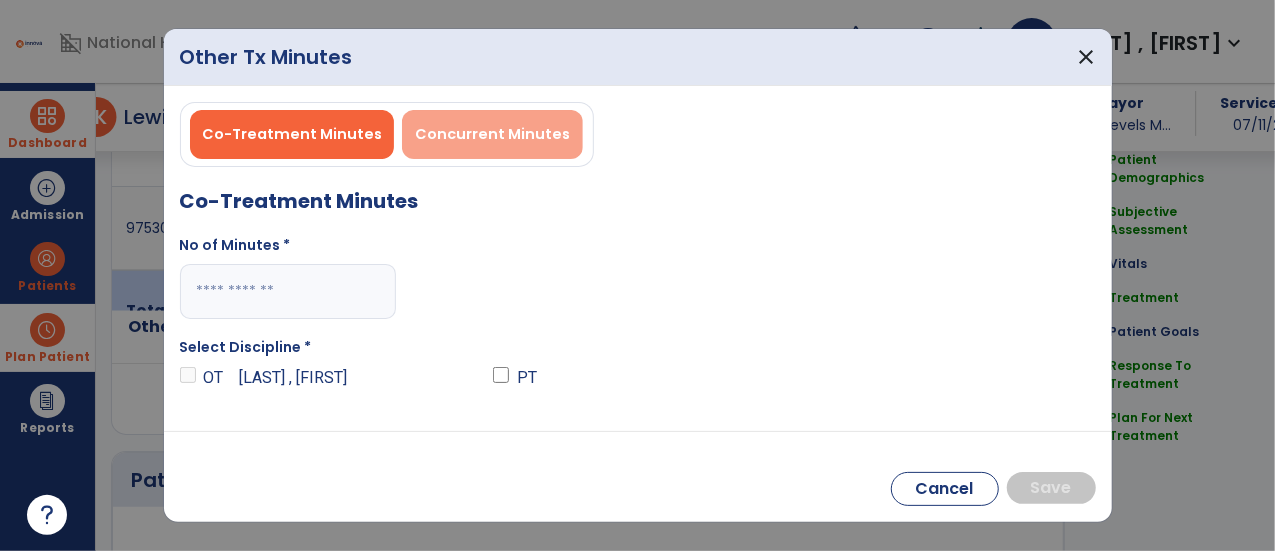 click on "Concurrent Minutes" at bounding box center (492, 134) 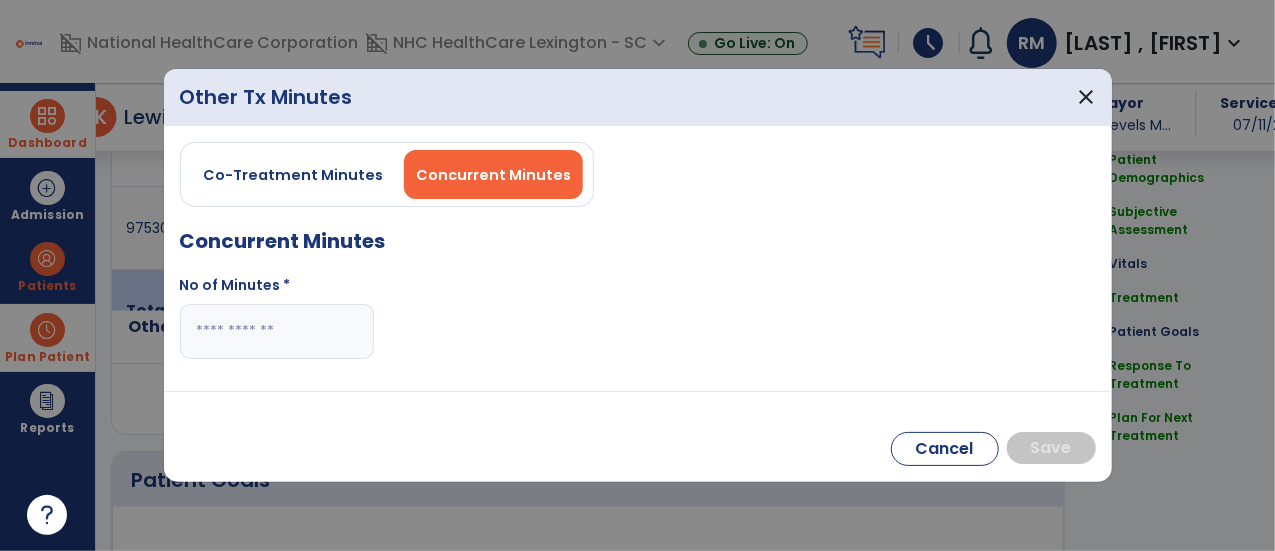 click at bounding box center [277, 331] 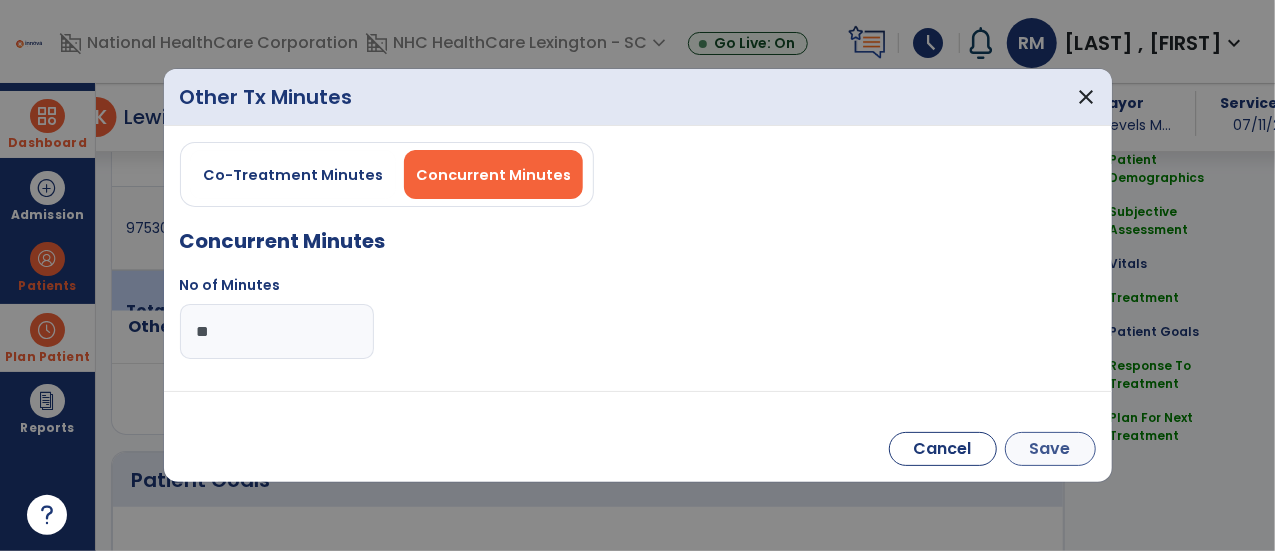 type on "**" 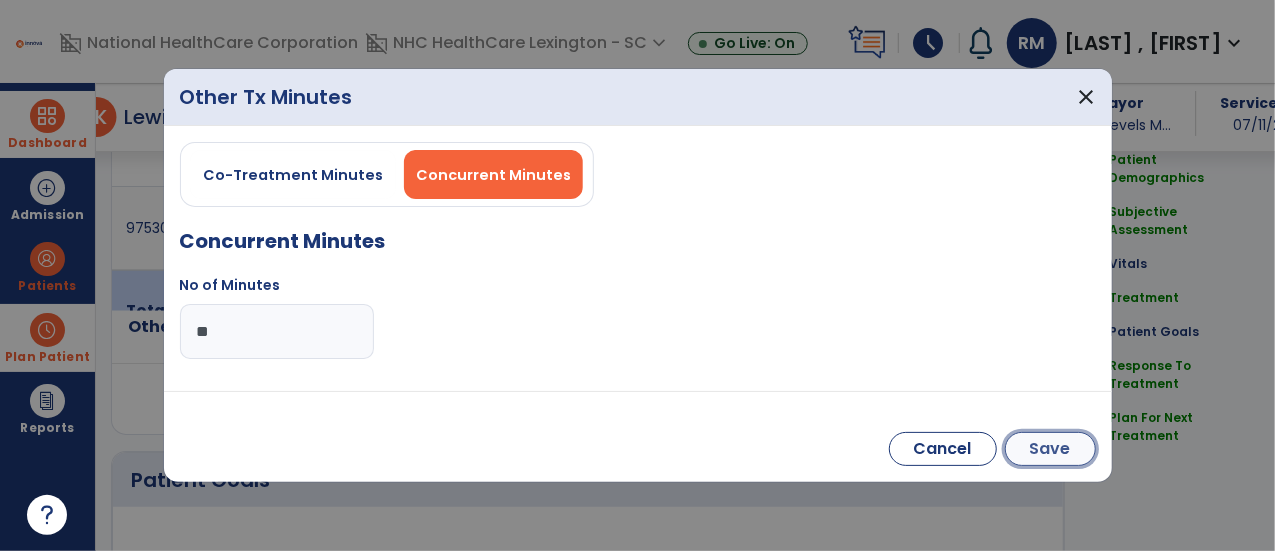 click on "Save" at bounding box center [1050, 449] 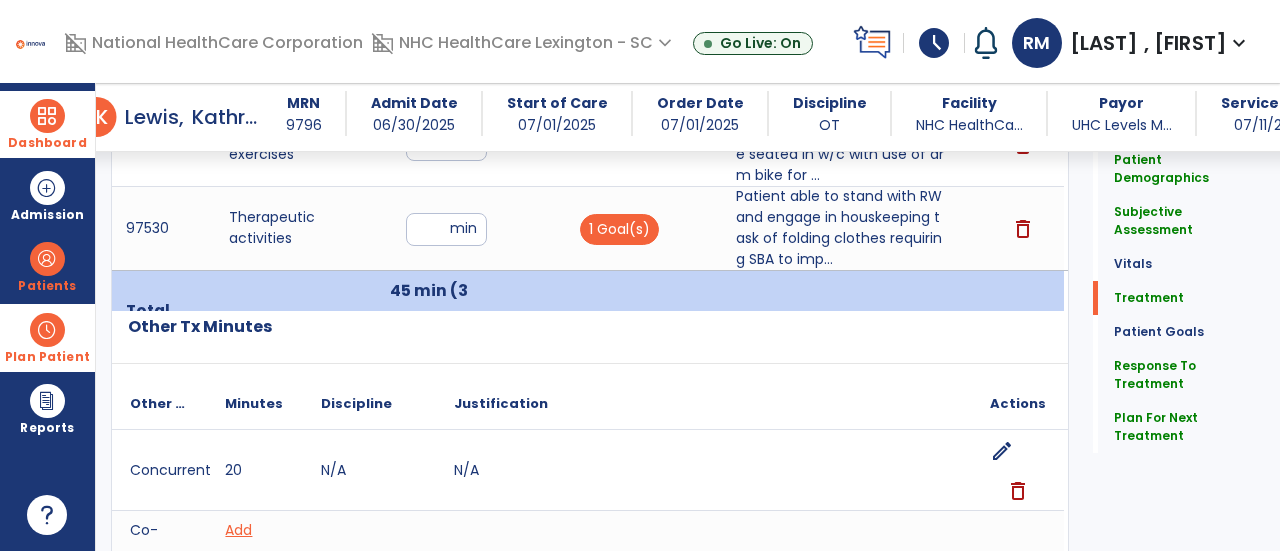 click on "Quick Links  Patient Demographics   Patient Demographics   Subjective Assessment   Subjective Assessment   Vitals   Vitals   Treatment   Treatment   Patient Goals   Patient Goals   Response To Treatment   Response To Treatment   Plan For Next Treatment   Plan For Next Treatment" 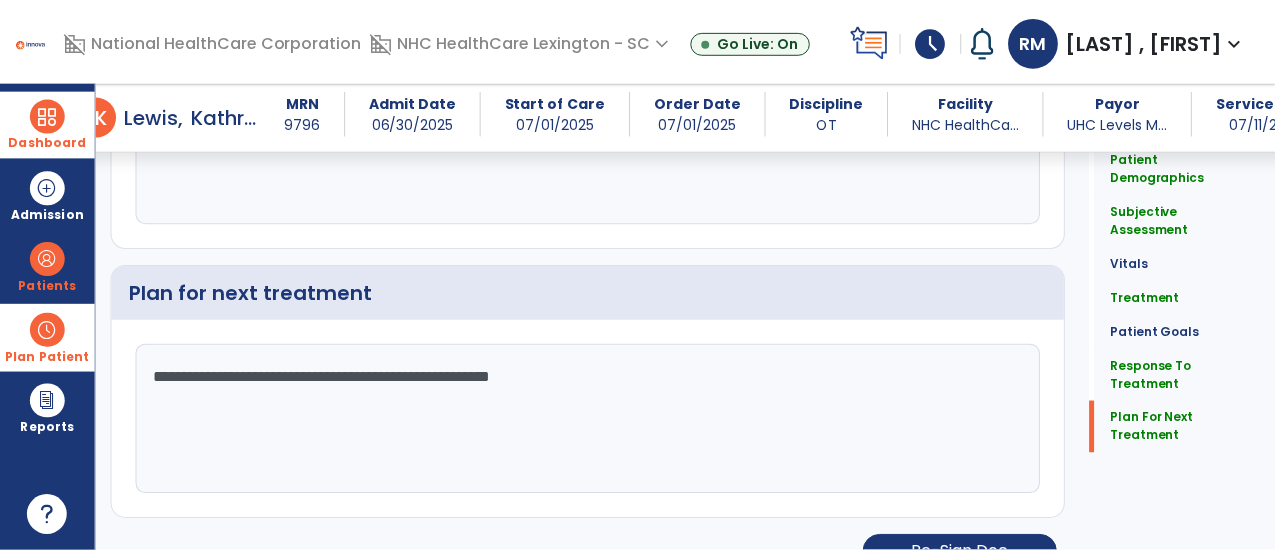 scroll, scrollTop: 3131, scrollLeft: 0, axis: vertical 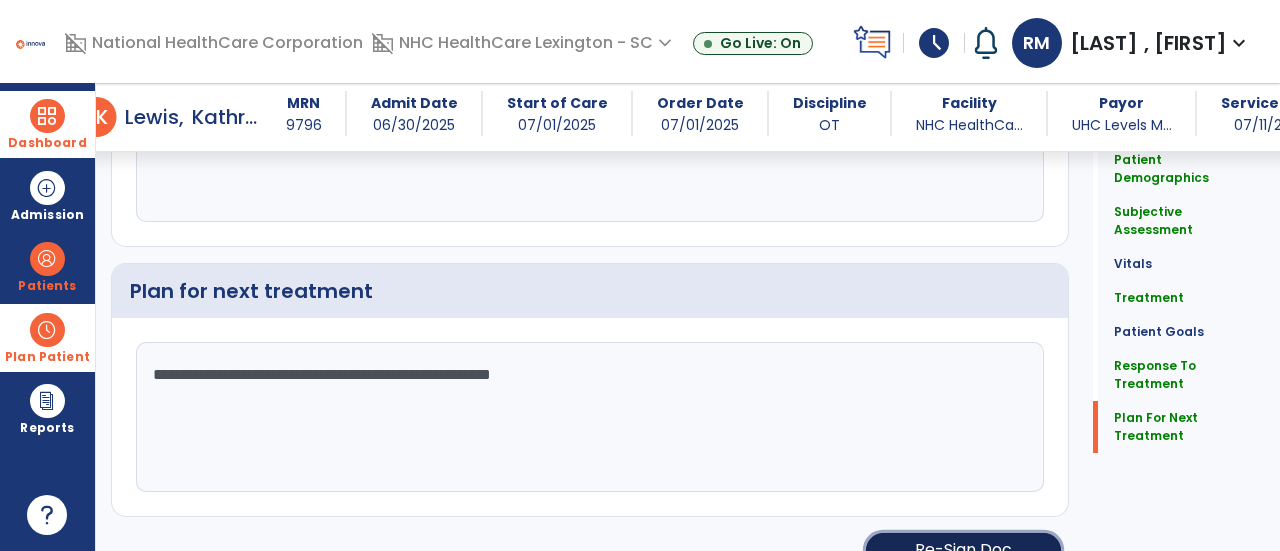 click on "Re-Sign Doc" 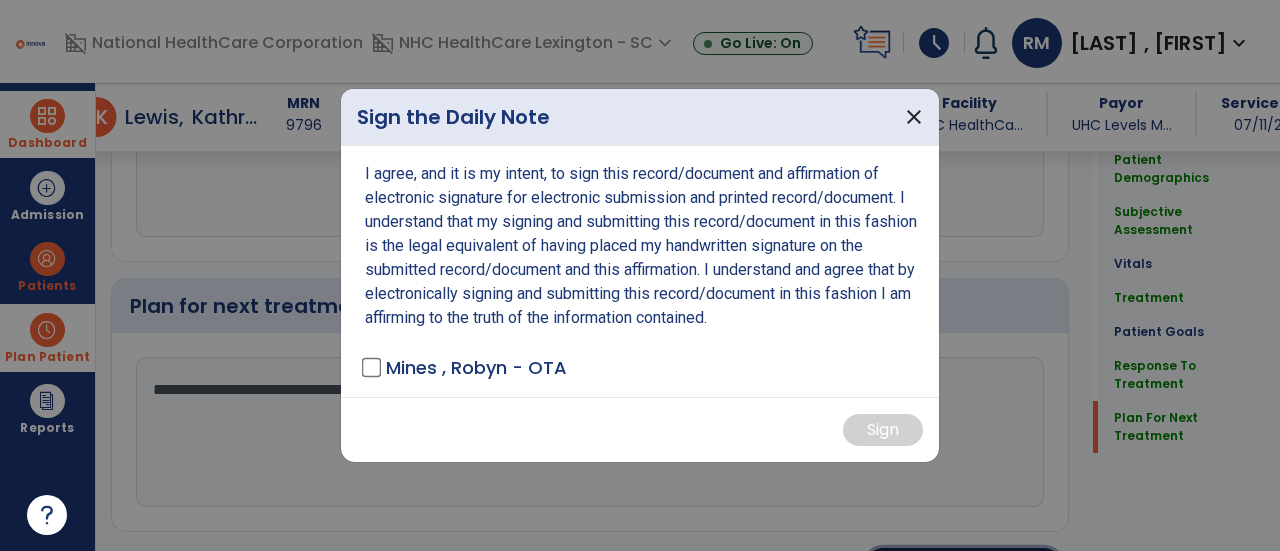 scroll, scrollTop: 3152, scrollLeft: 0, axis: vertical 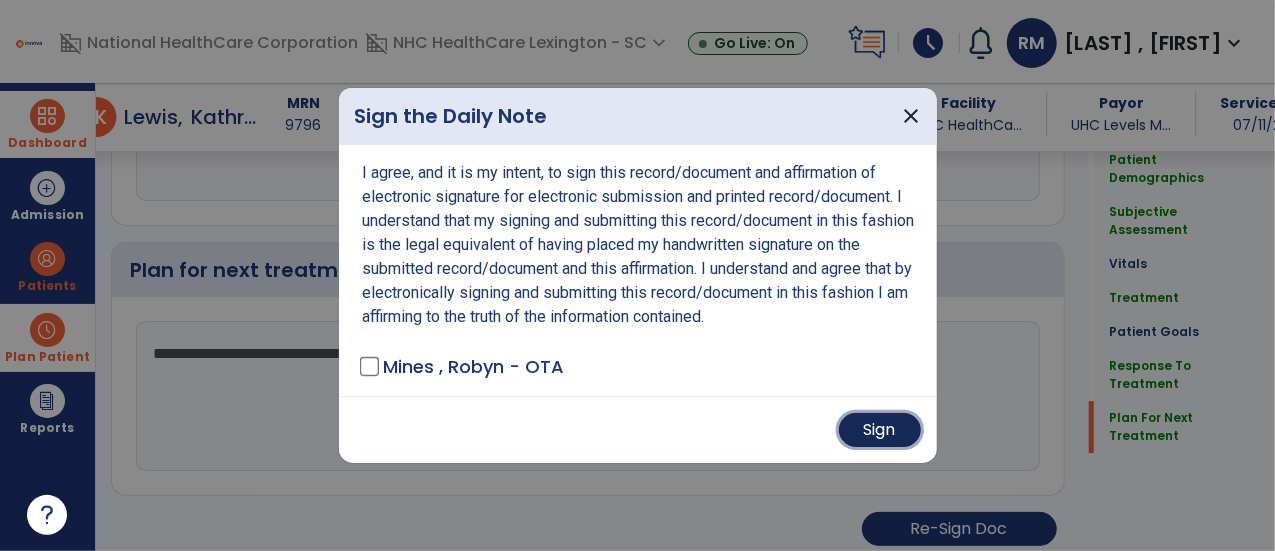 click on "Sign" at bounding box center [880, 430] 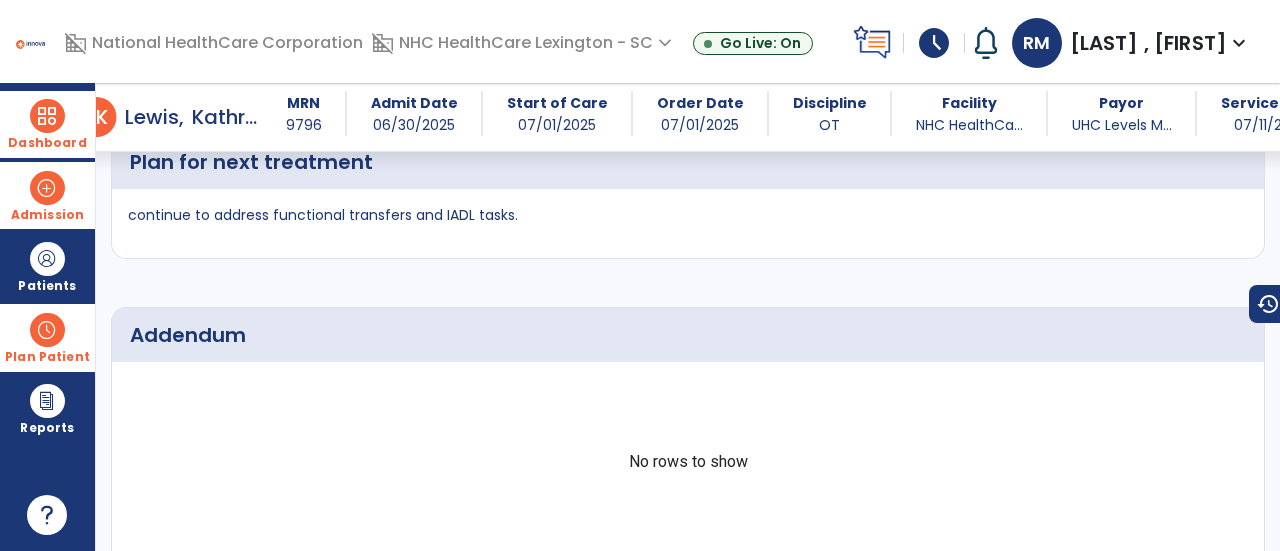 scroll, scrollTop: 4028, scrollLeft: 0, axis: vertical 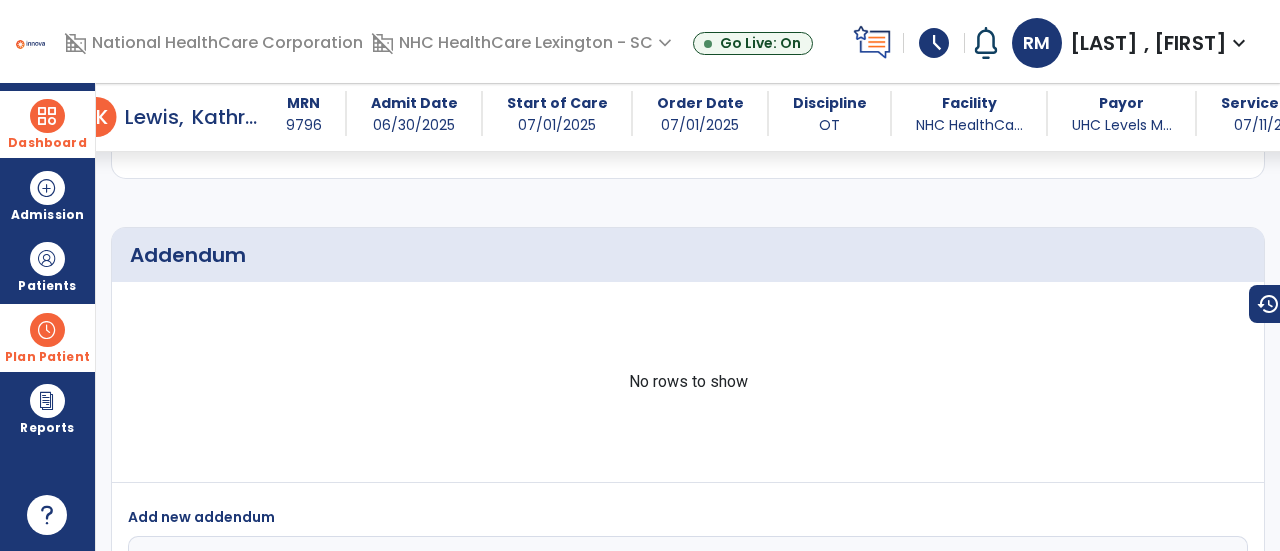 click at bounding box center (47, 116) 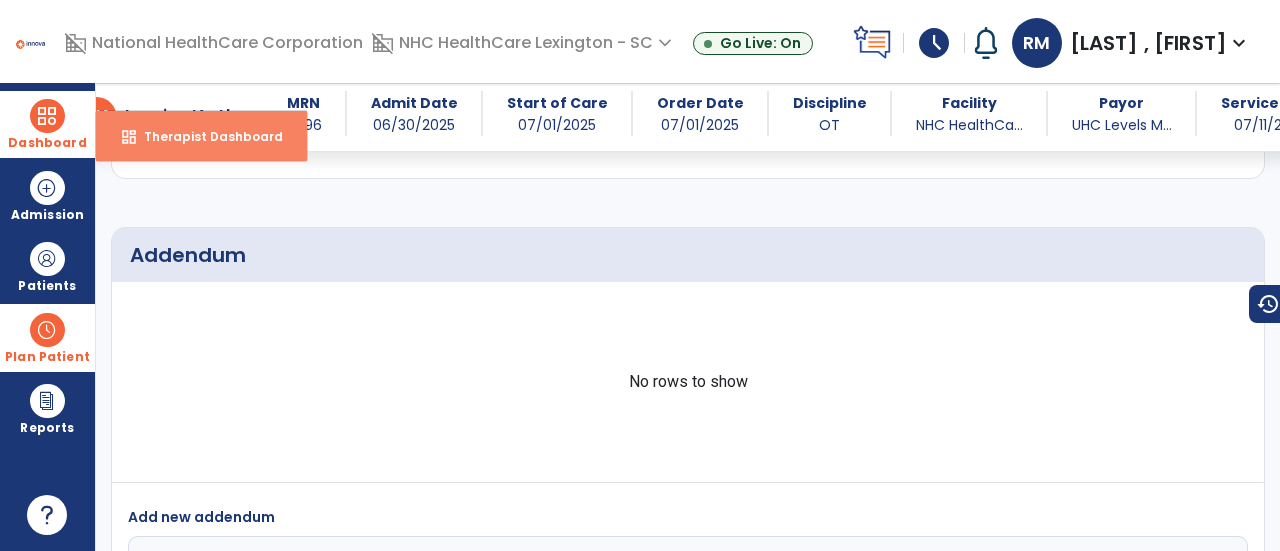 click on "Therapist Dashboard" at bounding box center (205, 136) 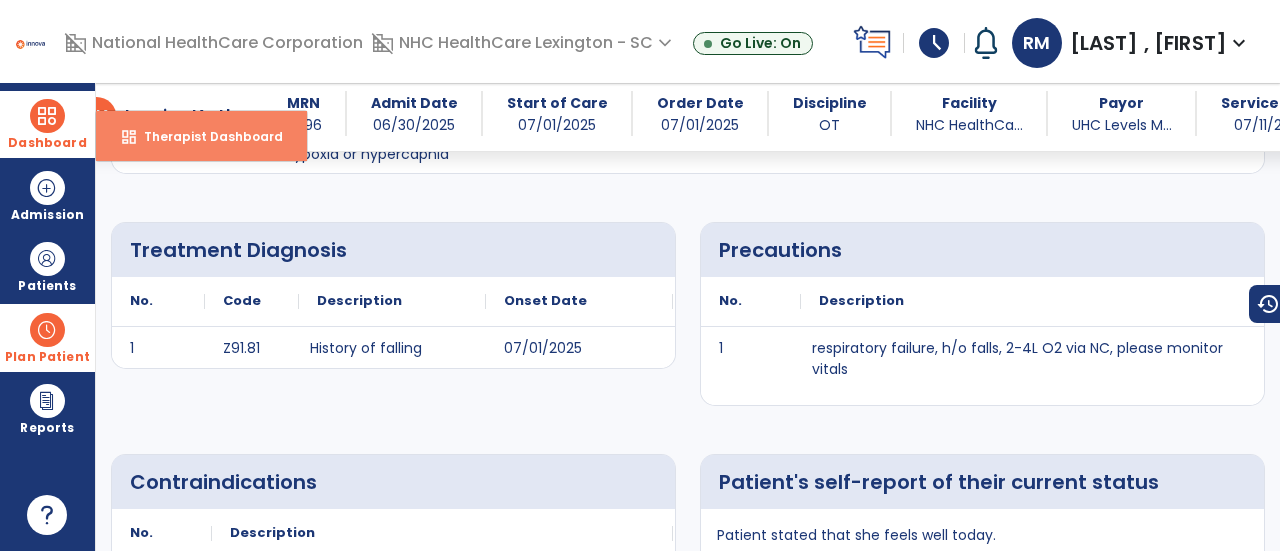 select on "****" 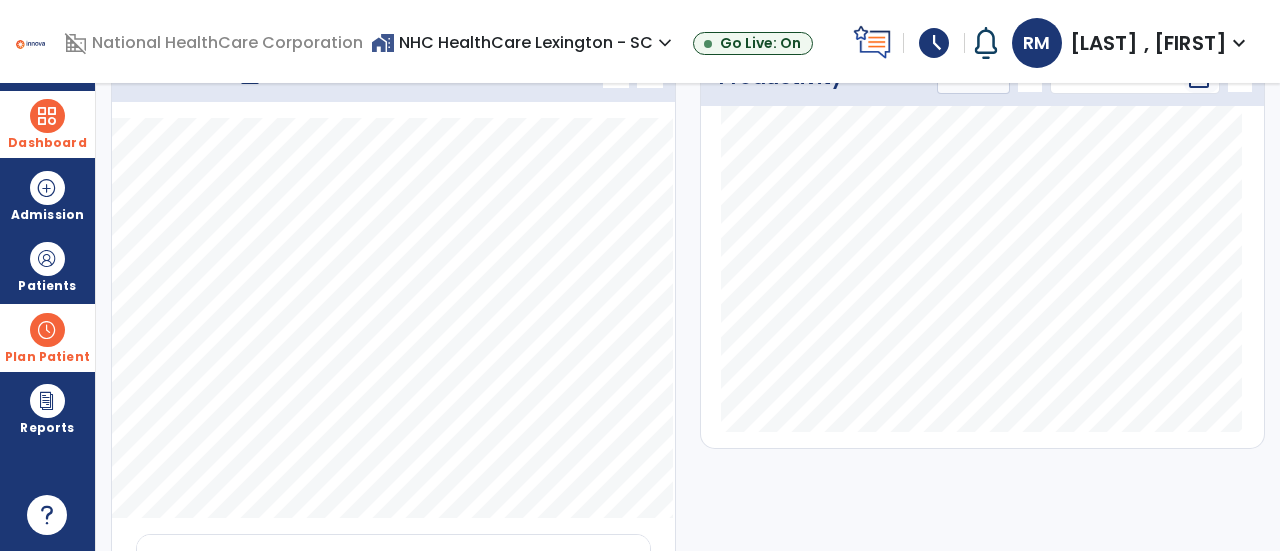 click on "Productivity Duration  ******** **** *** chevron_left 6 Jul 25 - 12 Jul 25  ********  calendar_today  chevron_right" 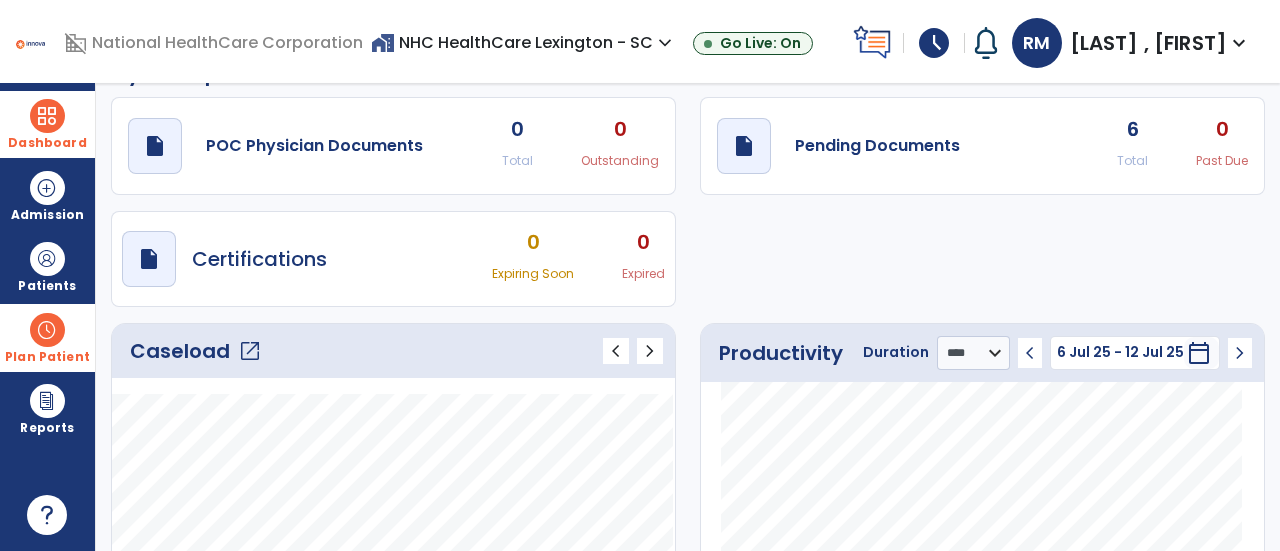 scroll, scrollTop: 0, scrollLeft: 0, axis: both 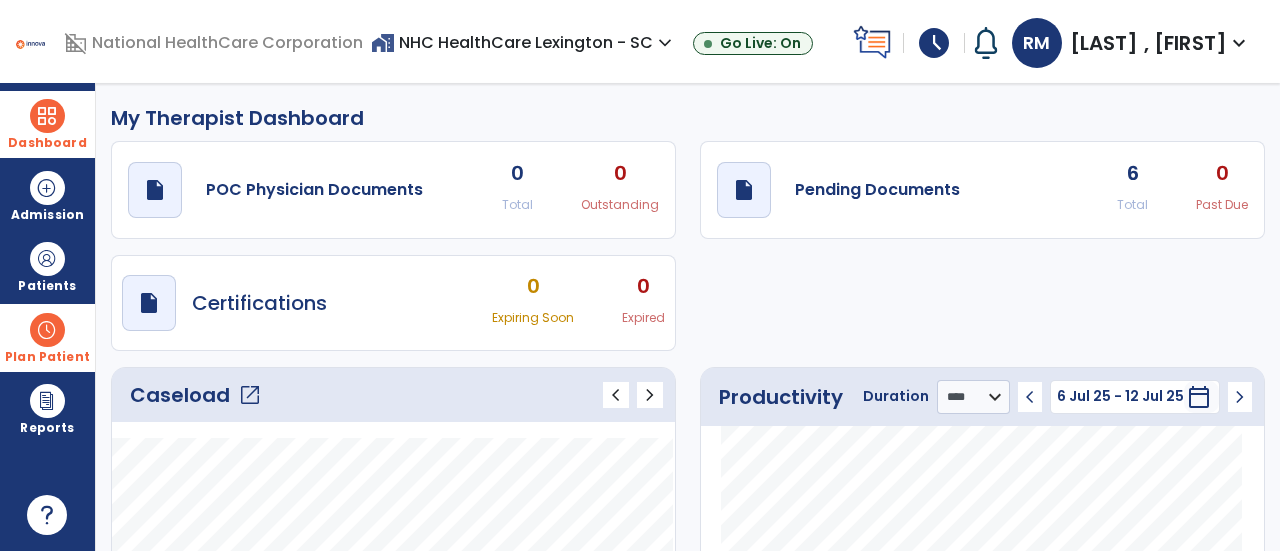 click on "open_in_new" 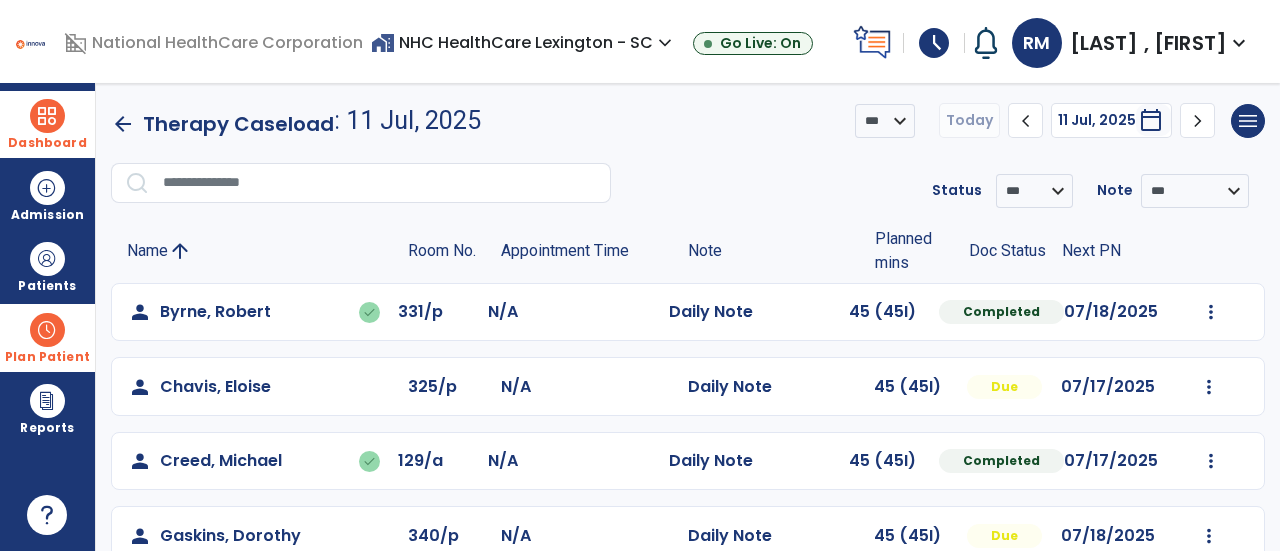 click on "person [LAST], [FIRST] done 331/p N/A Daily Note 45 (45I) Completed 07/18/2025 Undo Visit Status Reset Note Open Document G + C Mins person [LAST], [FIRST] 325/p N/A Daily Note 45 (45I) Due 07/17/2025 Mark Visit As Complete Reset Note Open Document G + C Mins person [LAST], [FIRST] done 129/a N/A Daily Note 45 (45I) Completed 07/17/2025 Undo Visit Status Reset Note Open Document G + C Mins person [LAST], [FIRST] 340/p N/A Daily Note 45 (45I) Due 07/18/2025 Mark Visit As Complete Reset Note Open Document G + C Mins person [LAST], [FIRST] 323/p N/A Daily Note 45 (45I) Due 07/15/2025 Mark Visit As Complete Reset Note Open Document G + C Mins person [LAST], [FIRST] 332/p N/A Daily Note 45 (45I) Due 07/18/2025 Mark Visit As Complete Reset Note Open Document G + C Mins person [LAST], [FIRST] done 311/b N/A Daily Note 45 (45I) Completed 07/16/2025 Undo Visit Status Reset Note Open Document G + C Mins" 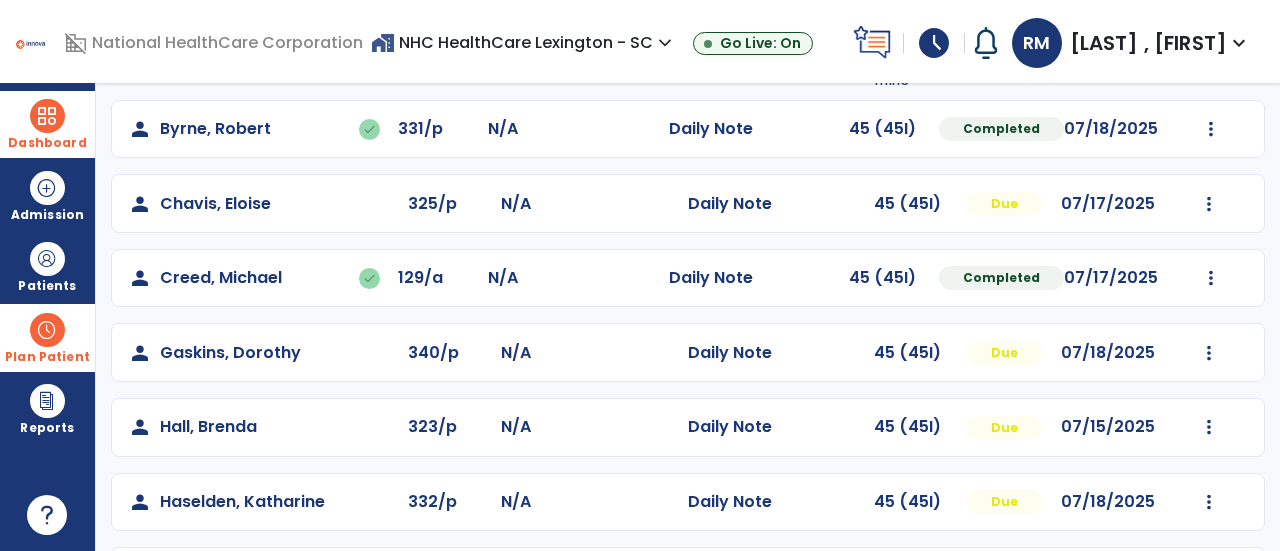 scroll, scrollTop: 167, scrollLeft: 0, axis: vertical 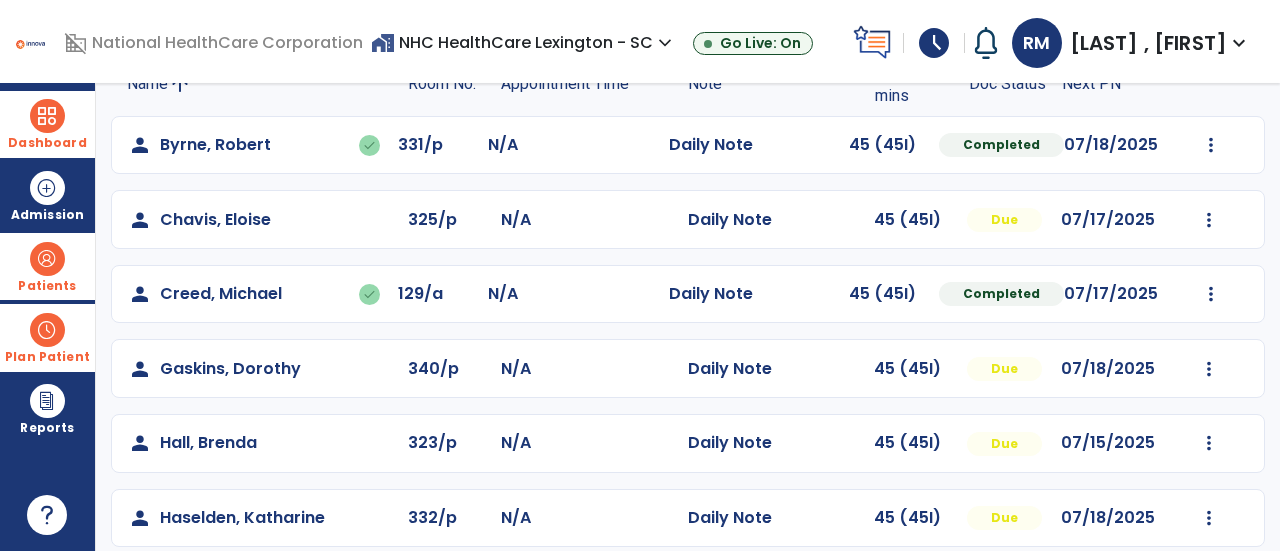 click at bounding box center [47, 259] 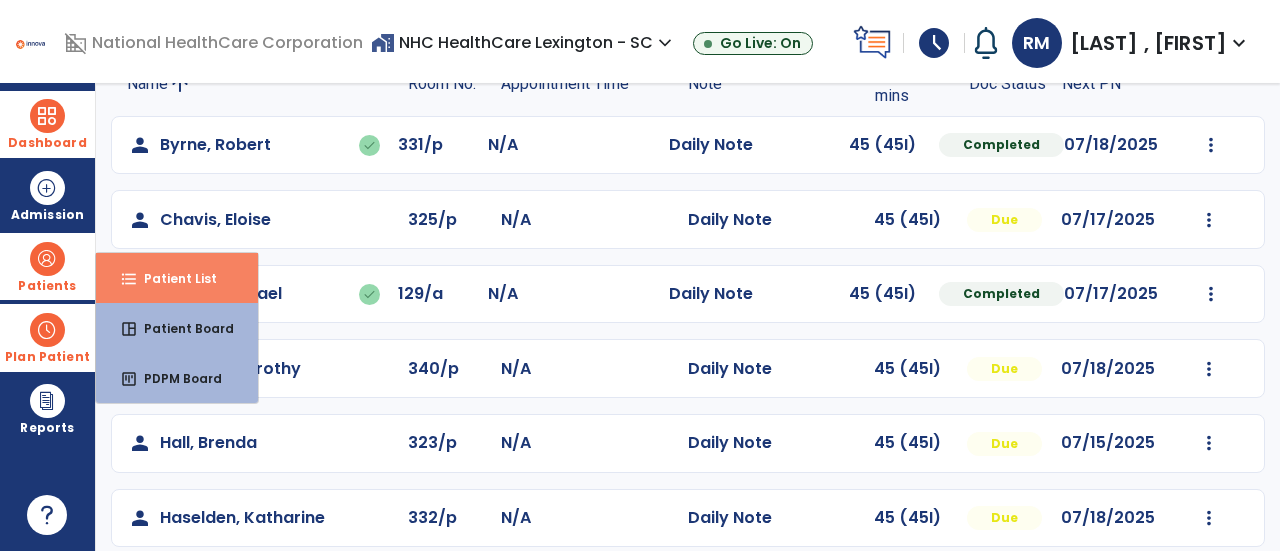 click on "Patient List" at bounding box center [172, 278] 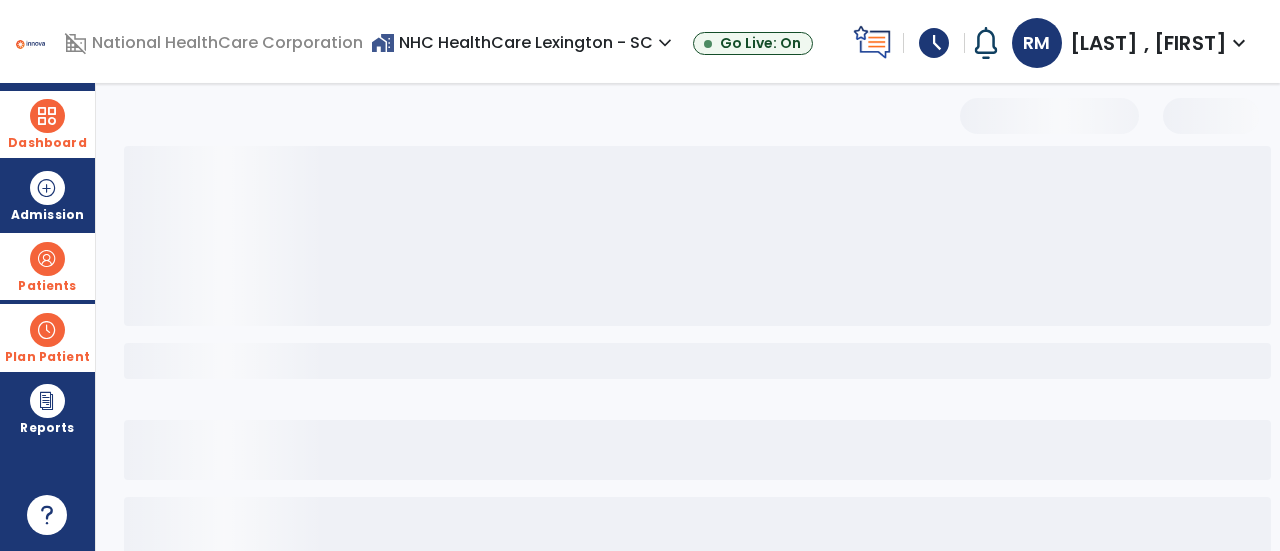 select on "***" 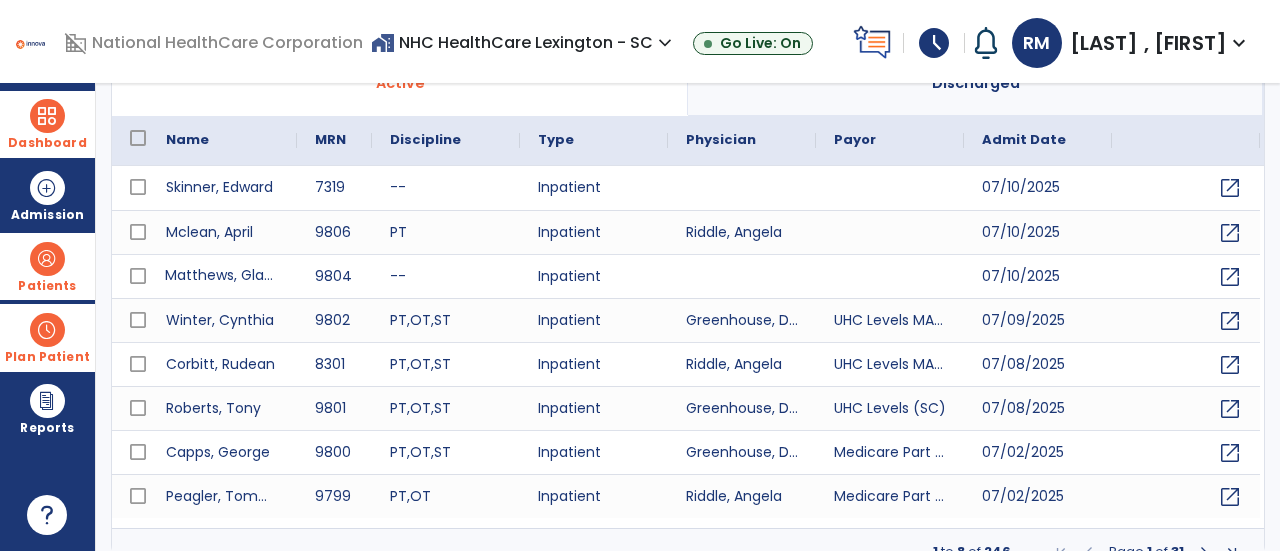 click on "Matthews, Gladys" at bounding box center [222, 276] 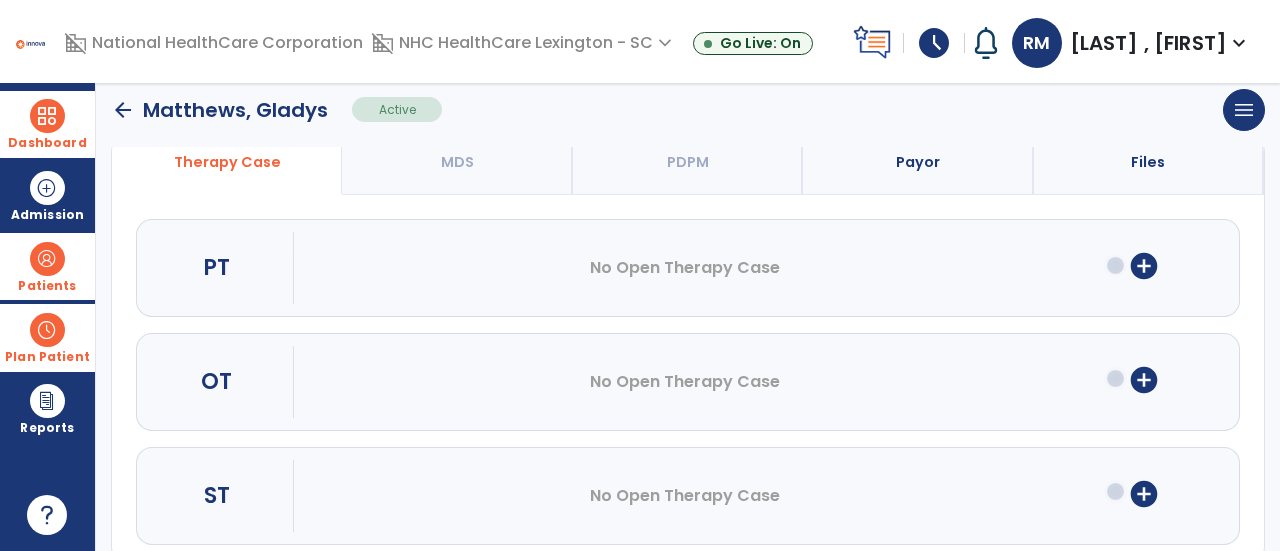 click on "arrow_back   Matthews, Gladys  Active  menu   Edit Admission   View OBRA Report   Discharge Patient" 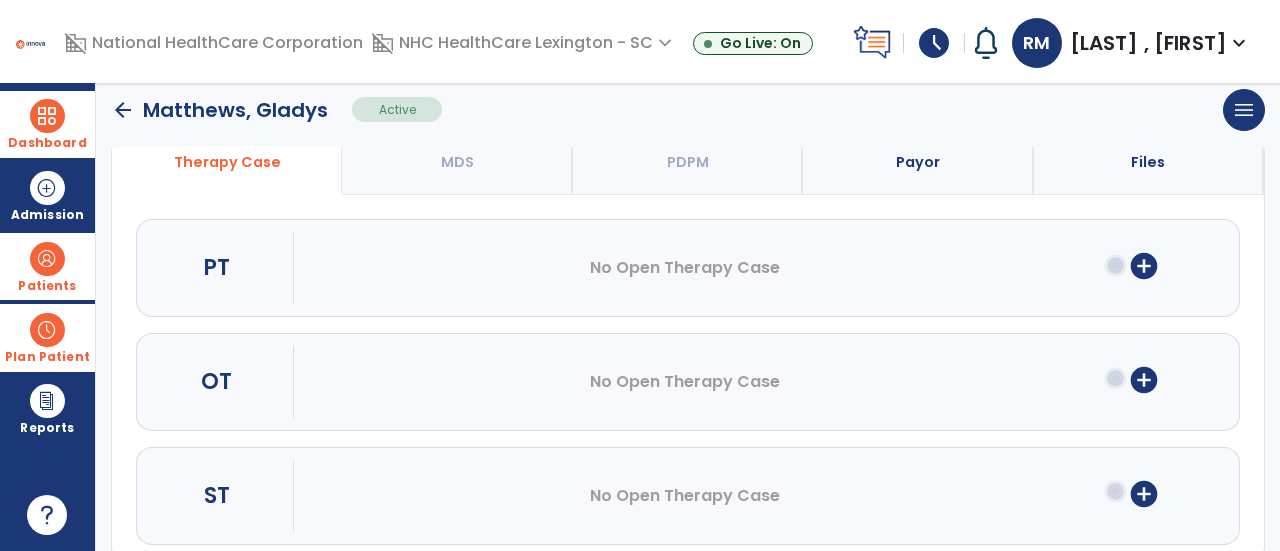click on "arrow_back" 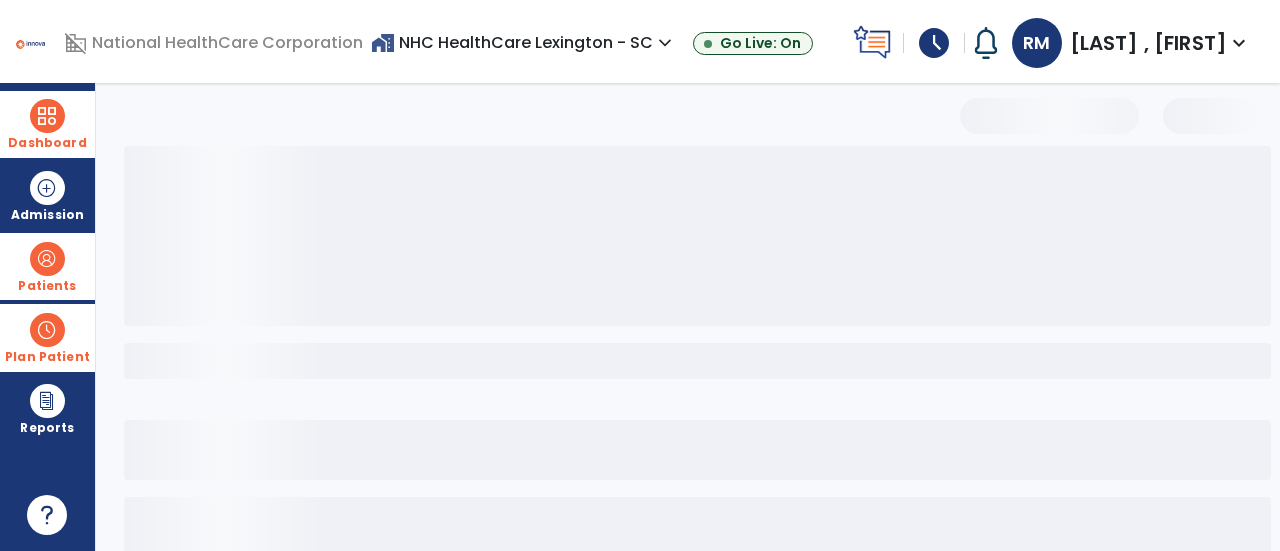 select on "***" 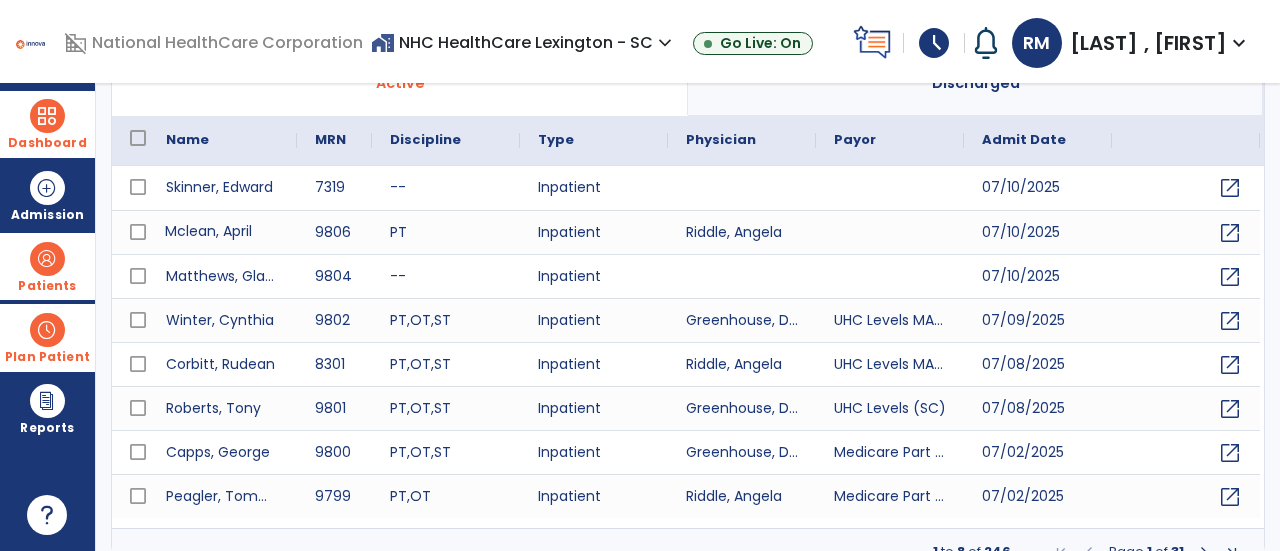 click on "Mclean, April" at bounding box center [222, 232] 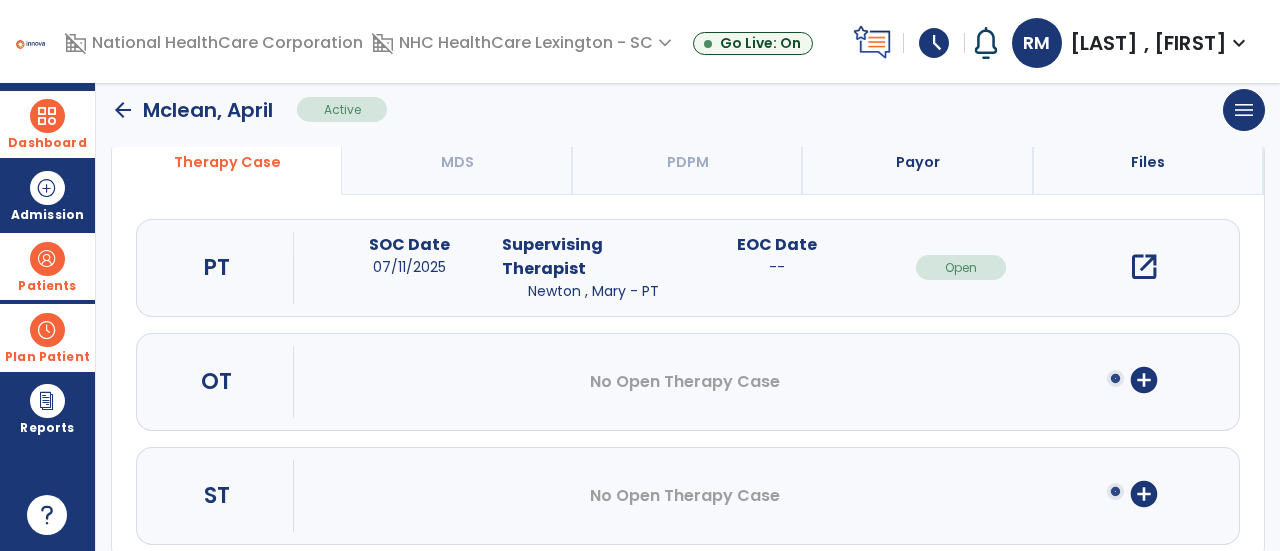 click on "arrow_back" 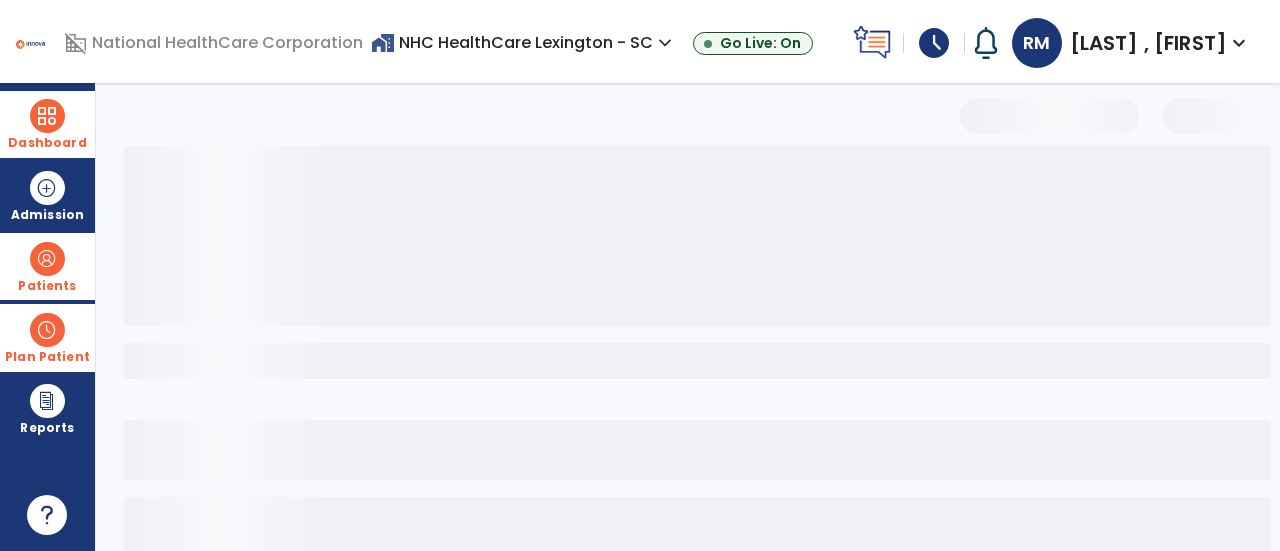 select on "***" 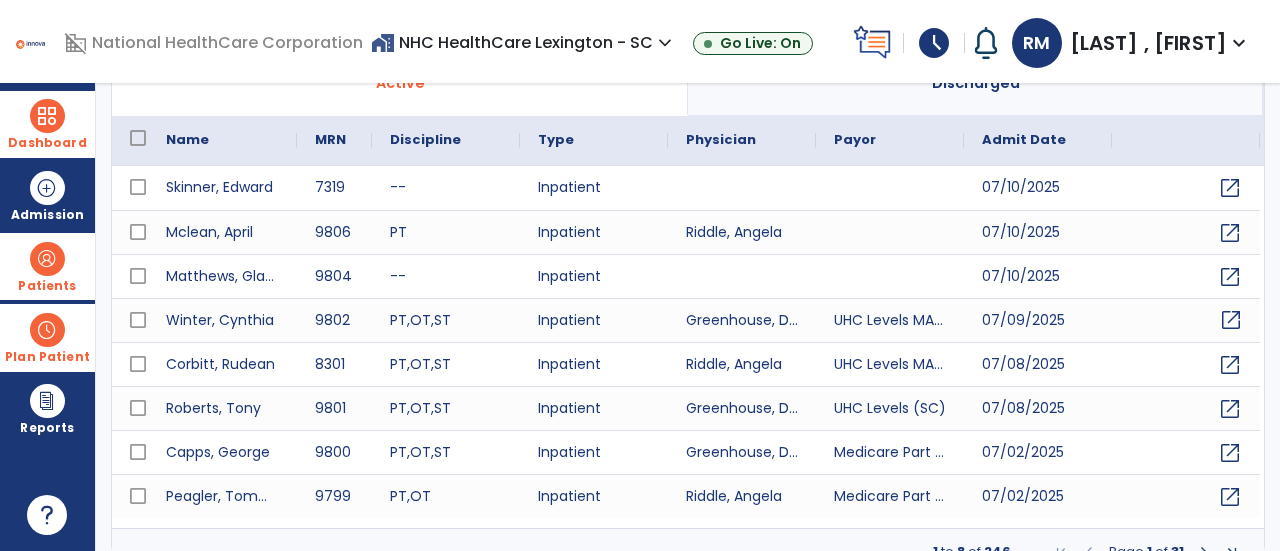 click on "open_in_new" at bounding box center (1231, 320) 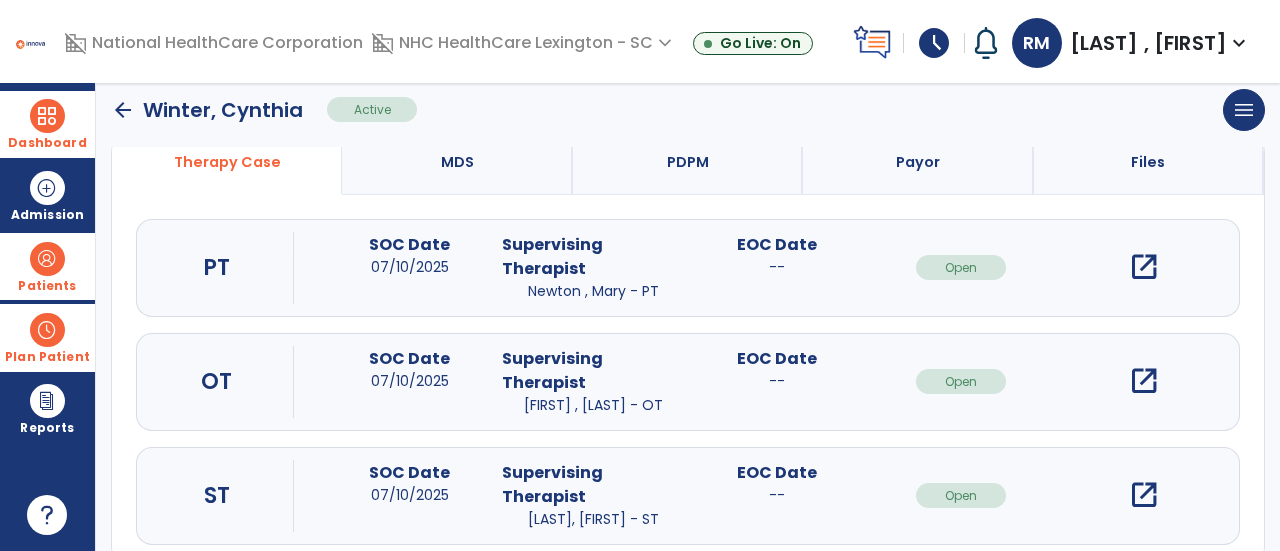 click on "open_in_new" at bounding box center [1144, 381] 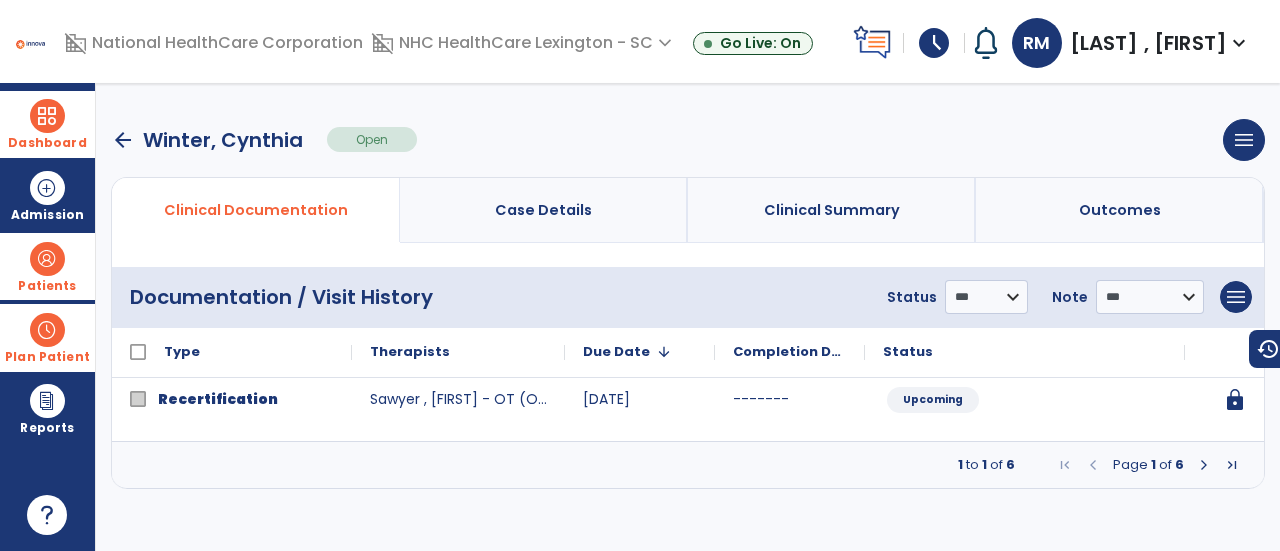 click at bounding box center [1204, 465] 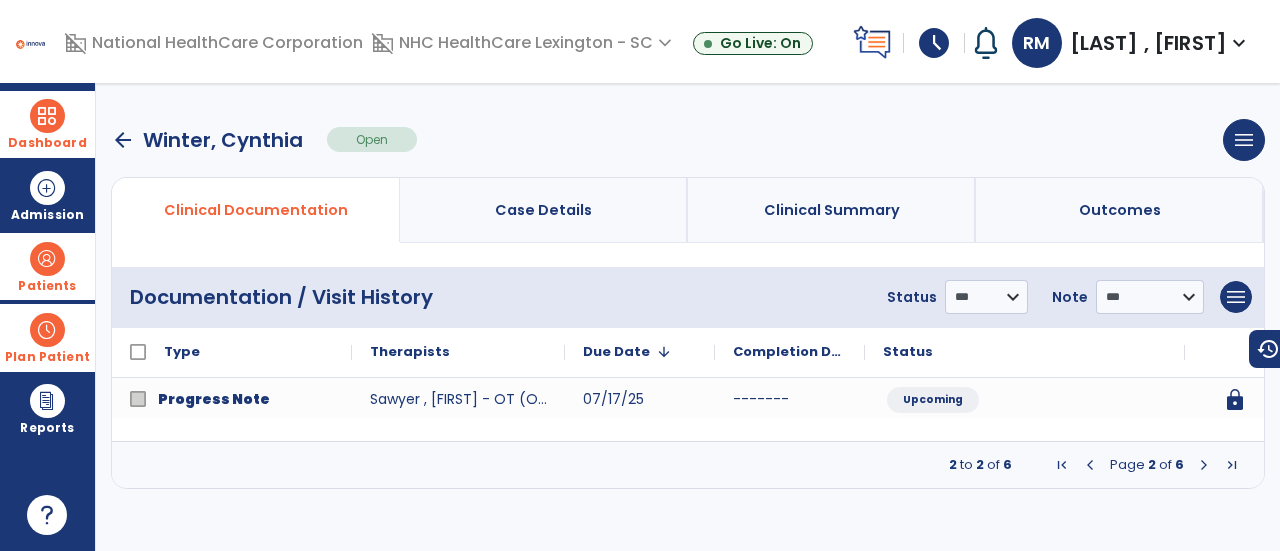 click at bounding box center (1204, 465) 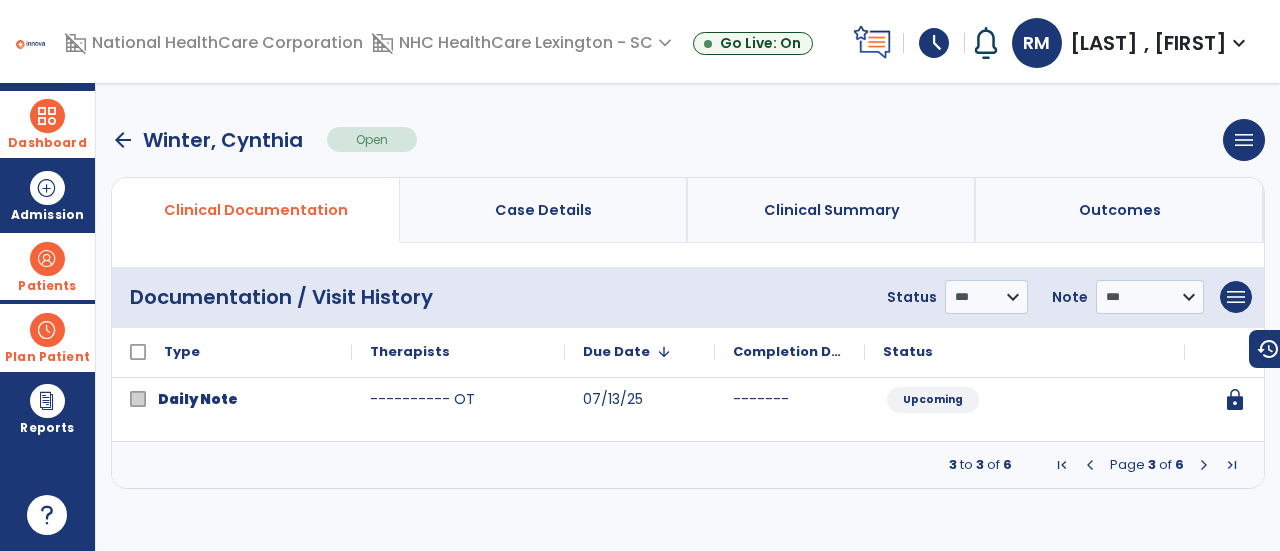 click at bounding box center [1204, 465] 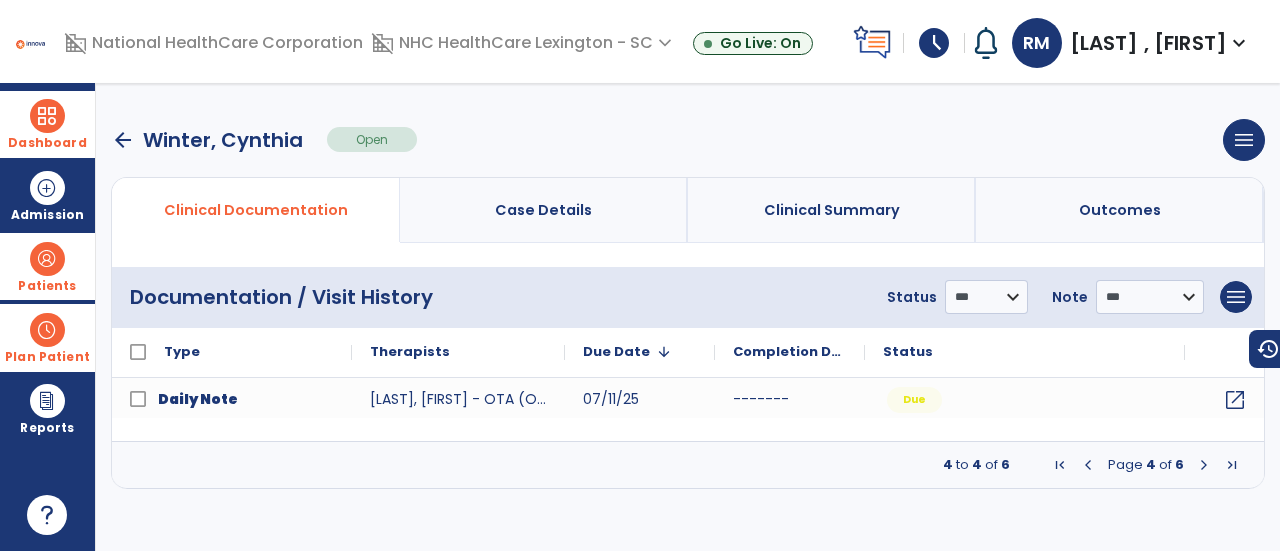click at bounding box center (1204, 465) 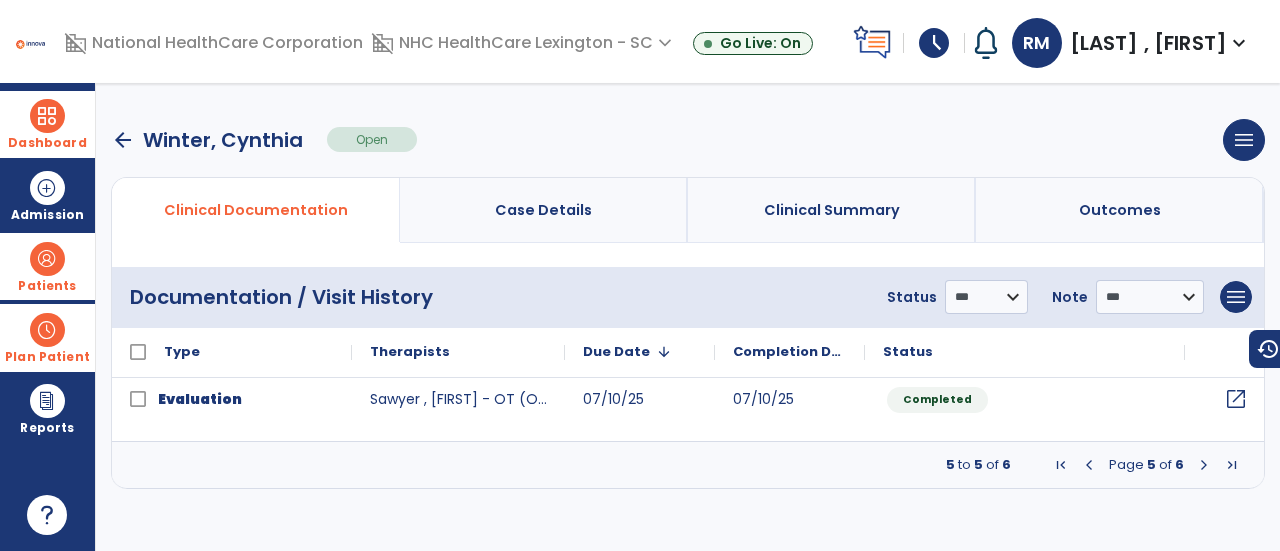 click on "open_in_new" 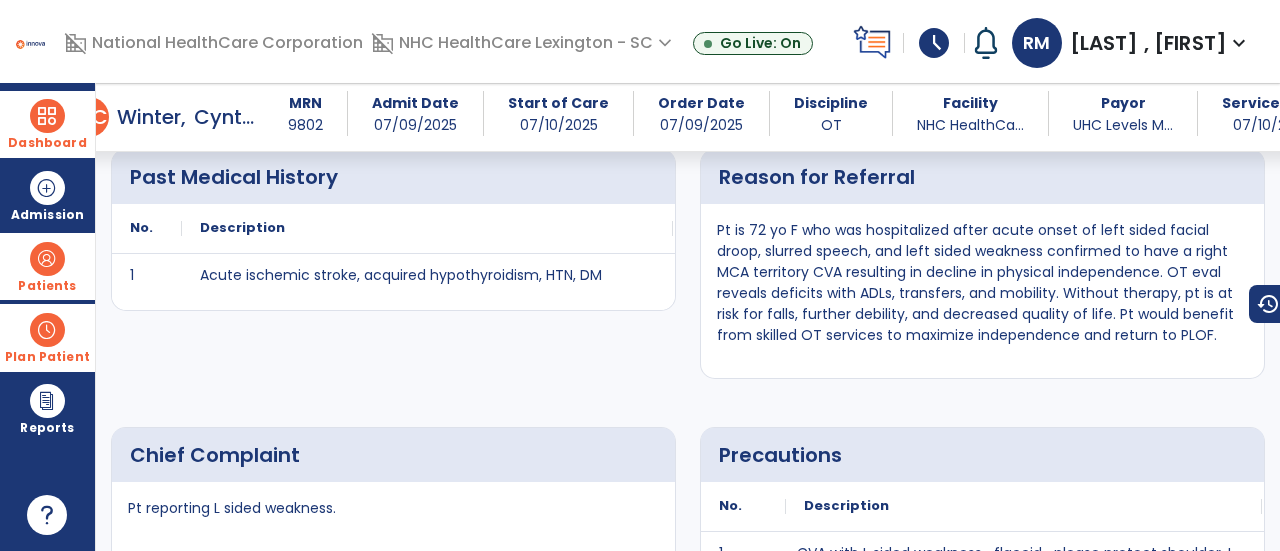 scroll, scrollTop: 642, scrollLeft: 0, axis: vertical 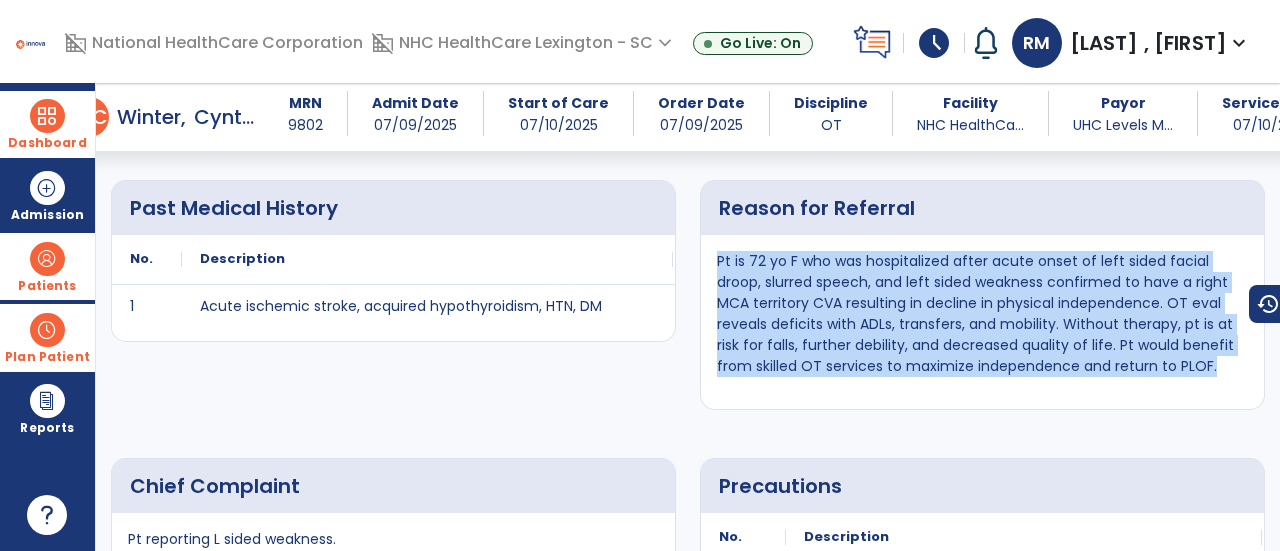 drag, startPoint x: 715, startPoint y: 255, endPoint x: 1261, endPoint y: 384, distance: 561.0321 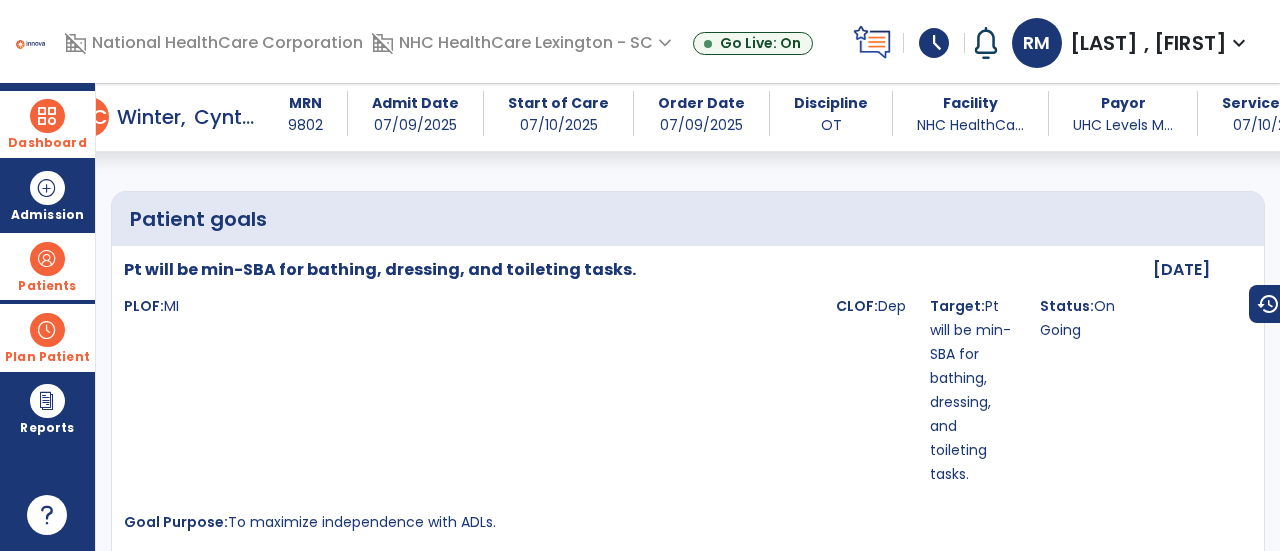 scroll, scrollTop: 6730, scrollLeft: 0, axis: vertical 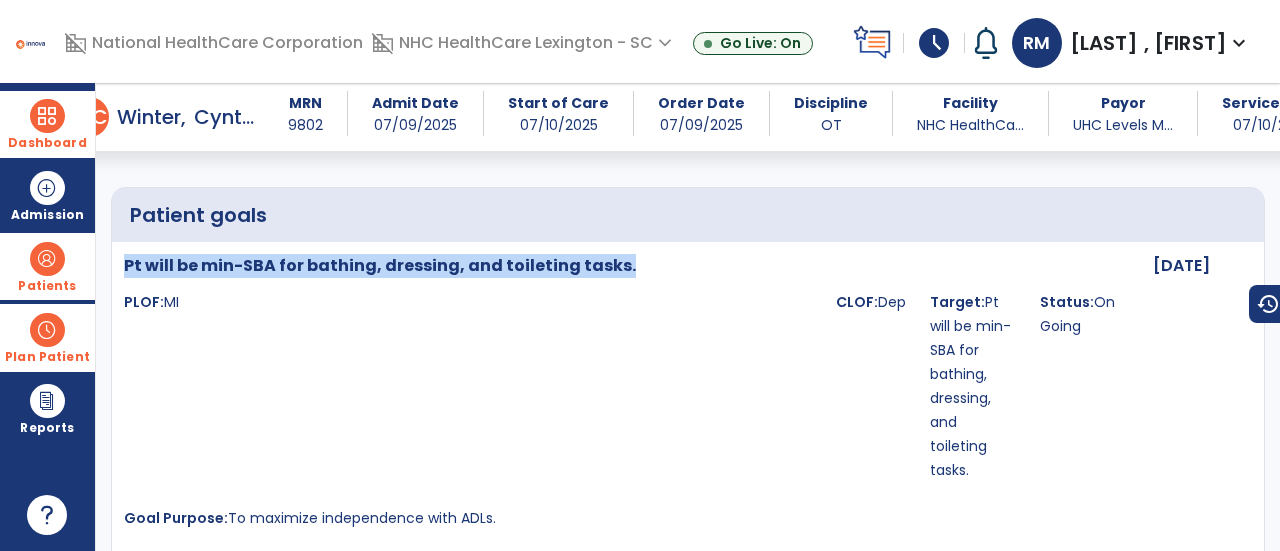 drag, startPoint x: 126, startPoint y: 252, endPoint x: 629, endPoint y: 259, distance: 503.0487 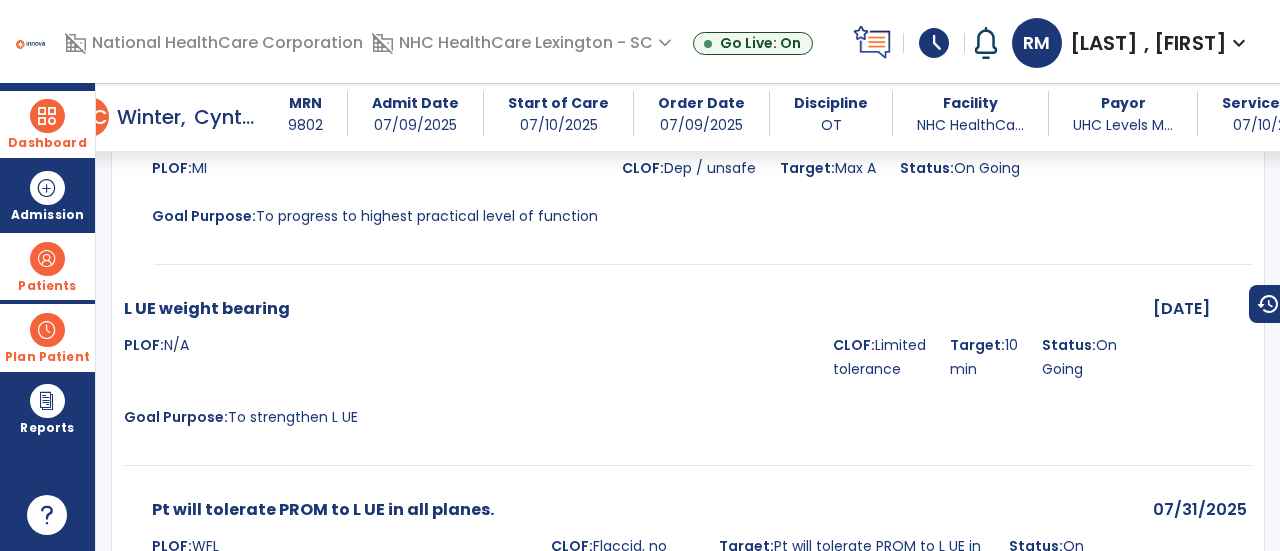 scroll, scrollTop: 7389, scrollLeft: 0, axis: vertical 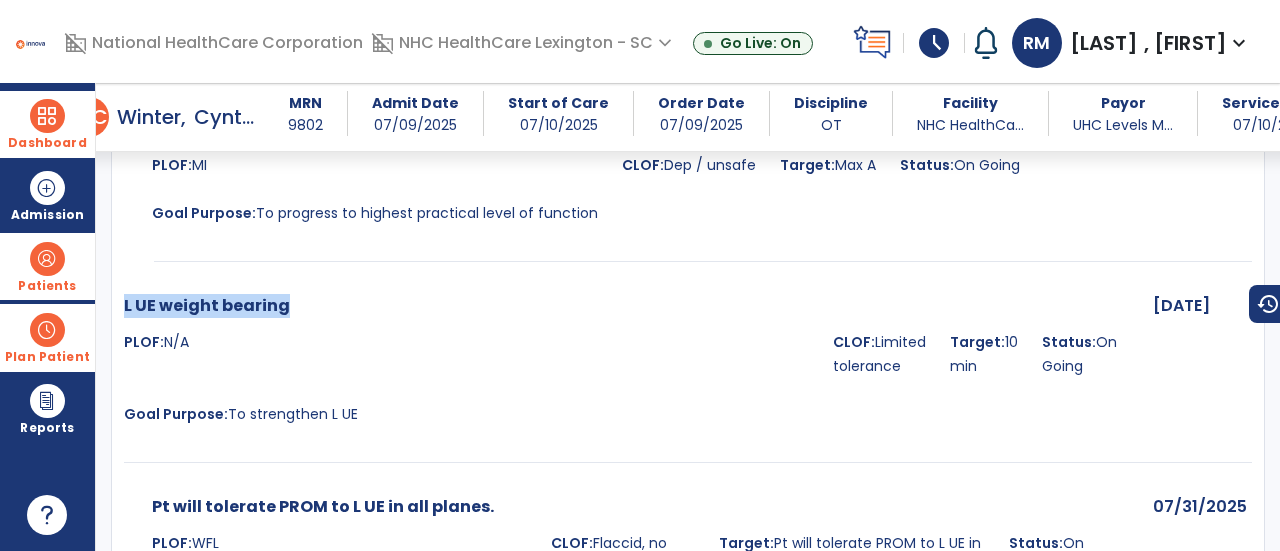 drag, startPoint x: 124, startPoint y: 233, endPoint x: 328, endPoint y: 248, distance: 204.55072 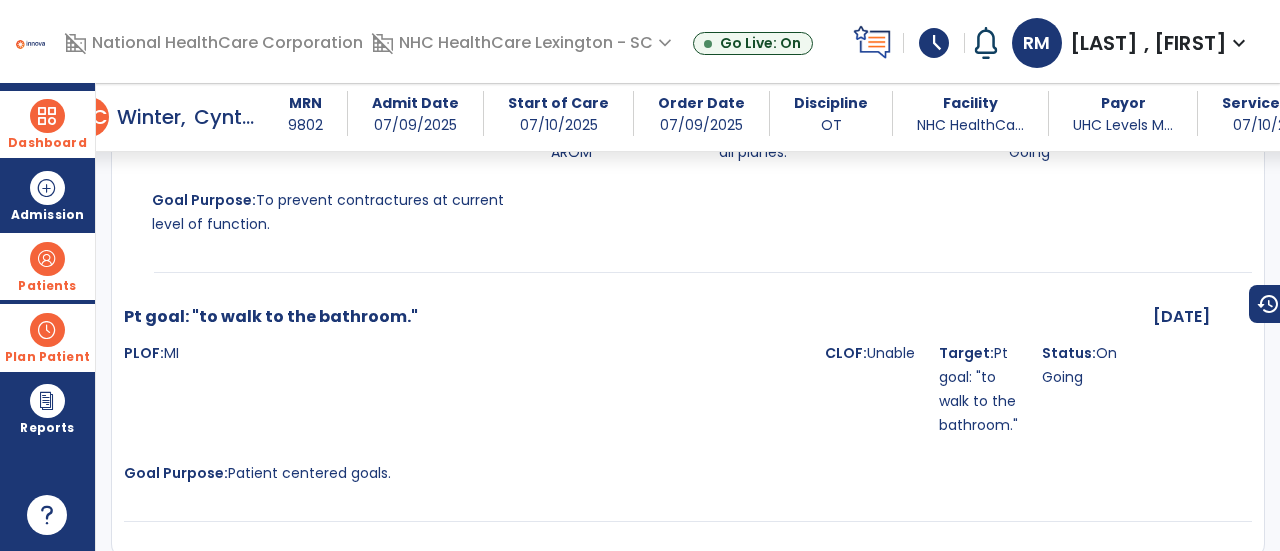 scroll, scrollTop: 7843, scrollLeft: 0, axis: vertical 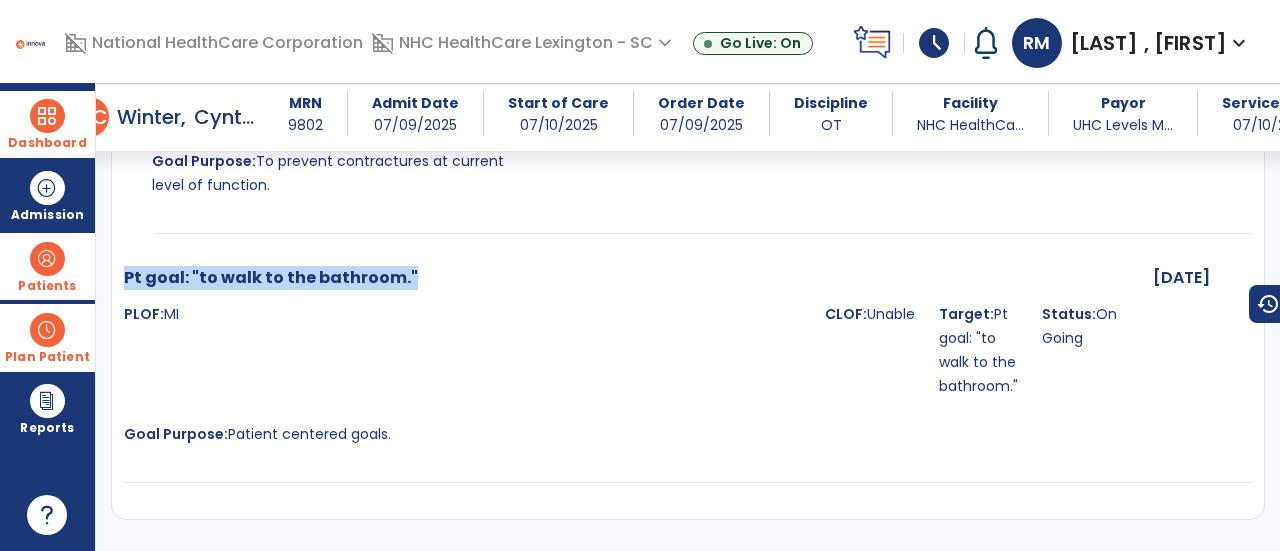 drag, startPoint x: 126, startPoint y: 227, endPoint x: 411, endPoint y: 223, distance: 285.02808 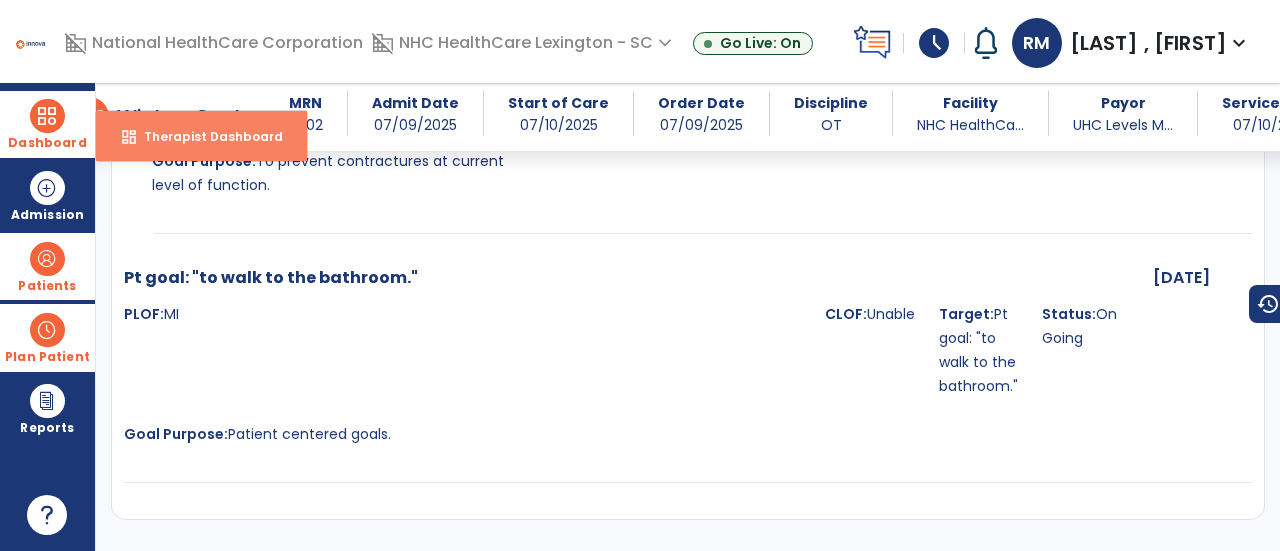 click on "dashboard  Therapist Dashboard" at bounding box center [201, 136] 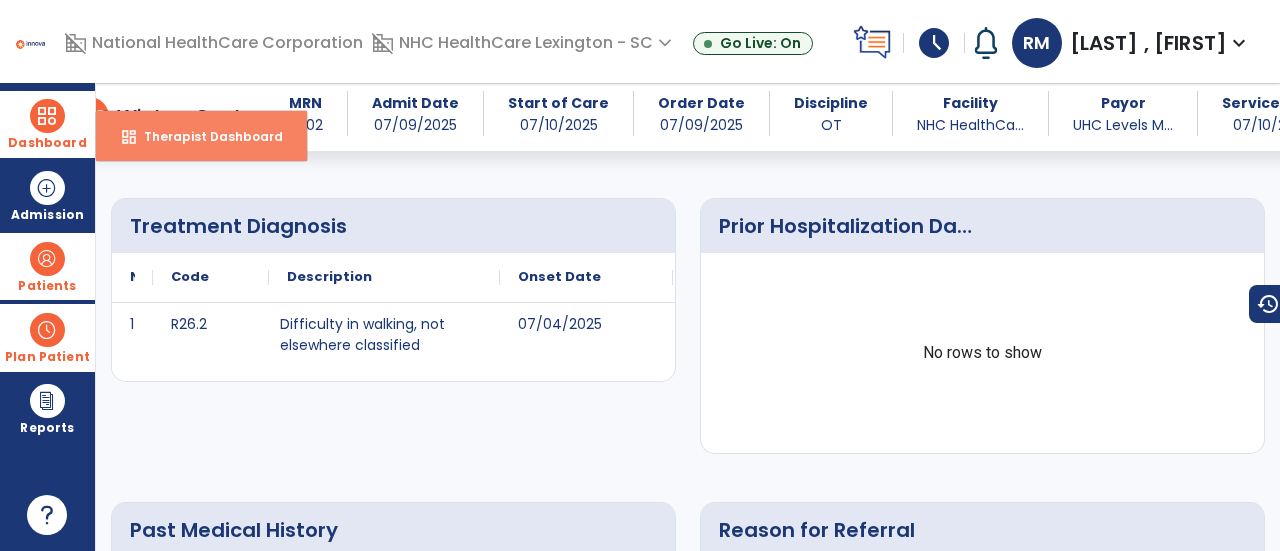 select on "****" 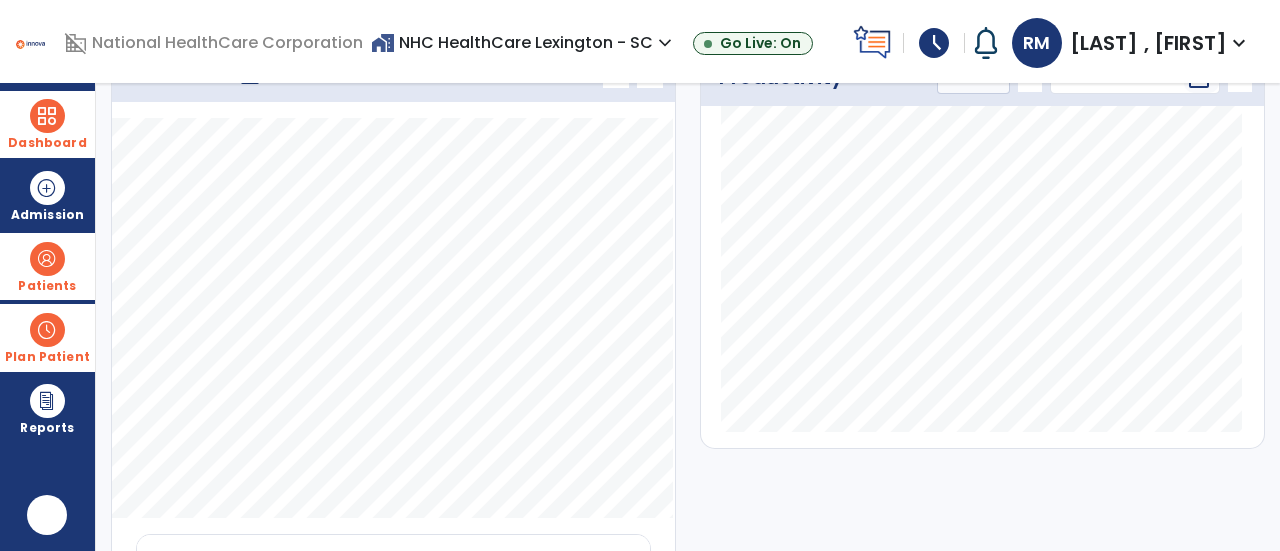 scroll, scrollTop: 0, scrollLeft: 0, axis: both 